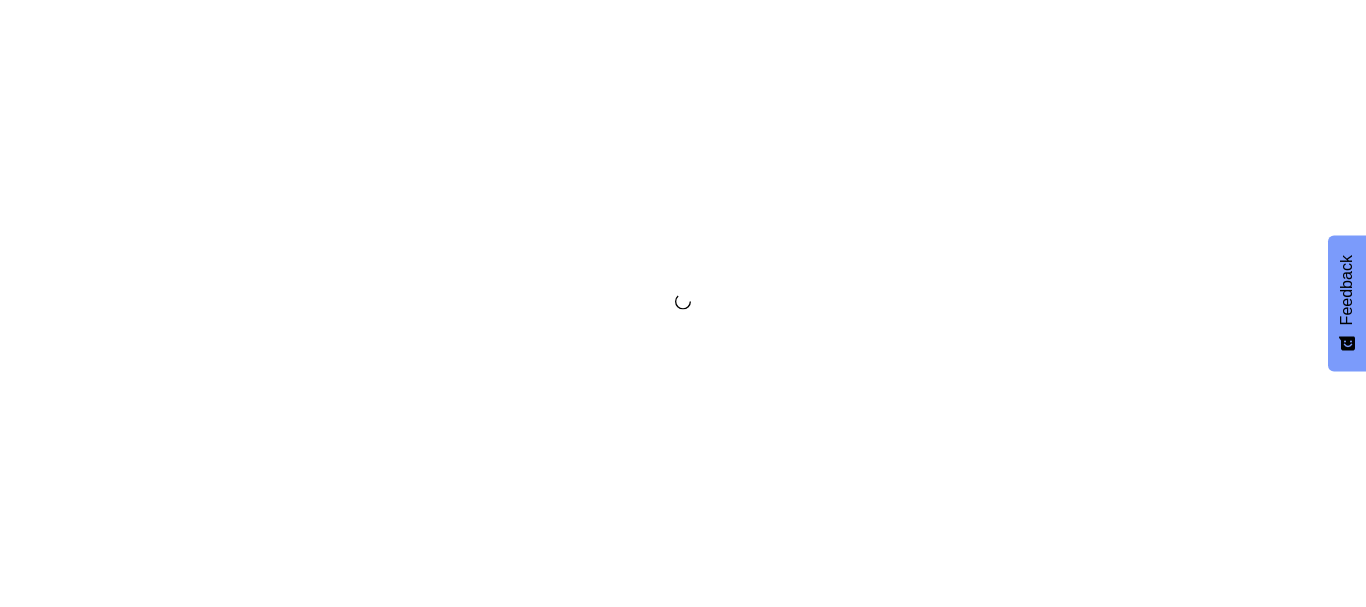 scroll, scrollTop: 0, scrollLeft: 0, axis: both 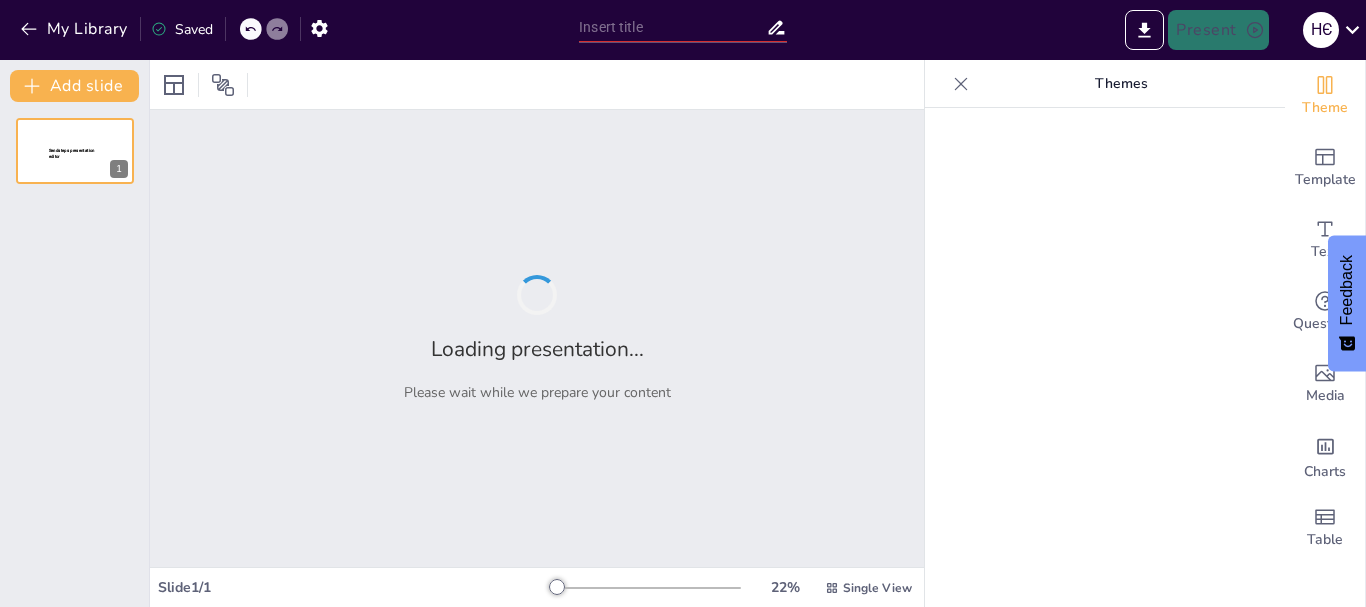 type on "Торгівля людьми в сучасному світі: як розпізнати, уникнути, отримати допомогу" 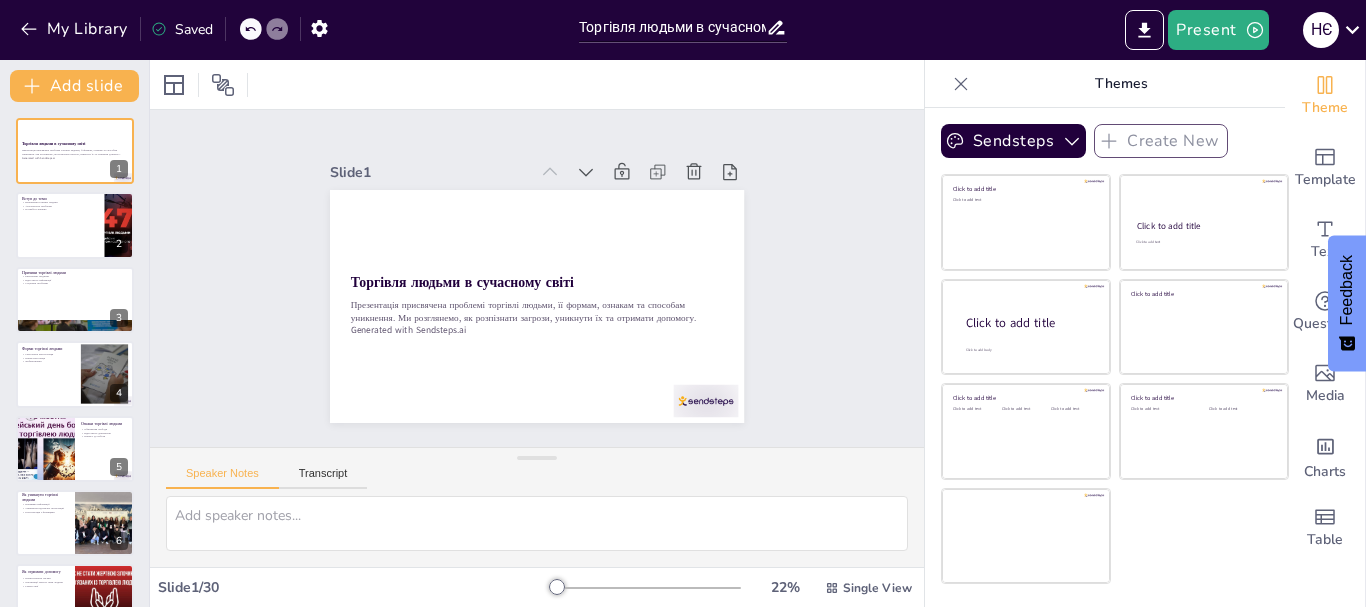 checkbox on "true" 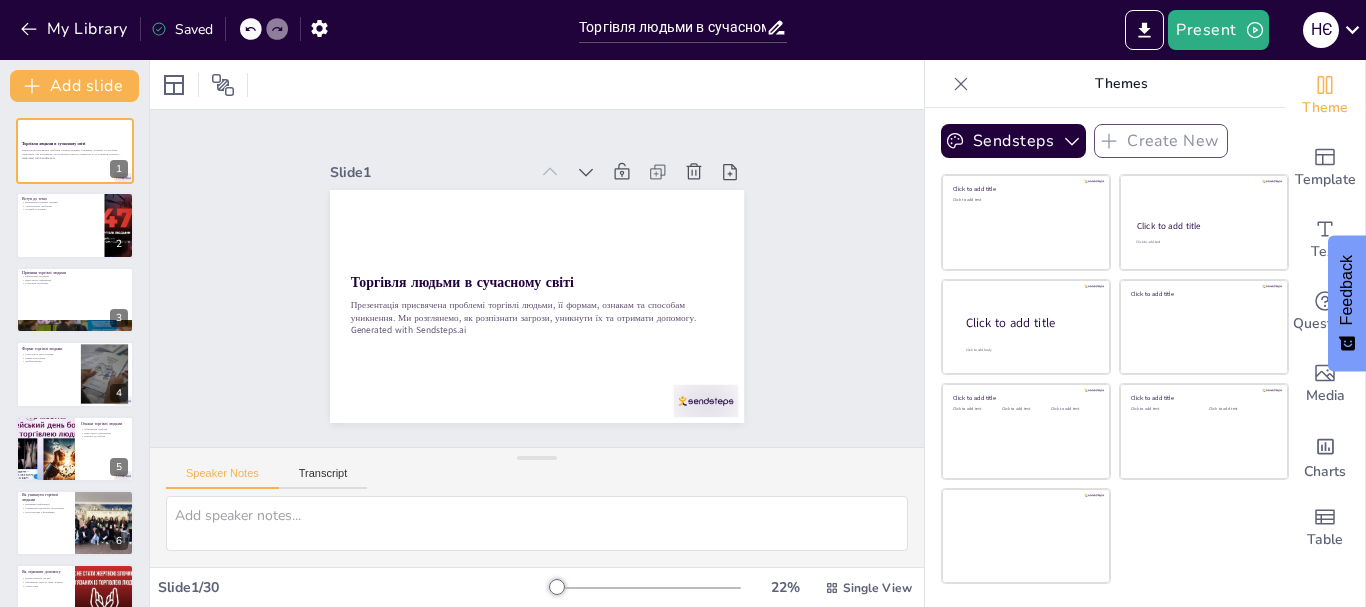 checkbox on "true" 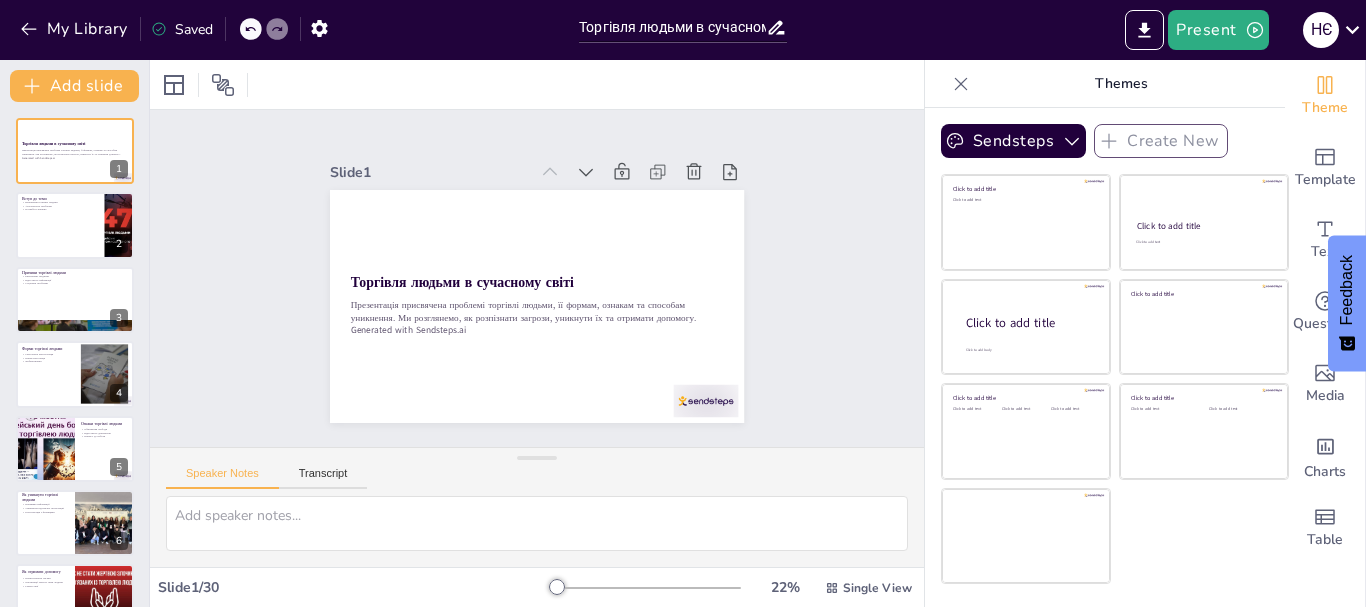 checkbox on "true" 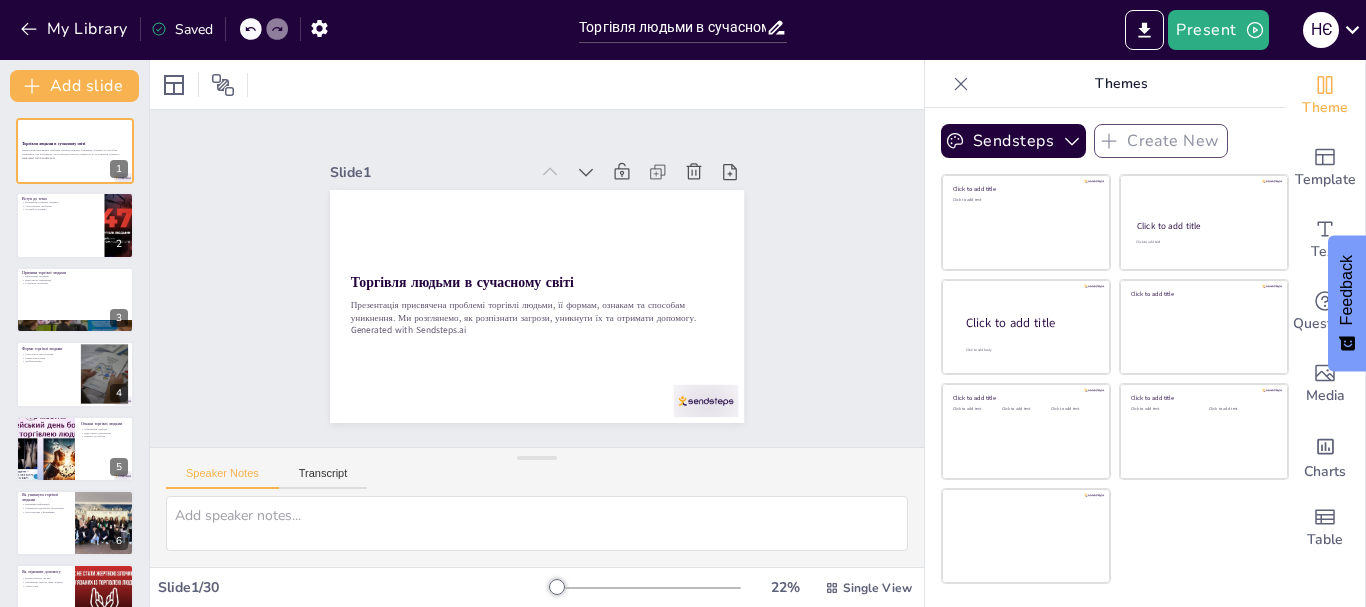 checkbox on "true" 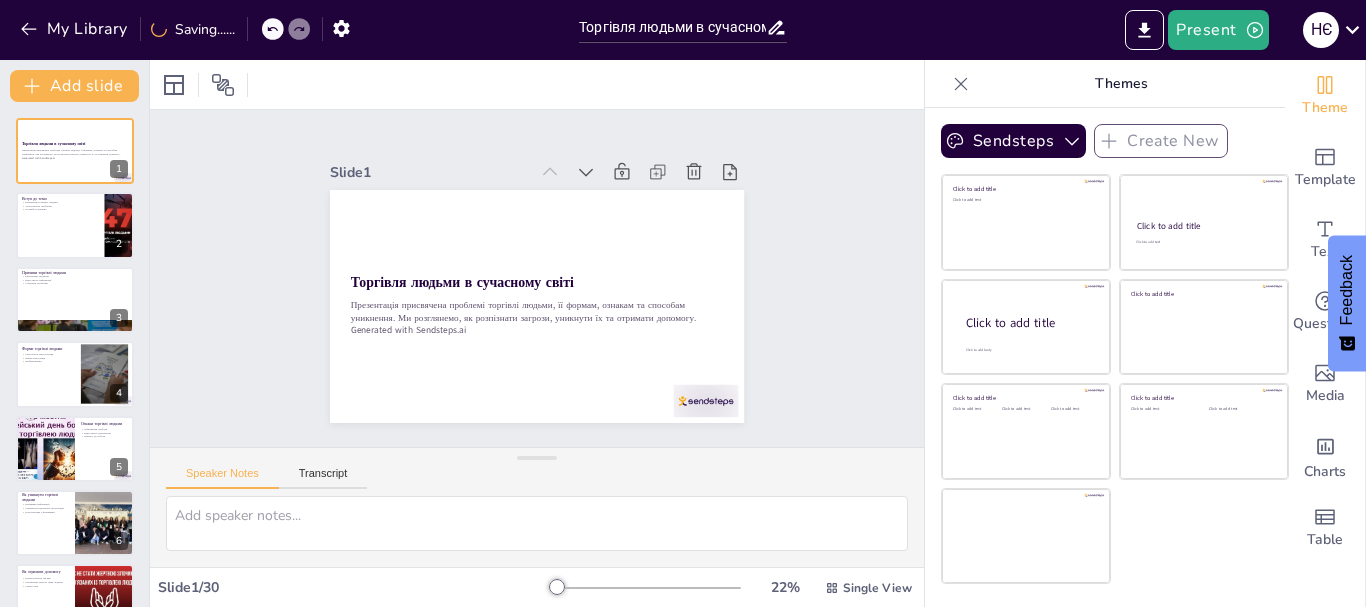 checkbox on "true" 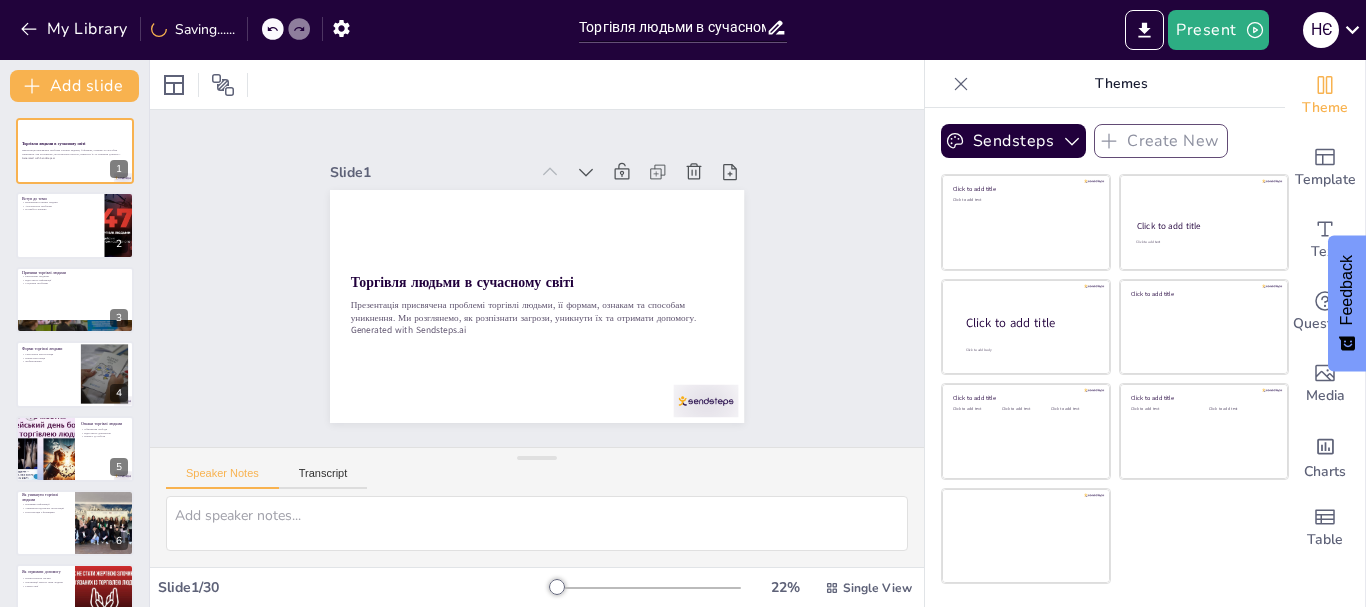 checkbox on "true" 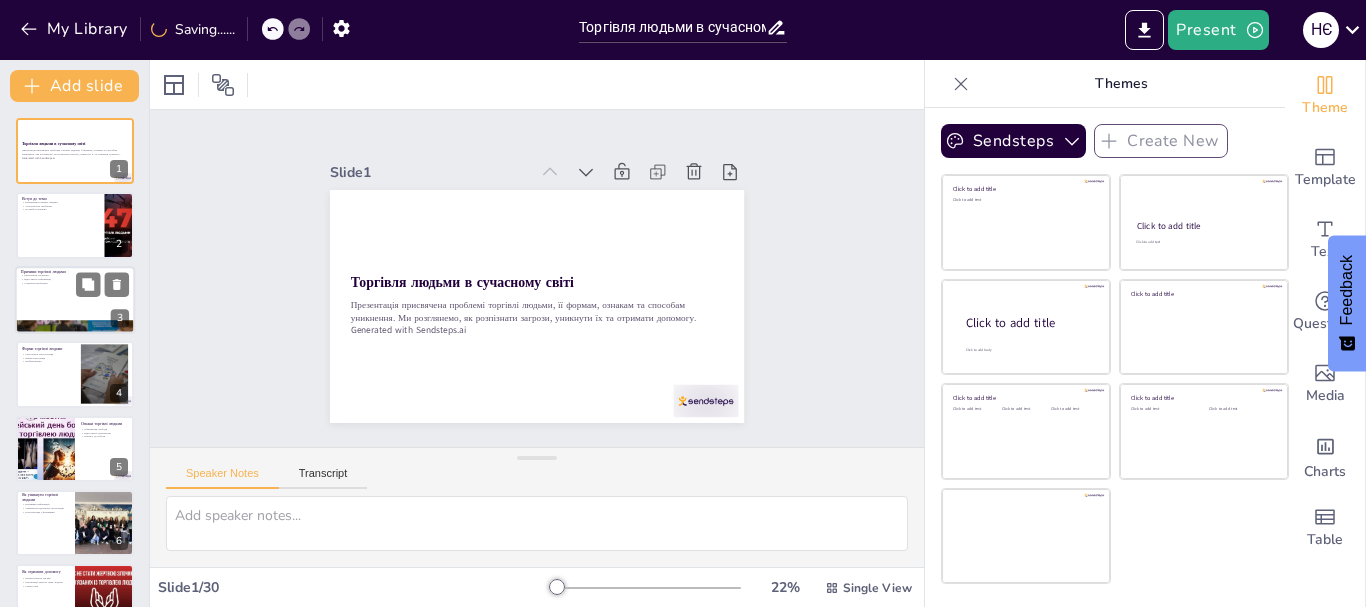 checkbox on "true" 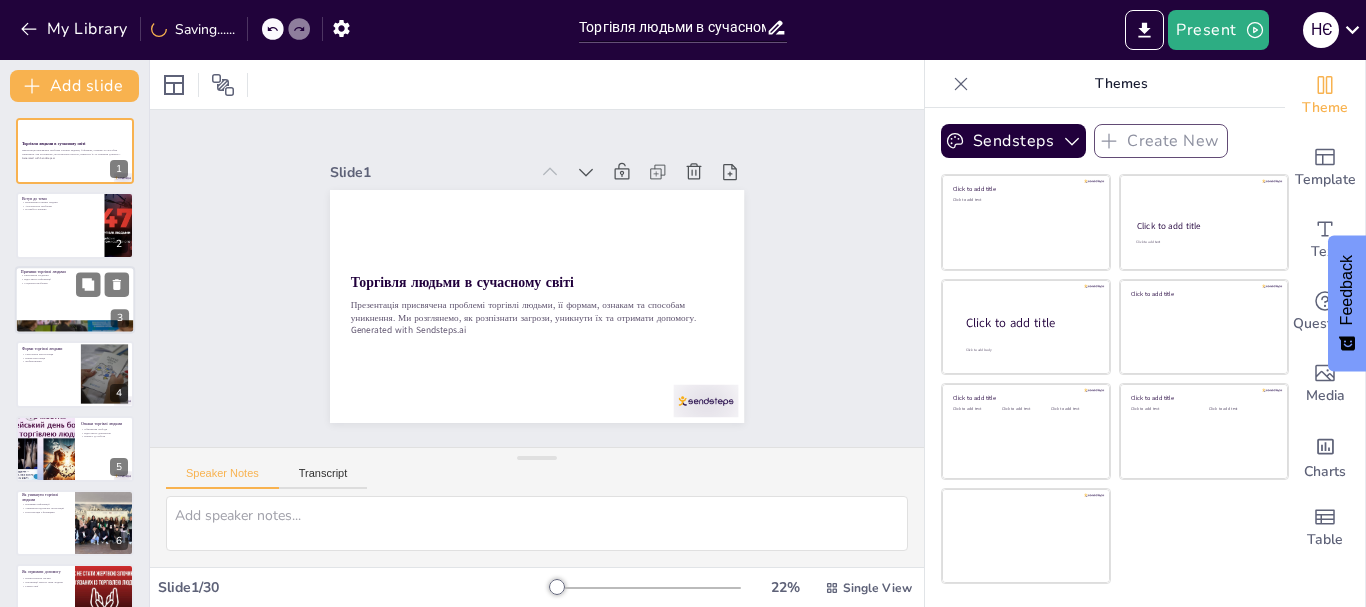 checkbox on "true" 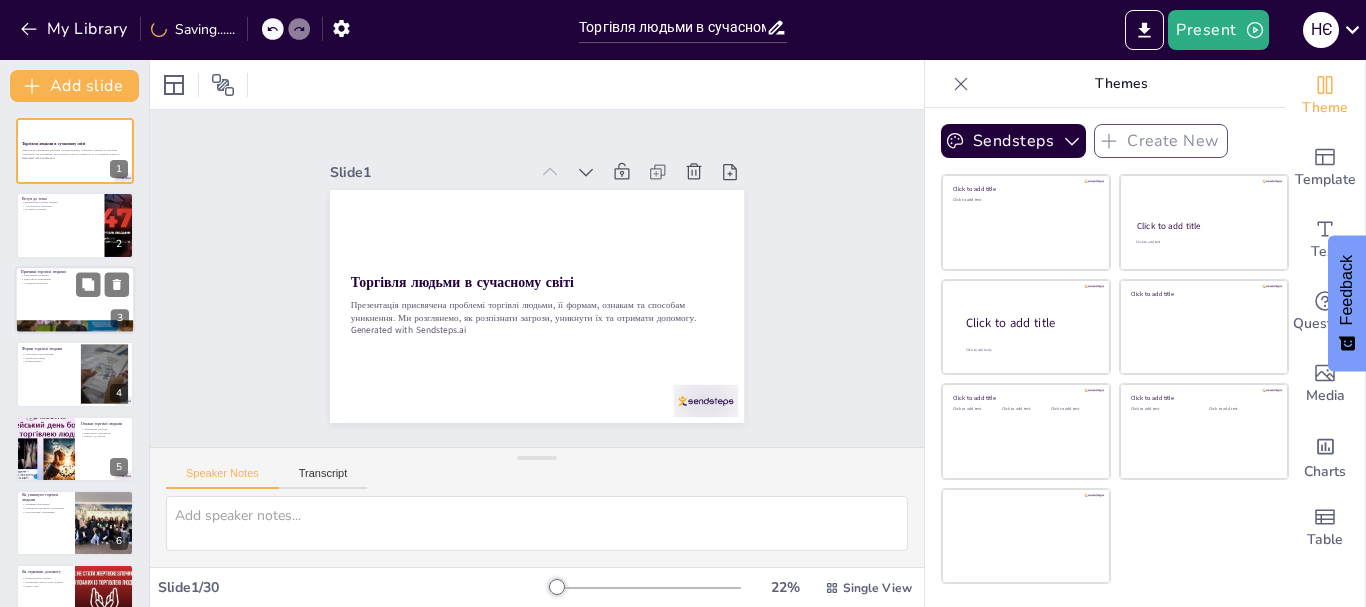 checkbox on "true" 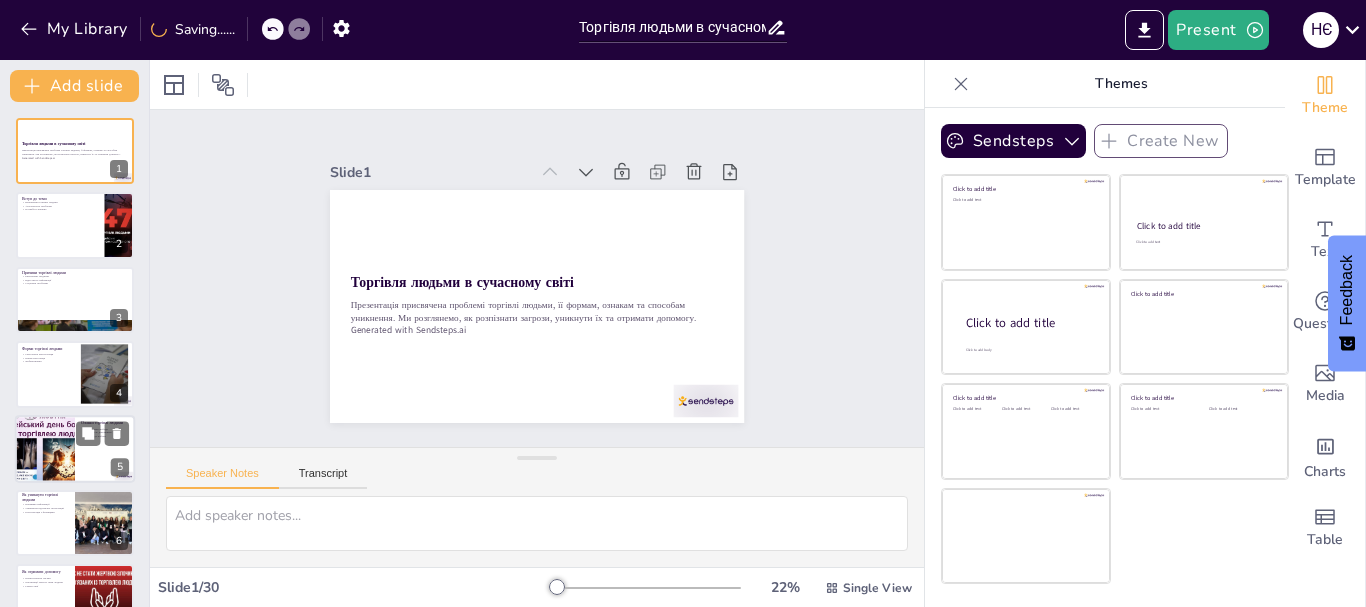 checkbox on "true" 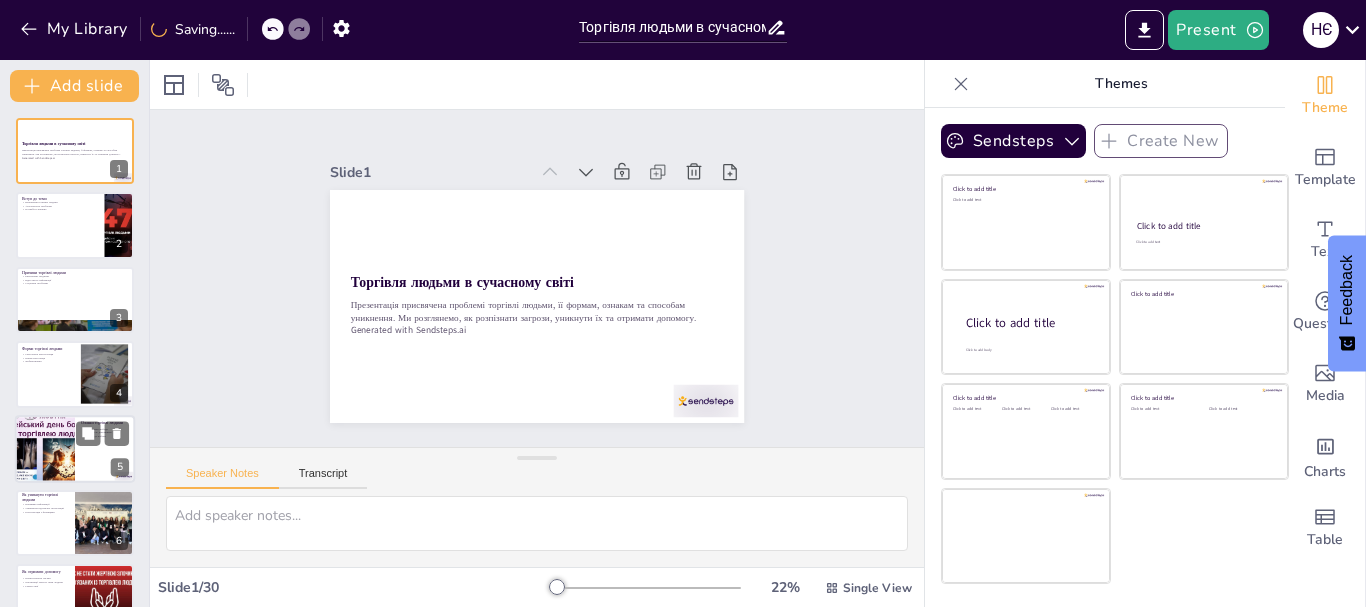 checkbox on "true" 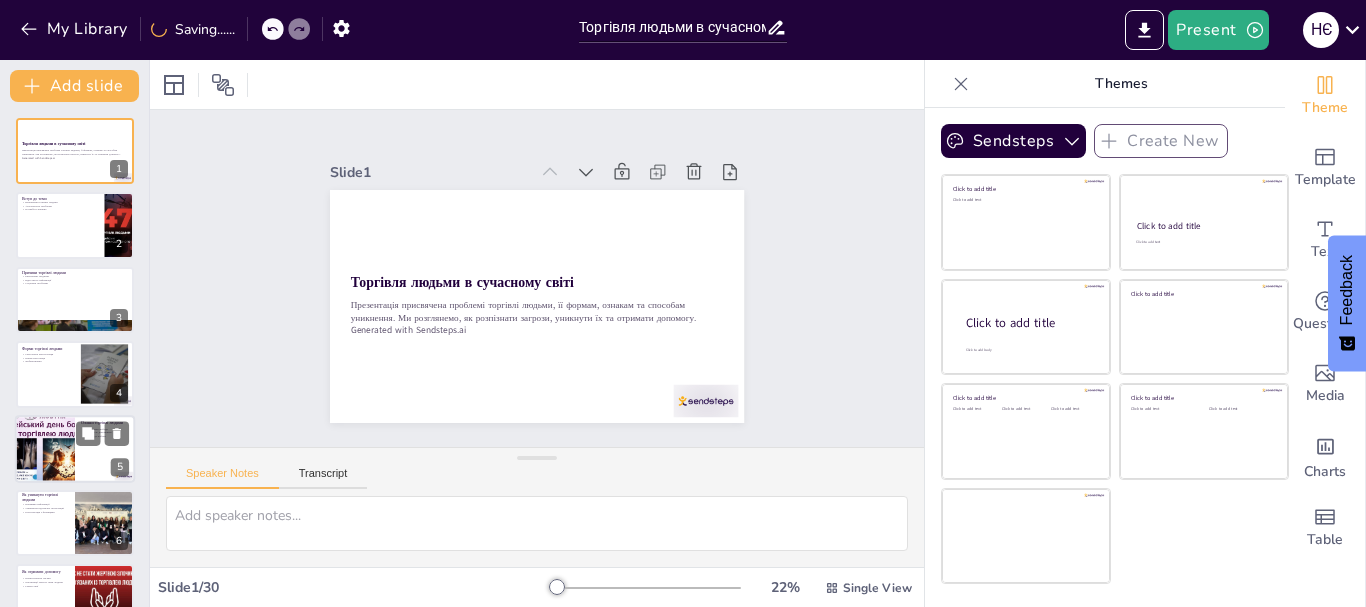 checkbox on "true" 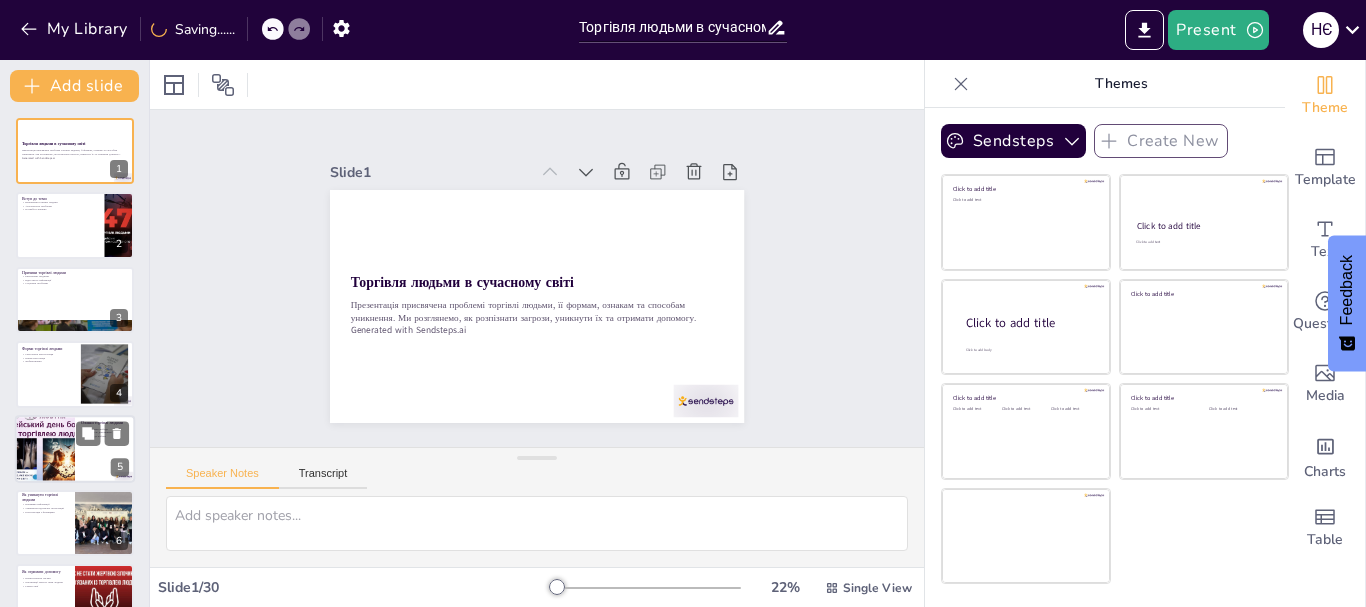checkbox on "true" 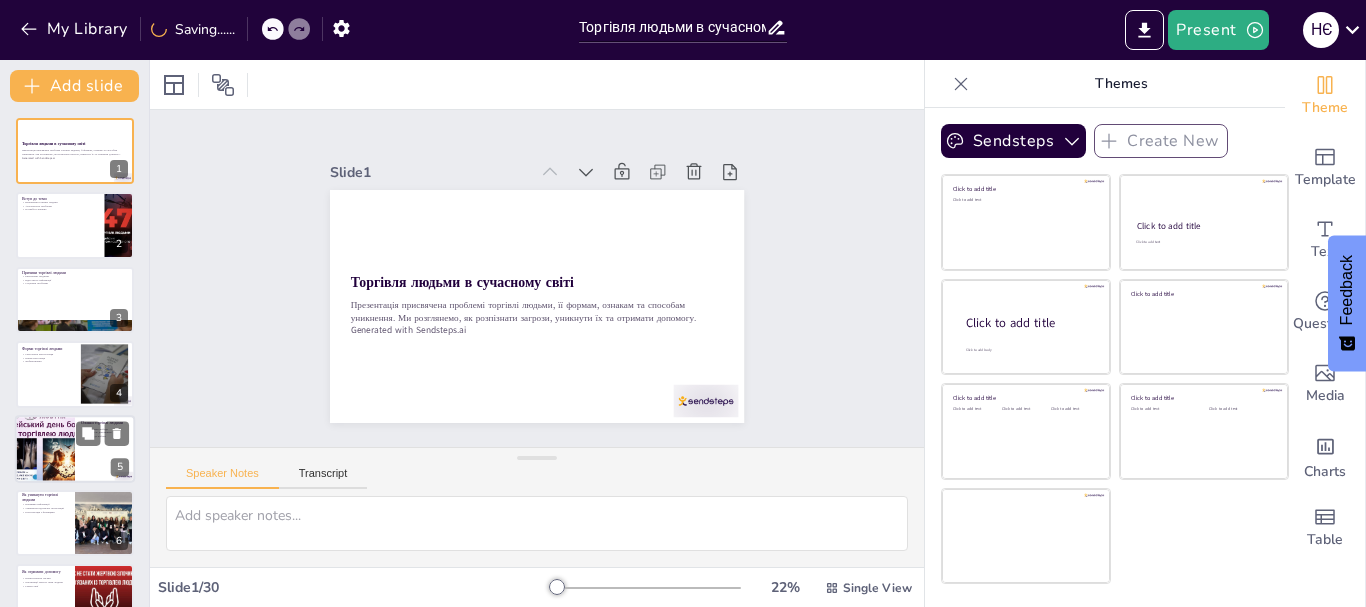checkbox on "true" 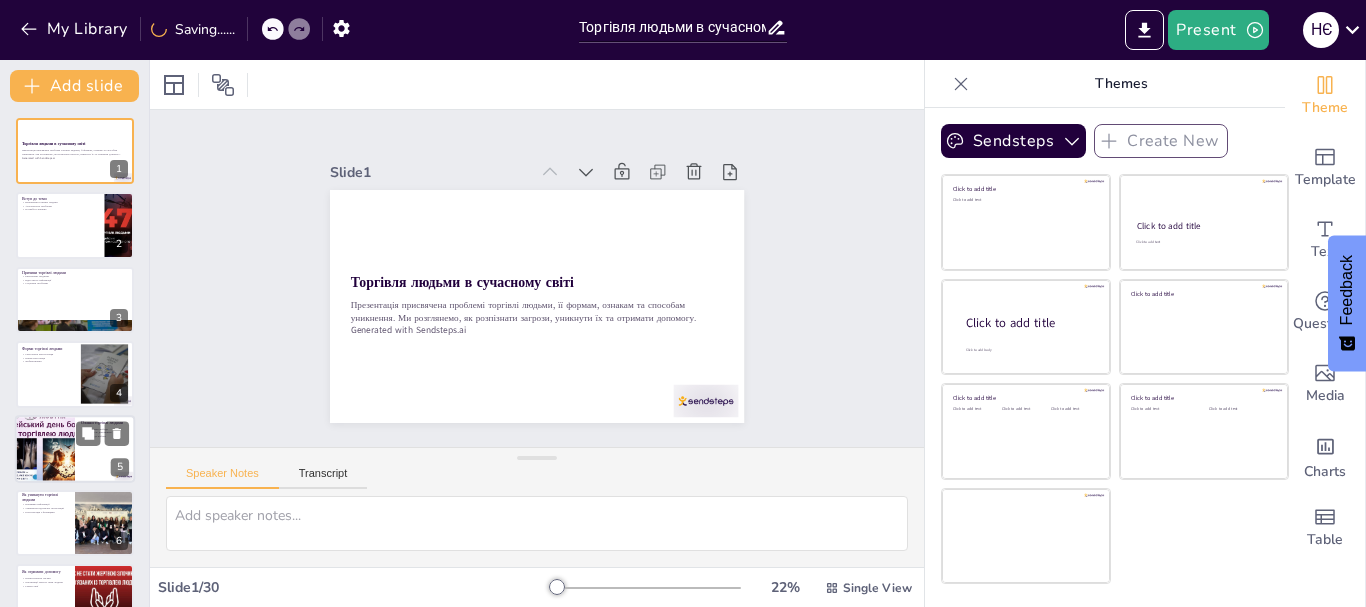 checkbox on "true" 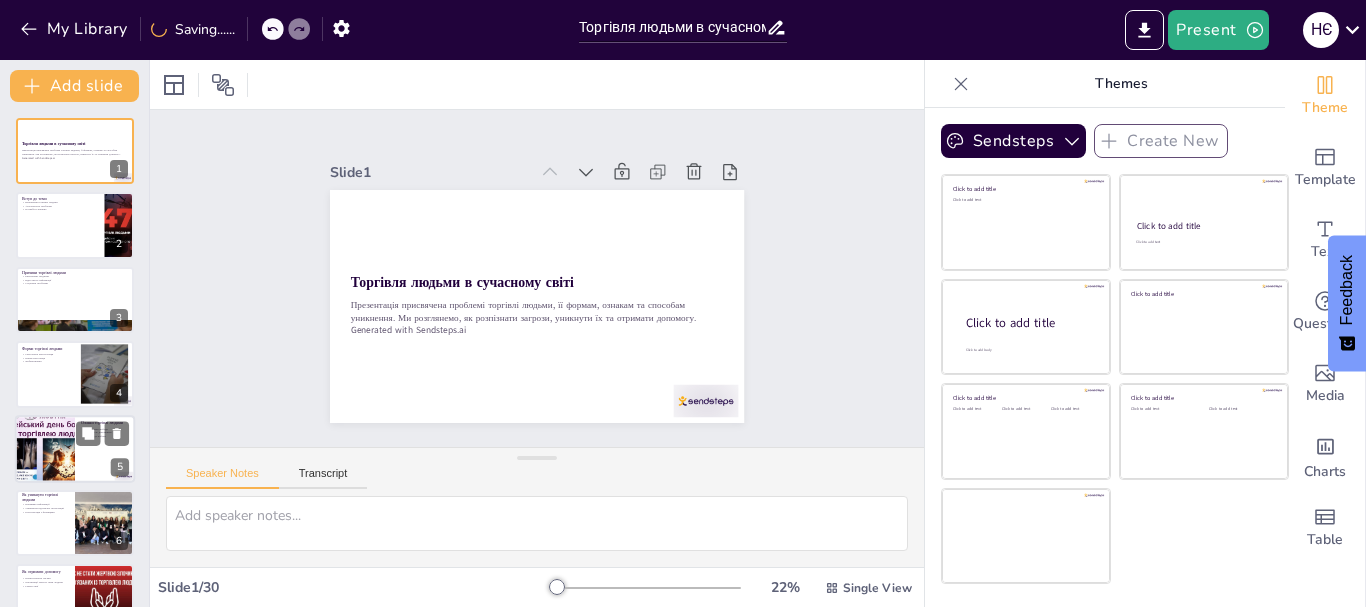 checkbox on "true" 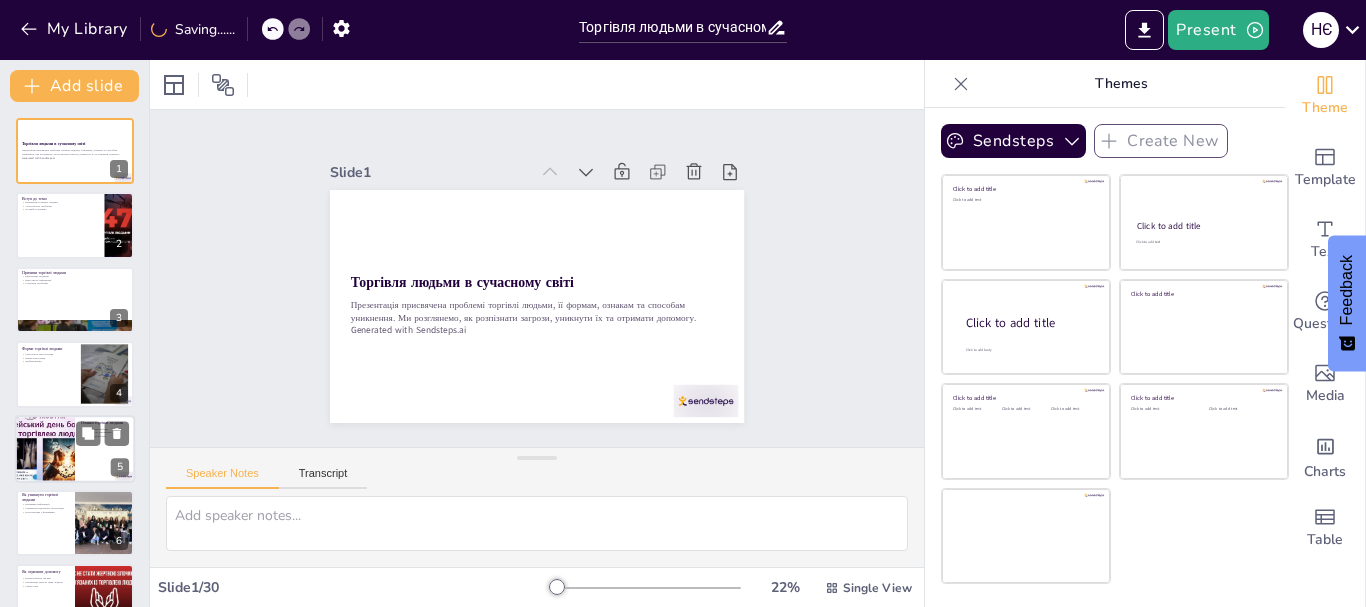 checkbox on "true" 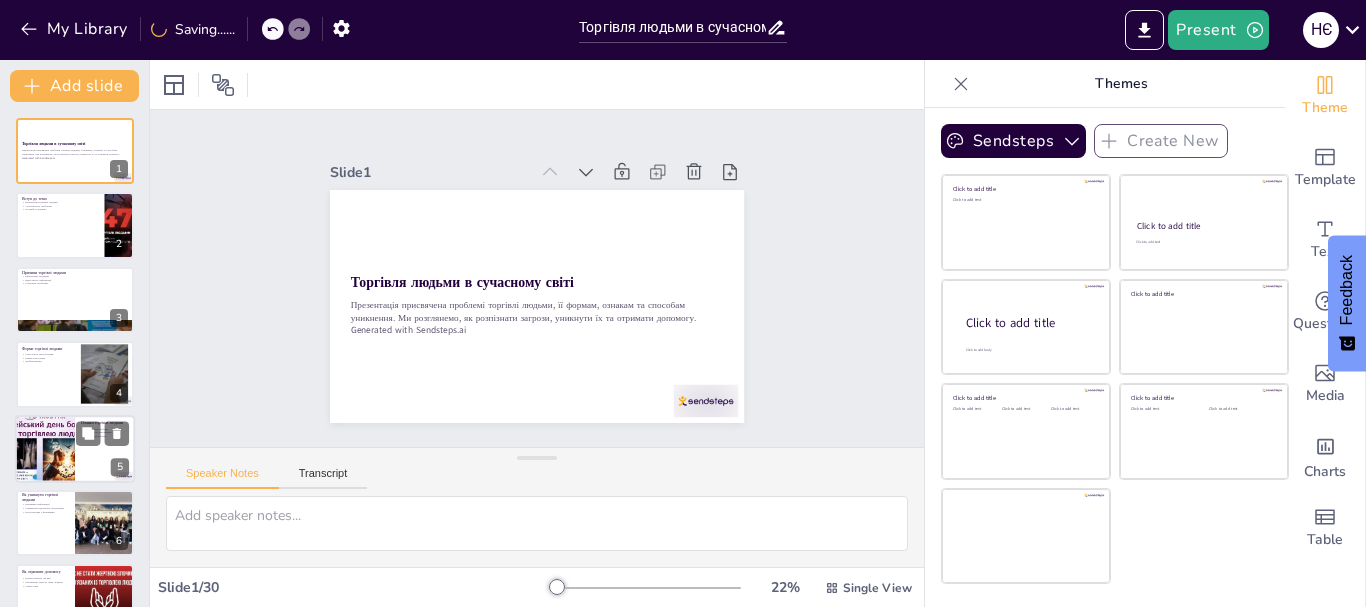 checkbox on "true" 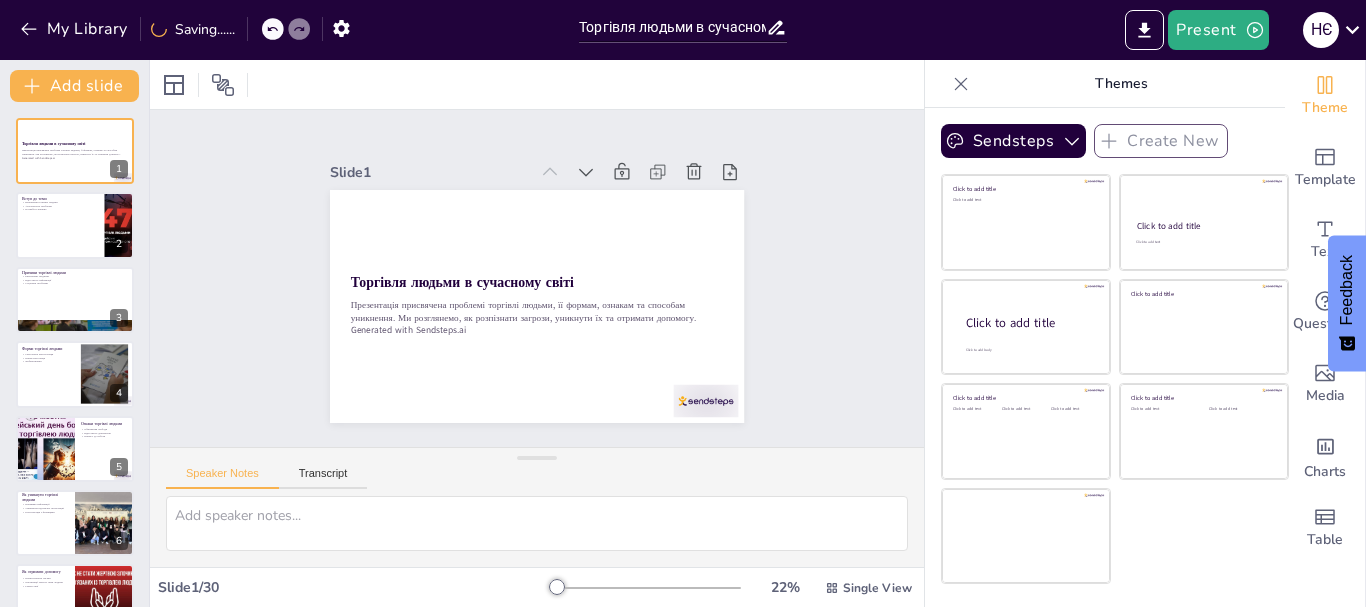 checkbox on "true" 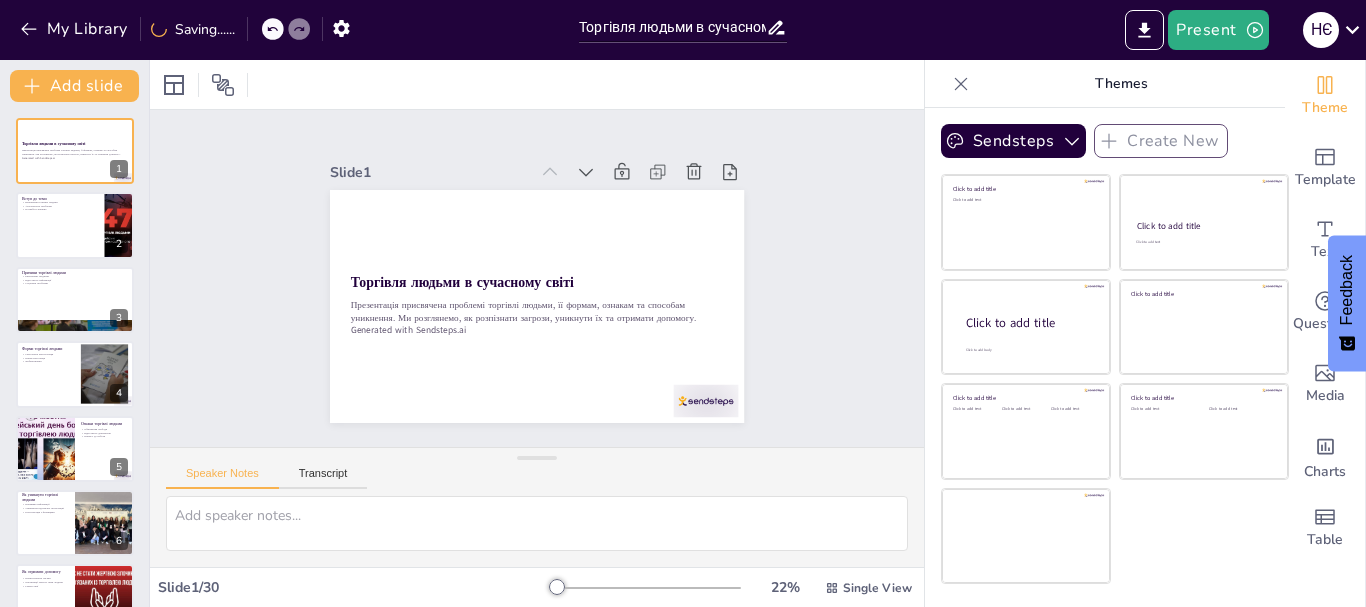checkbox on "true" 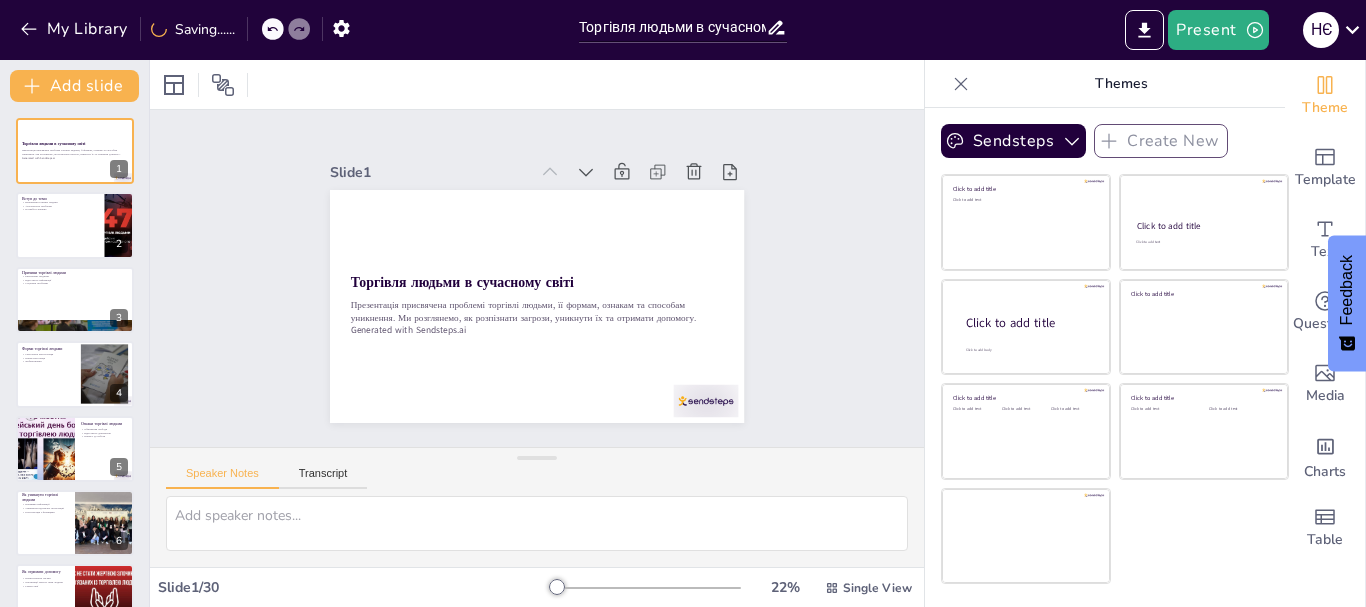 checkbox on "true" 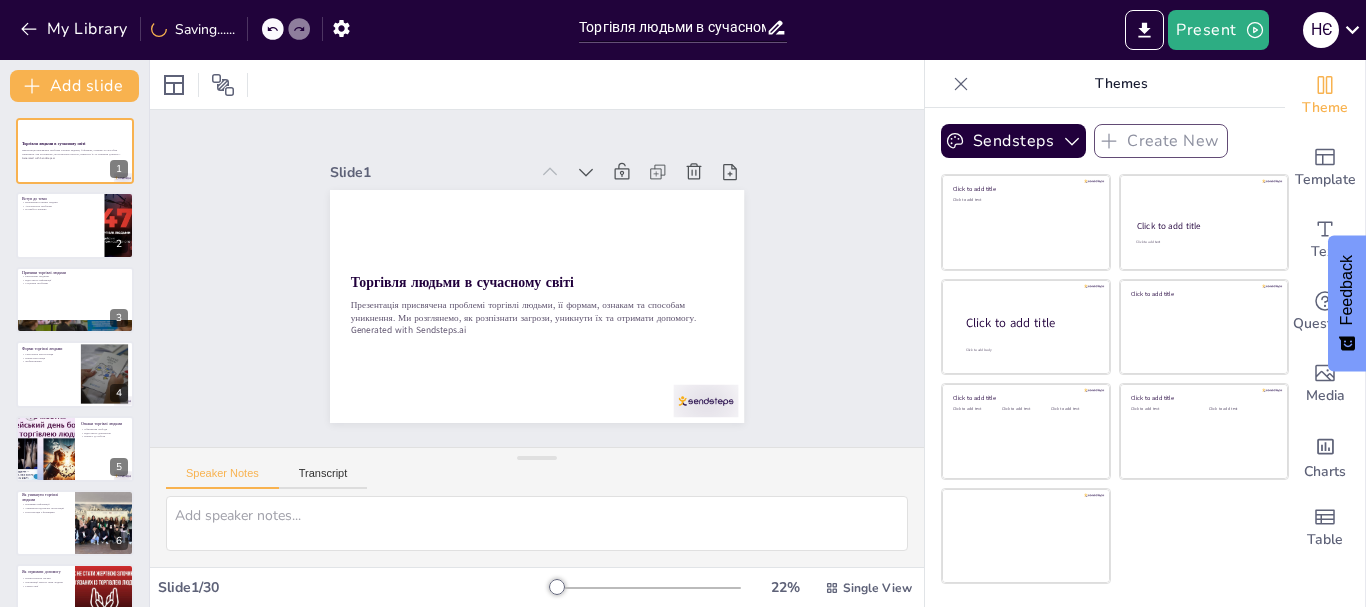 checkbox on "true" 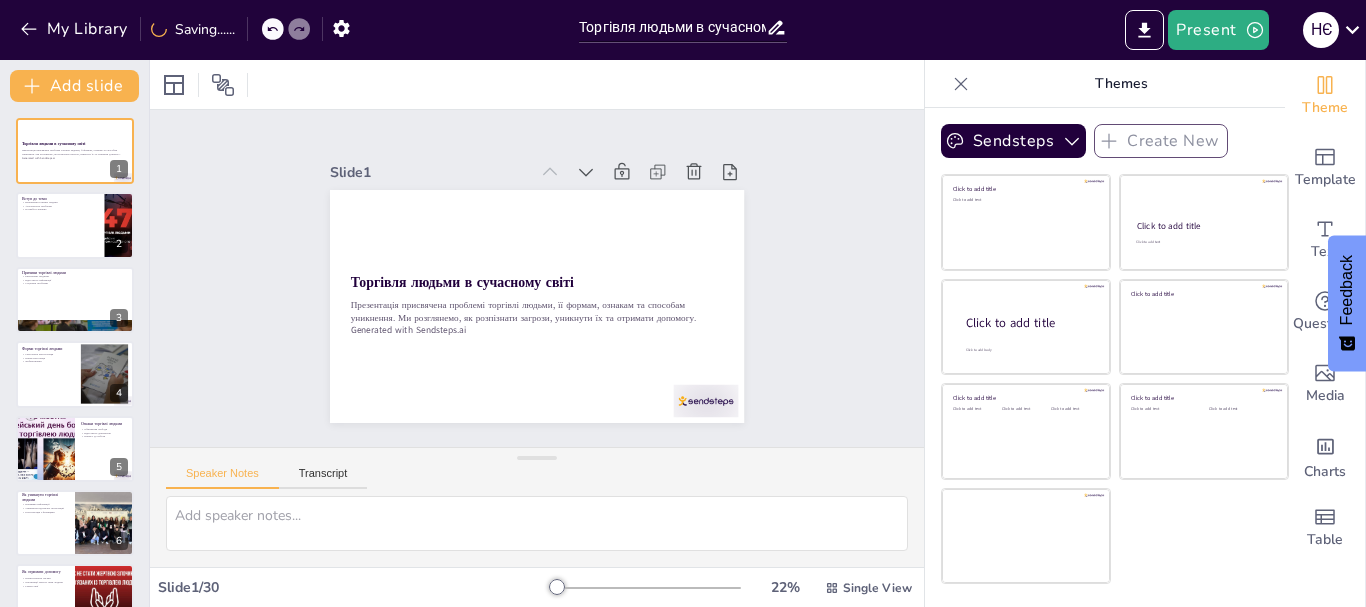 checkbox on "true" 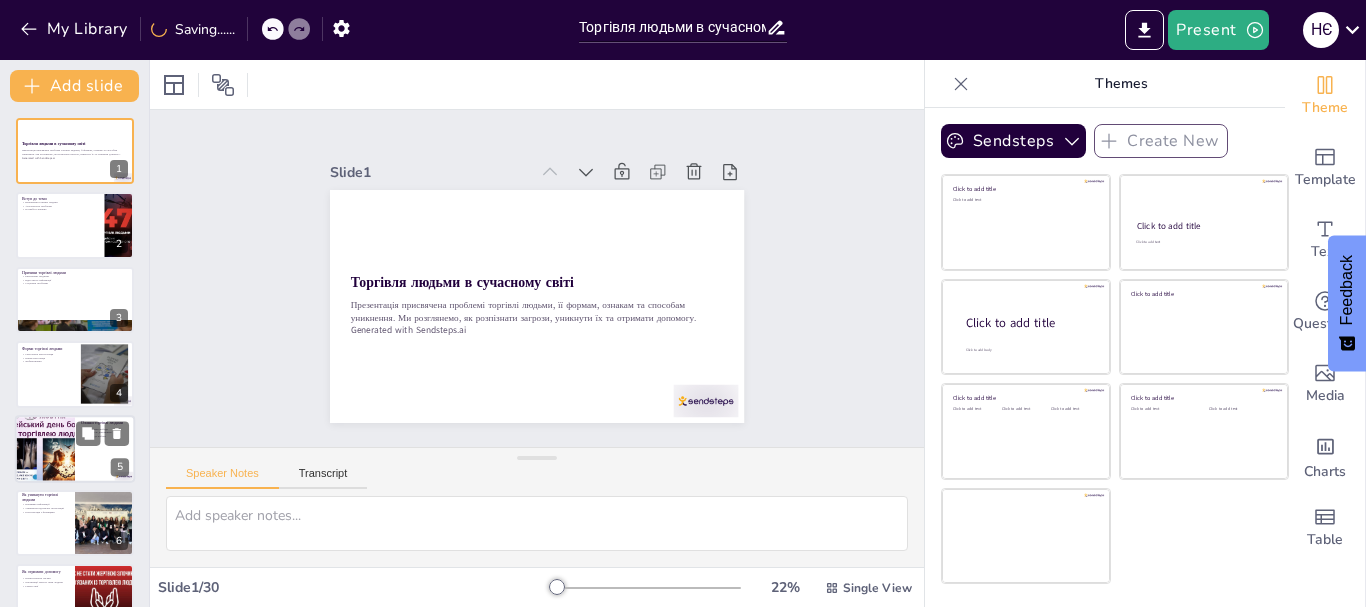 checkbox on "true" 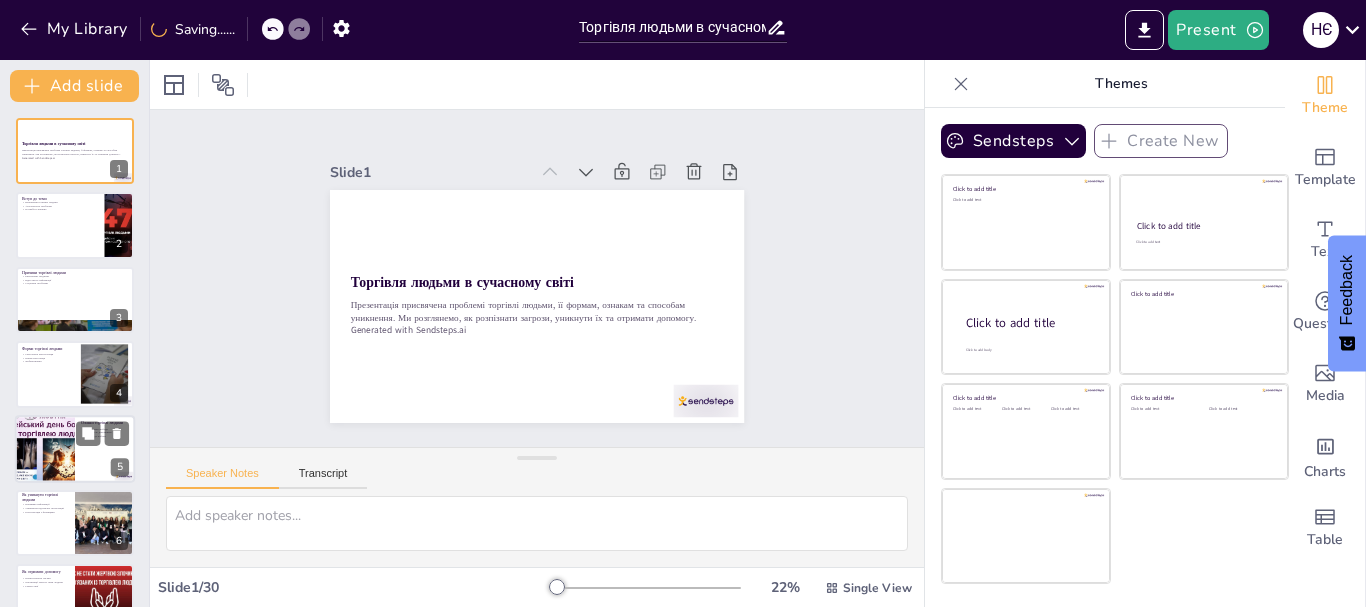 checkbox on "true" 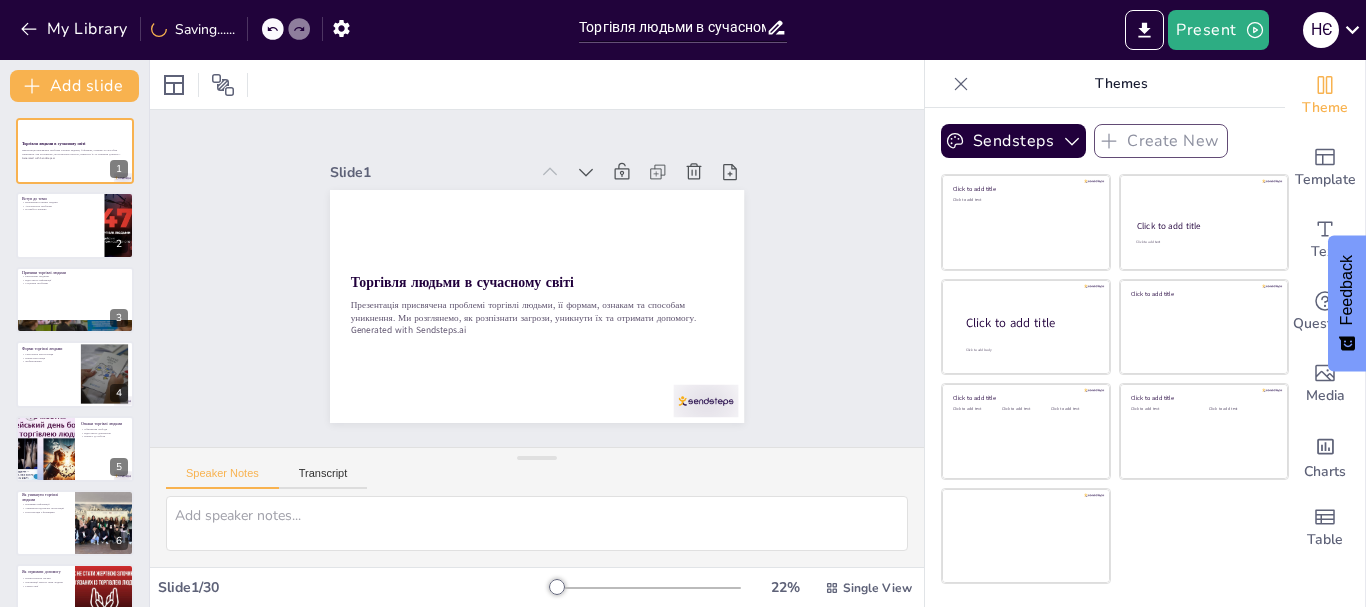 checkbox on "true" 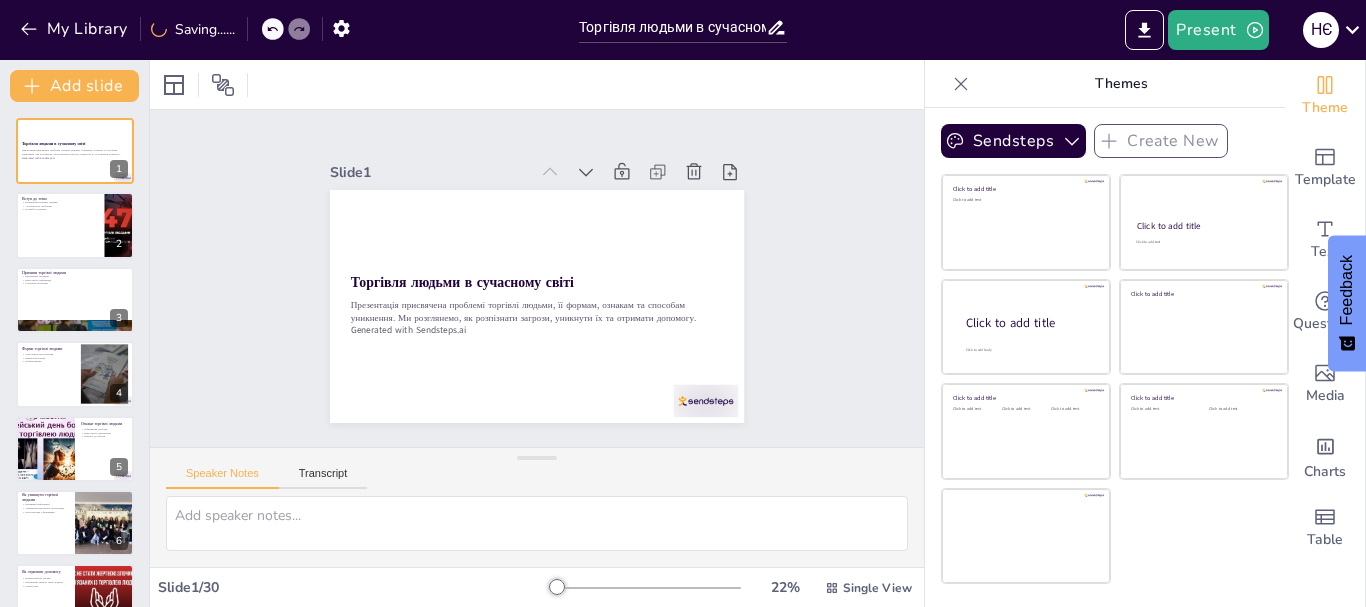checkbox on "true" 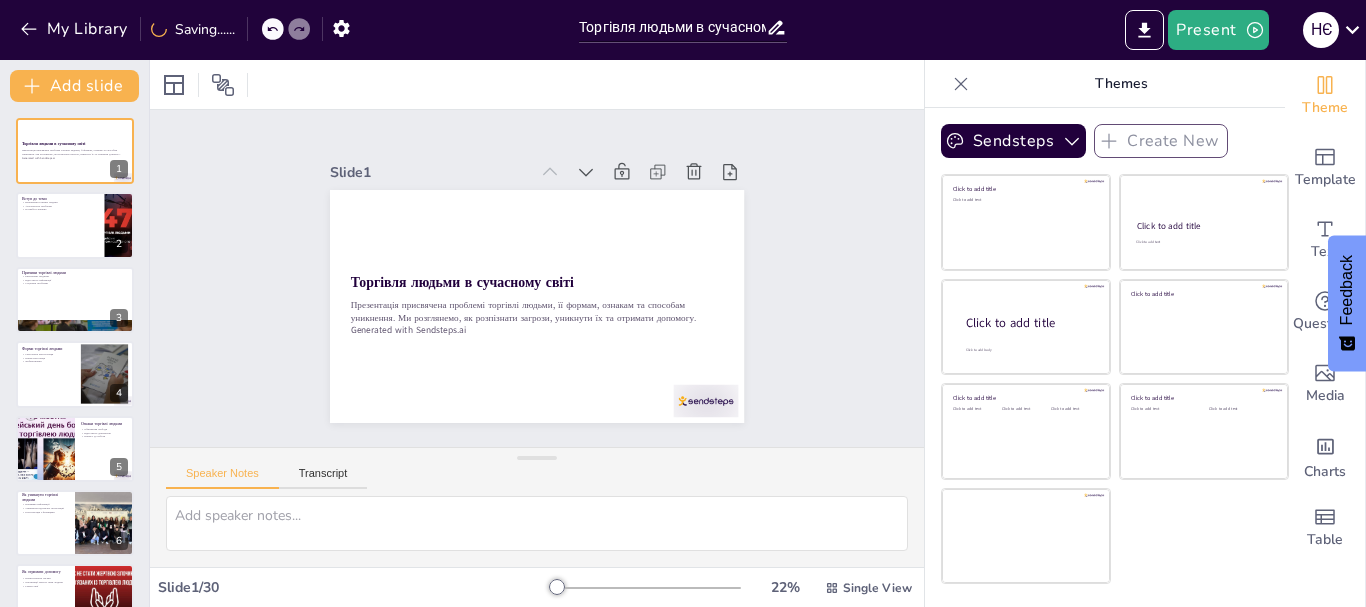 checkbox on "true" 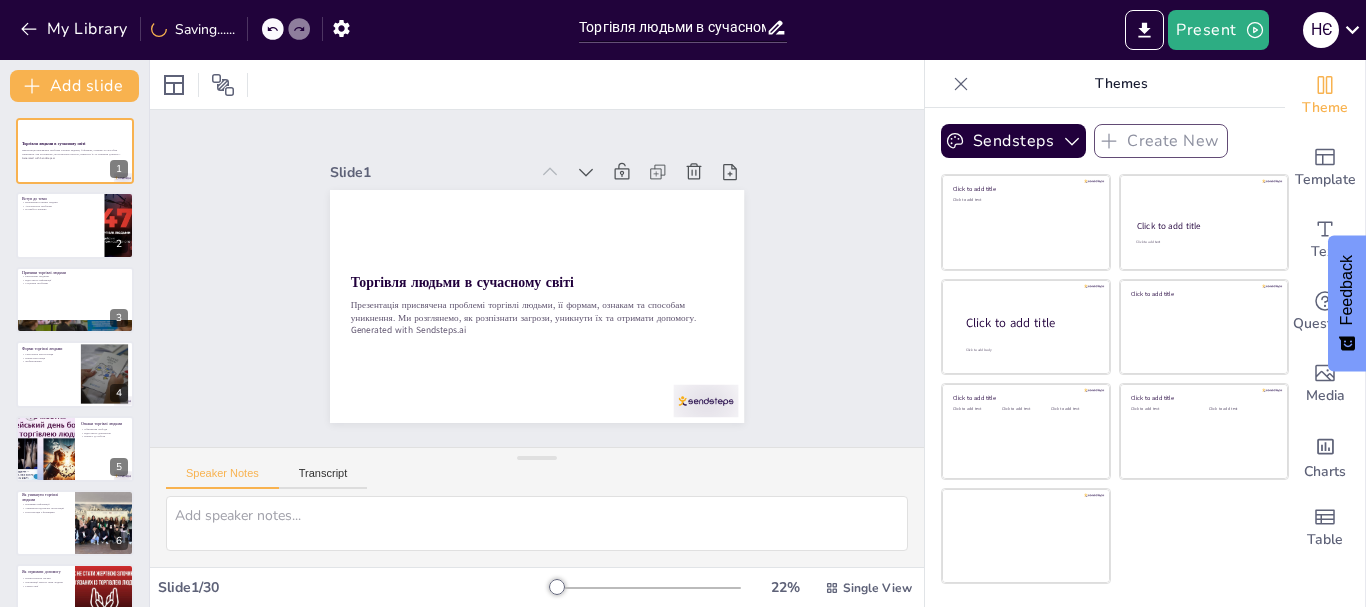 checkbox on "true" 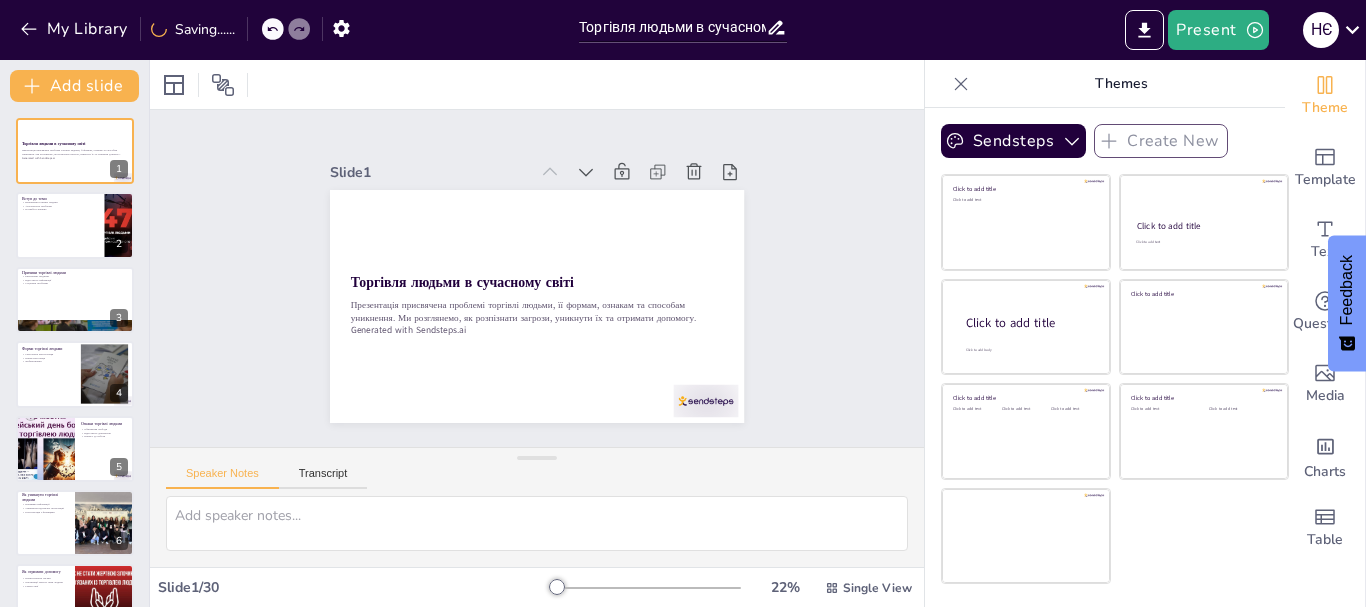 checkbox on "true" 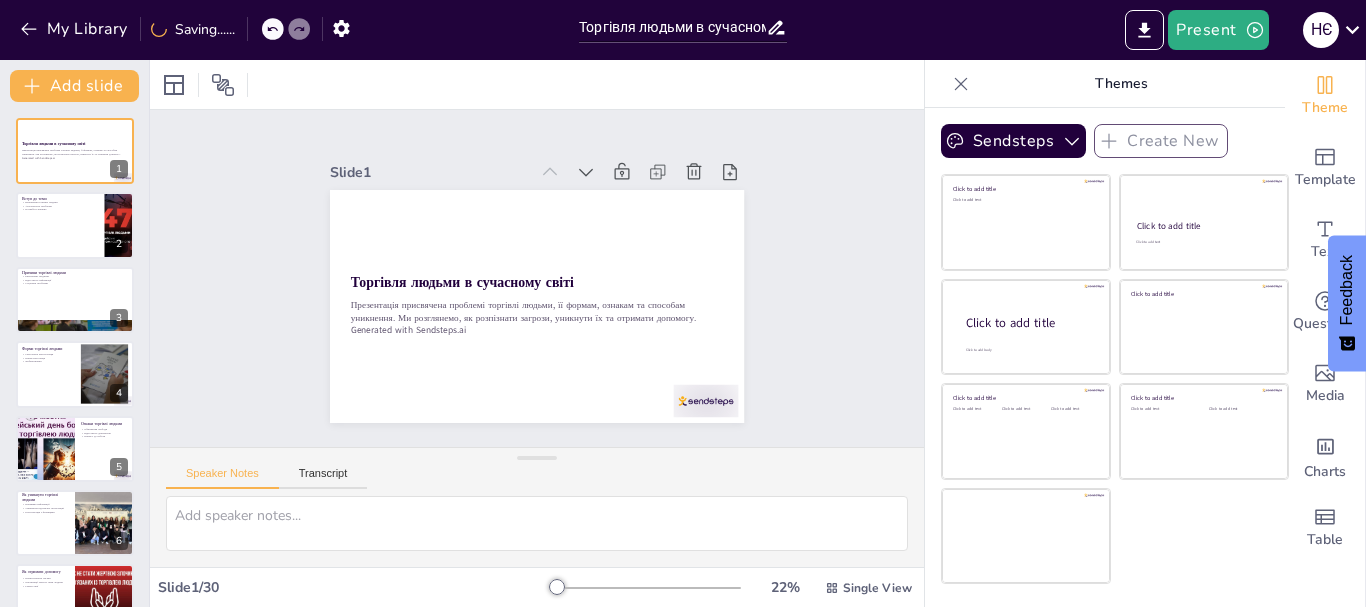 checkbox on "true" 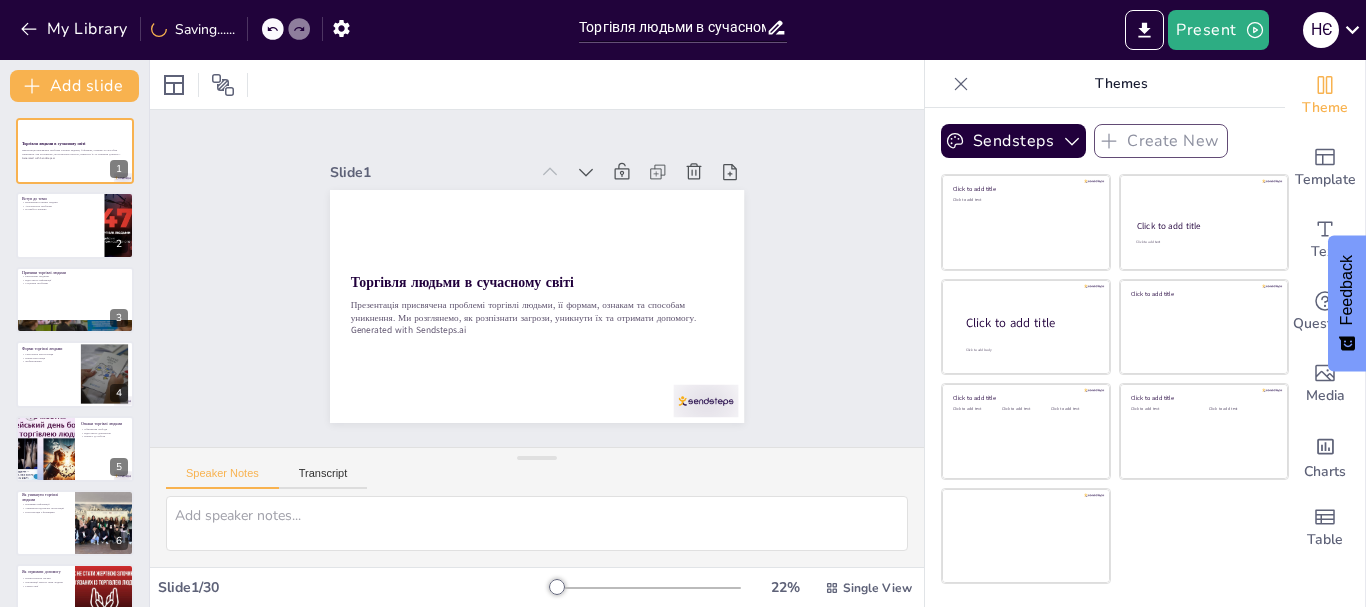 checkbox on "true" 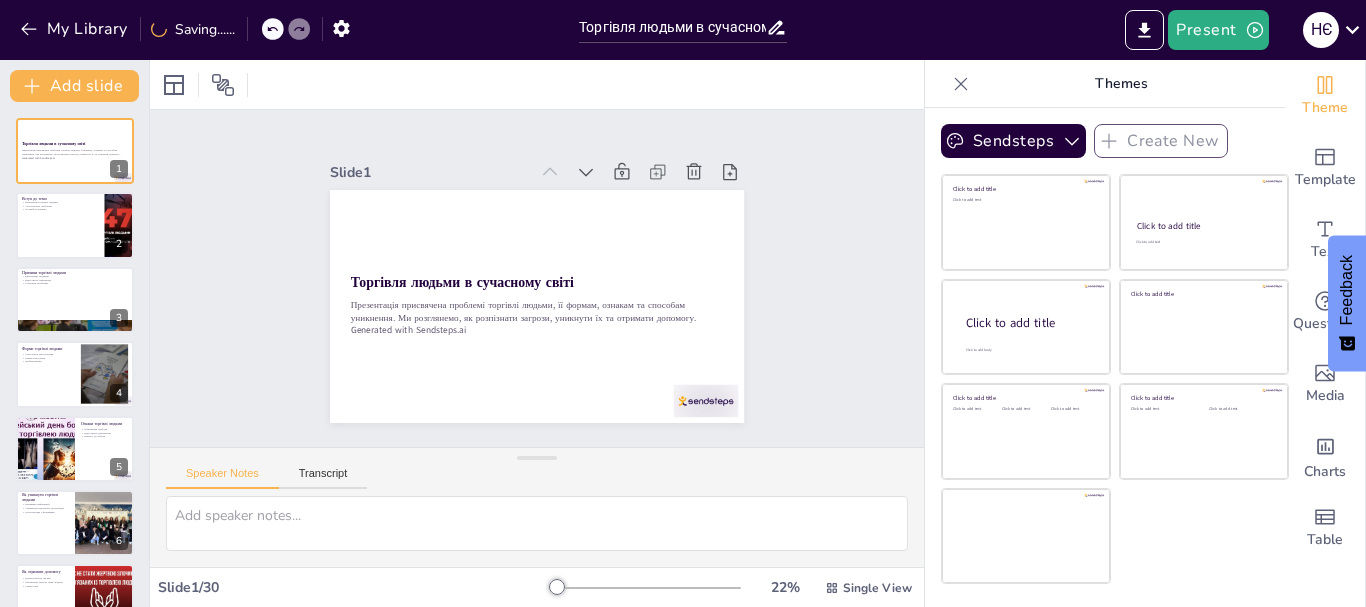 checkbox on "true" 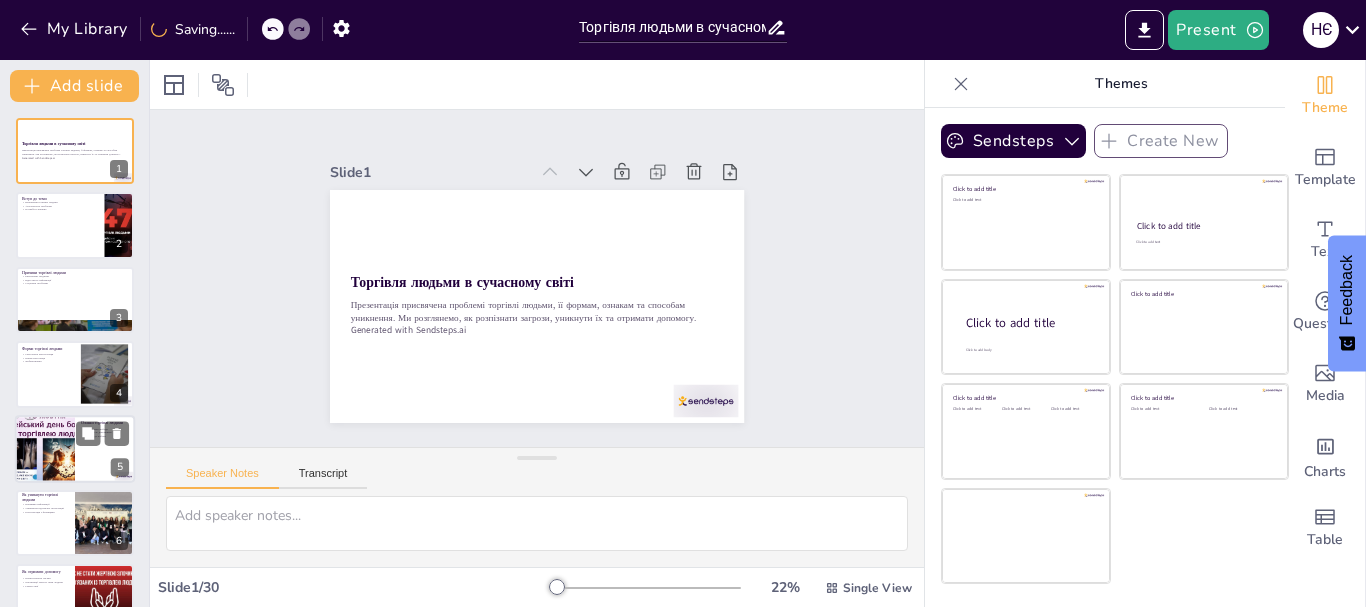 checkbox on "true" 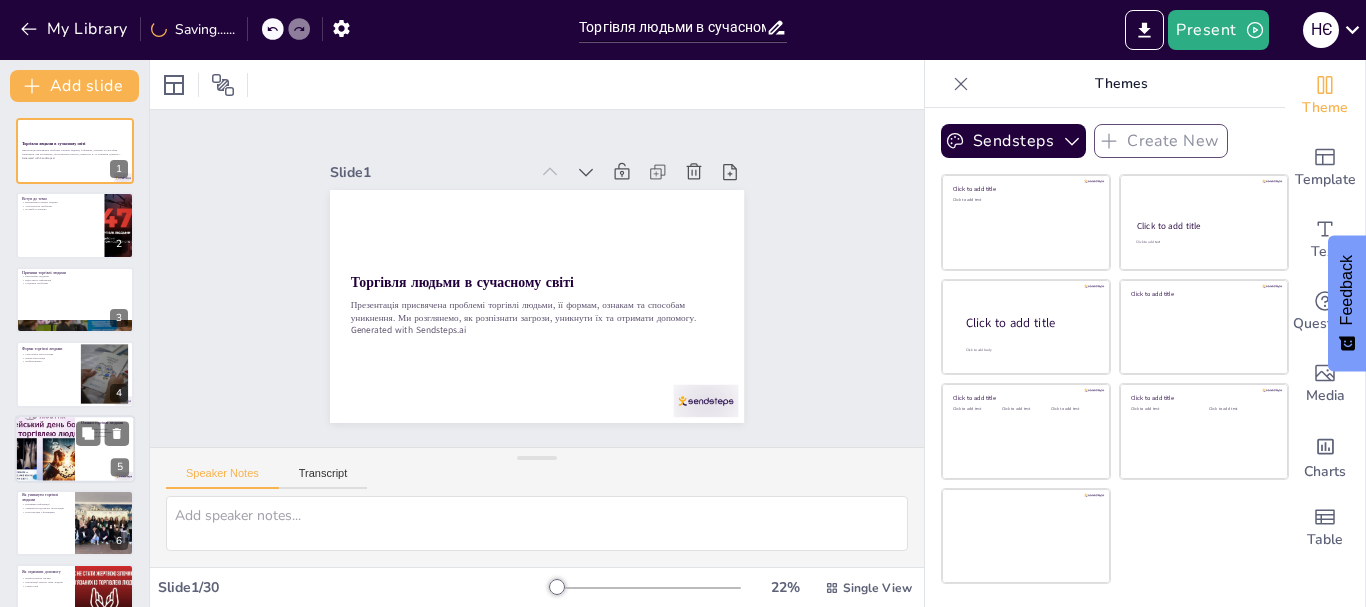 checkbox on "true" 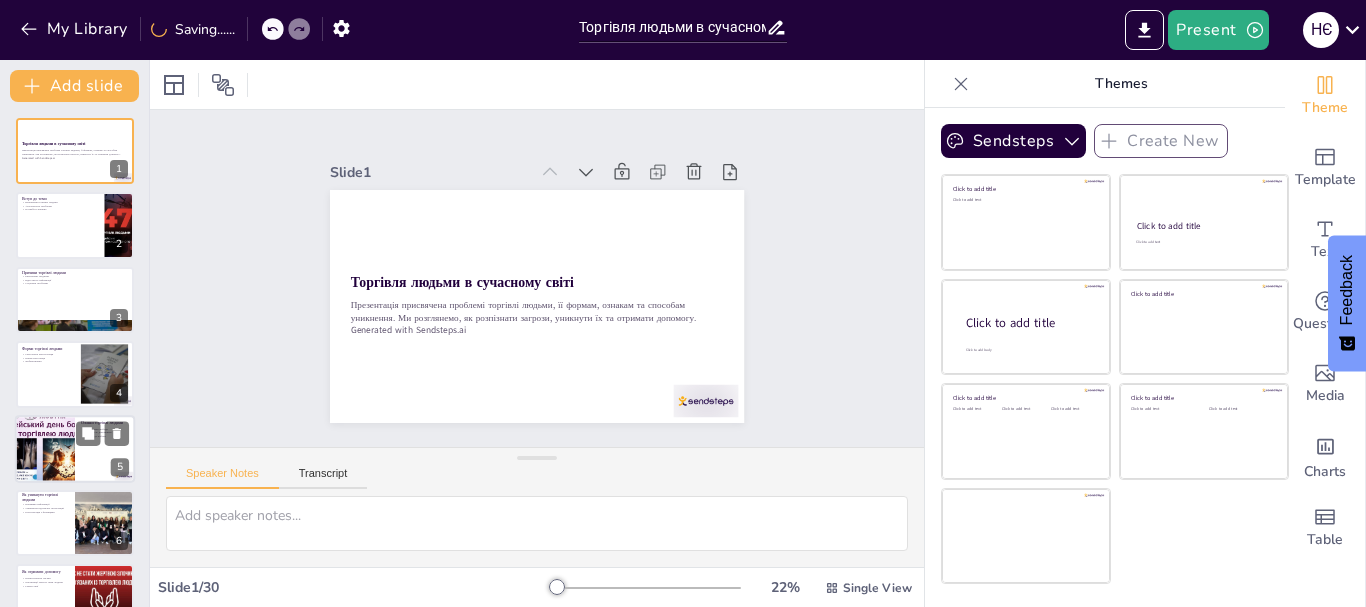 checkbox on "true" 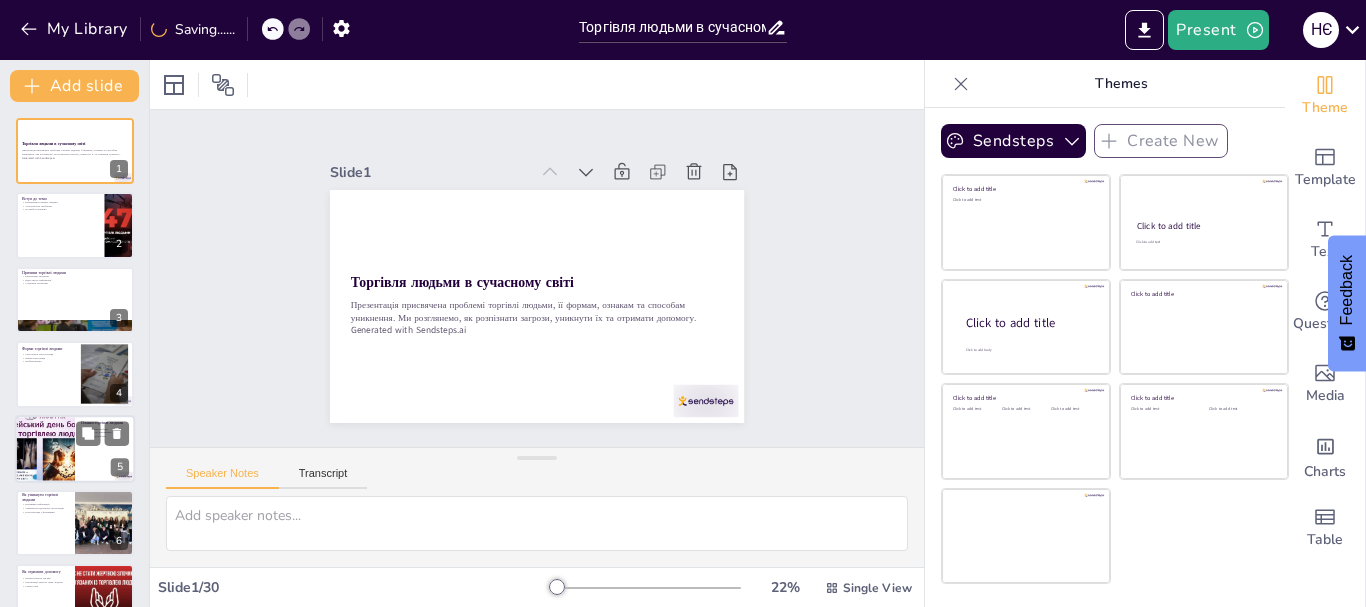 checkbox on "true" 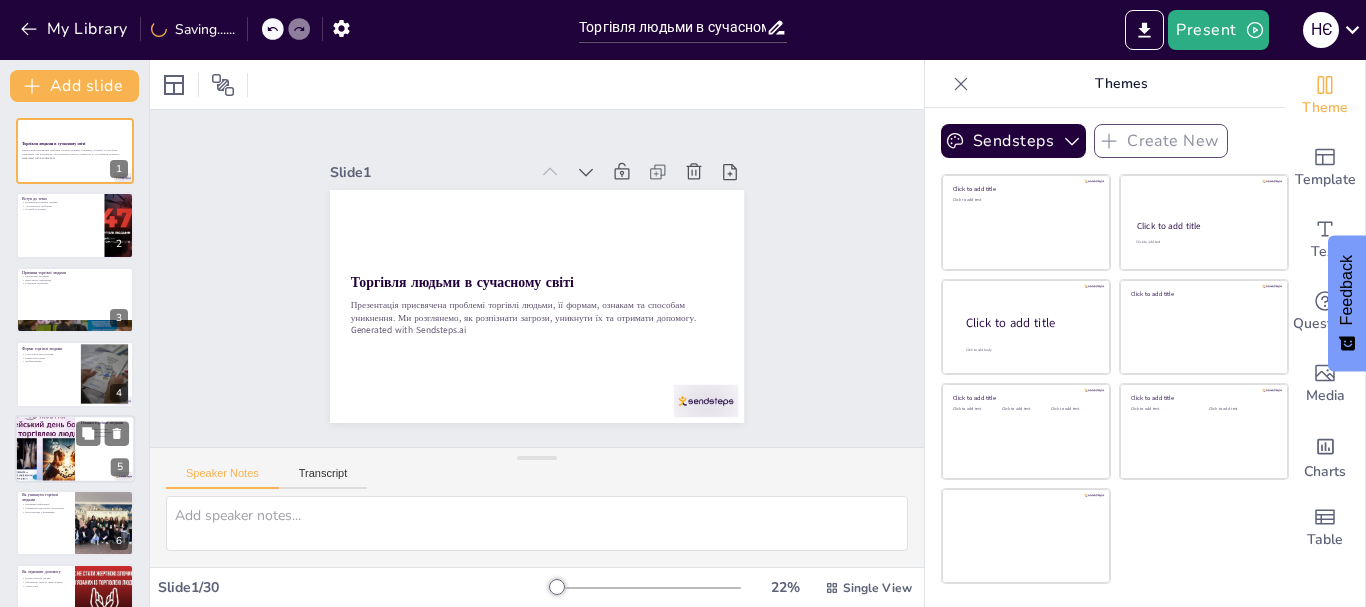 checkbox on "true" 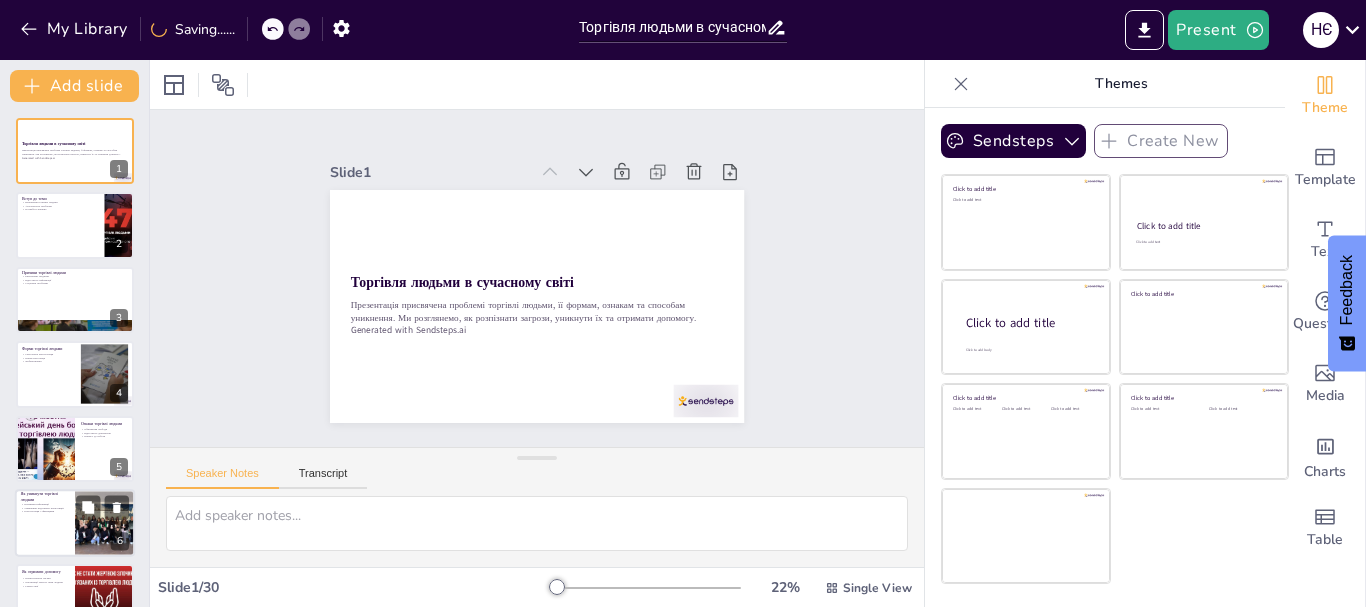checkbox on "true" 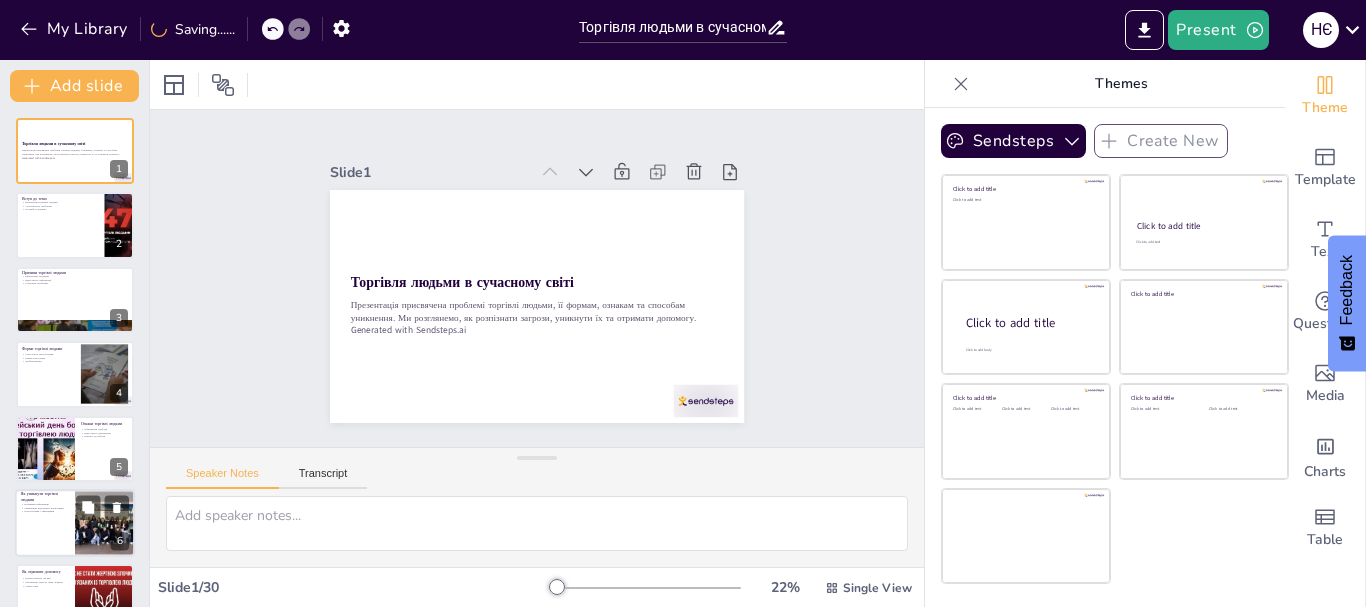 checkbox on "true" 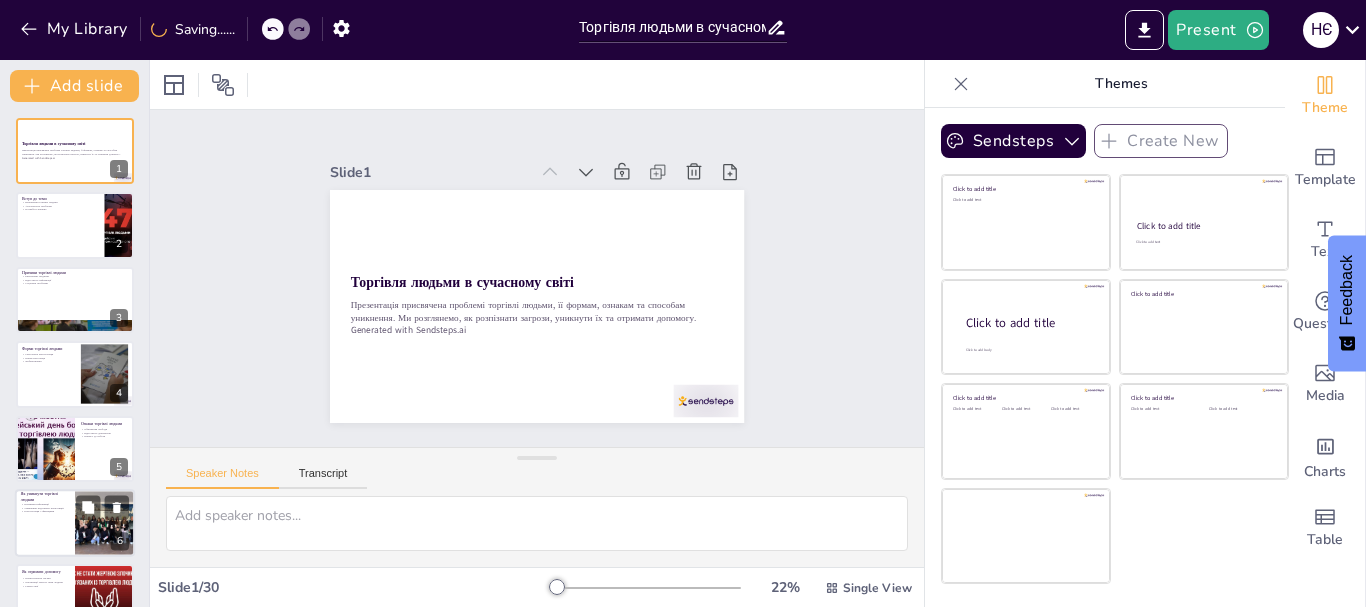 scroll, scrollTop: 400, scrollLeft: 0, axis: vertical 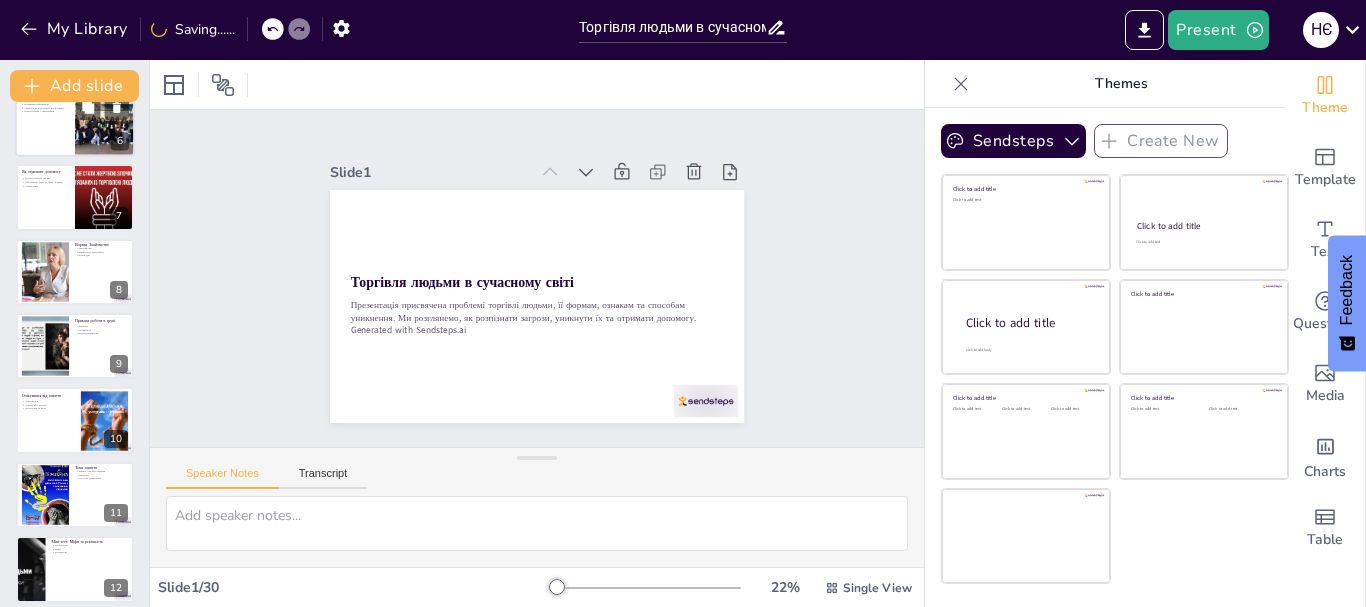 checkbox on "true" 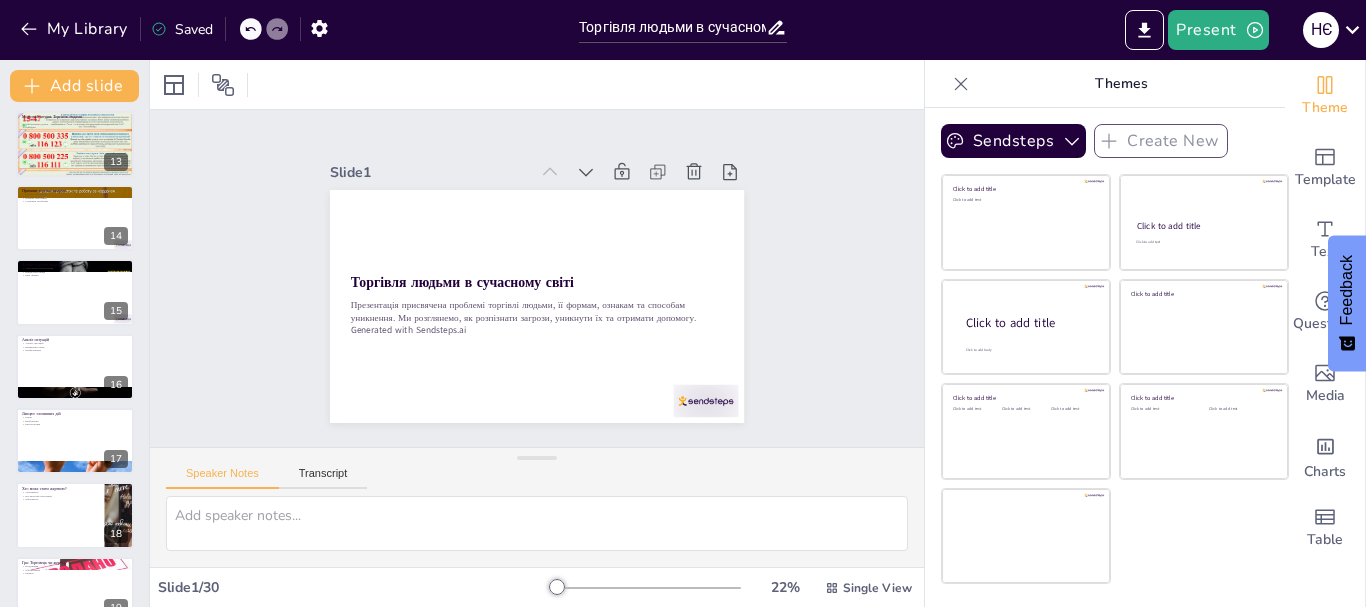checkbox on "true" 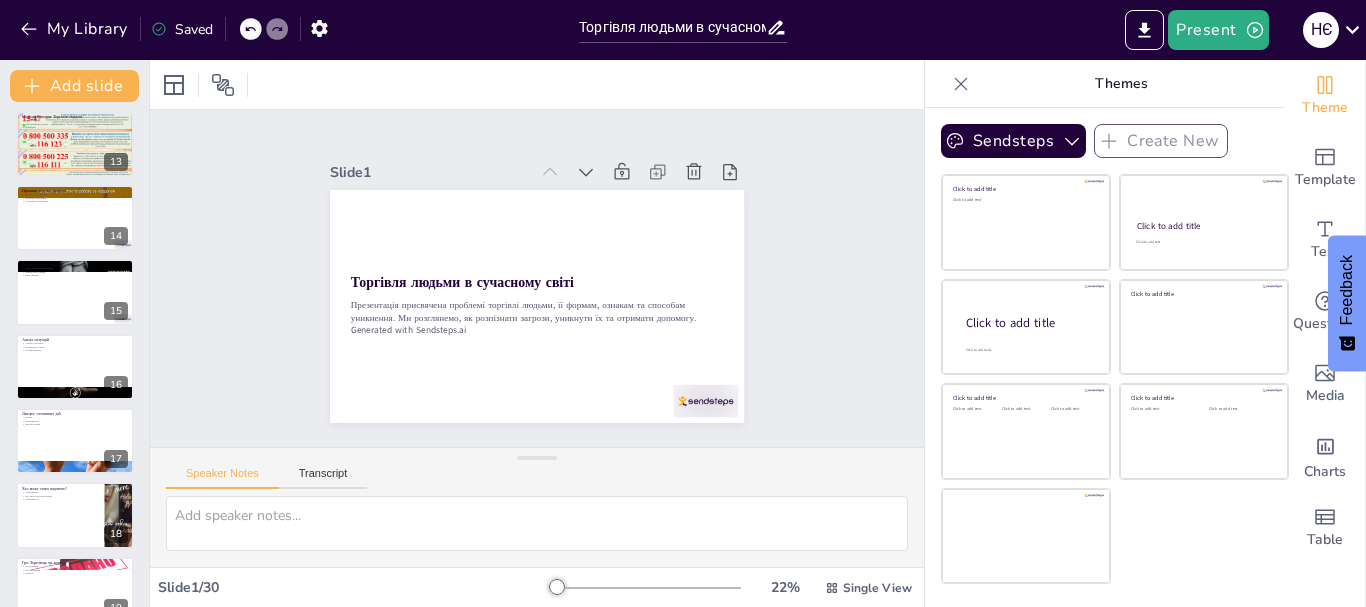 checkbox on "true" 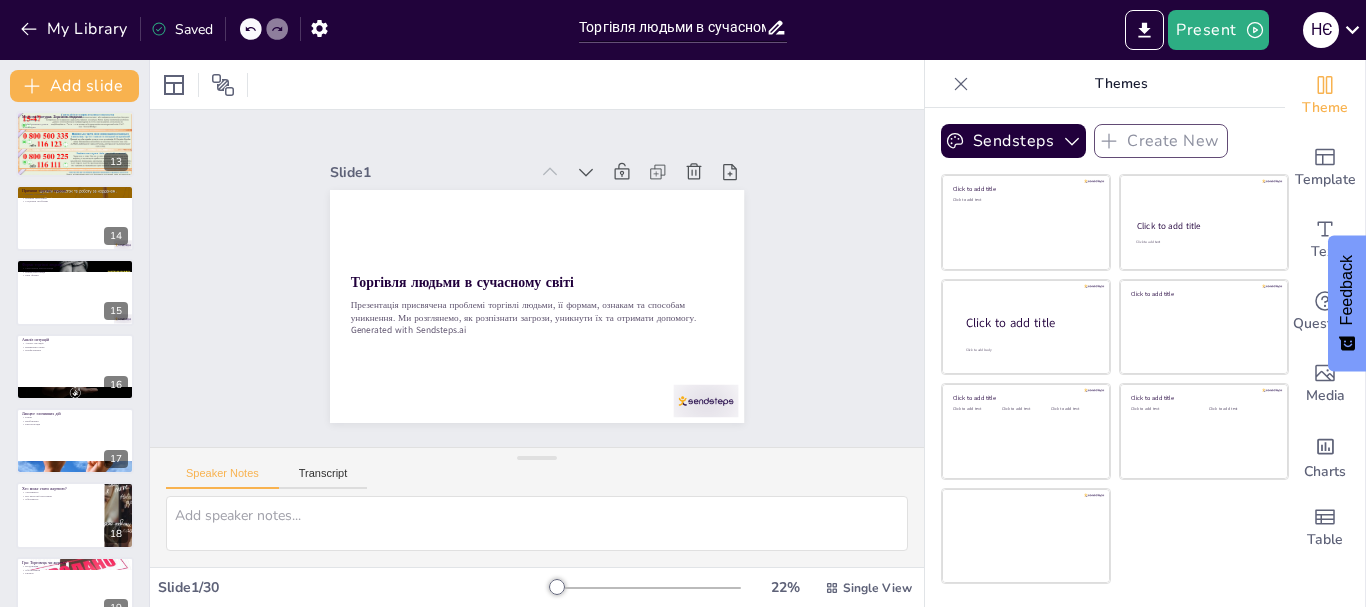 checkbox on "true" 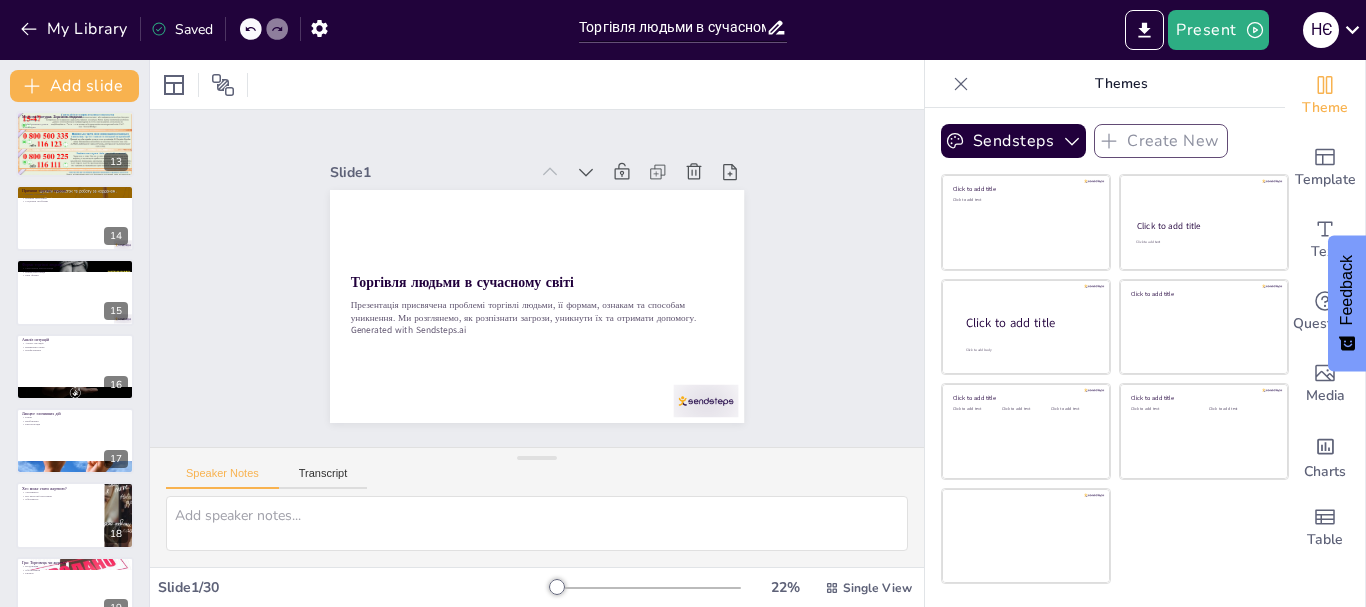 checkbox on "true" 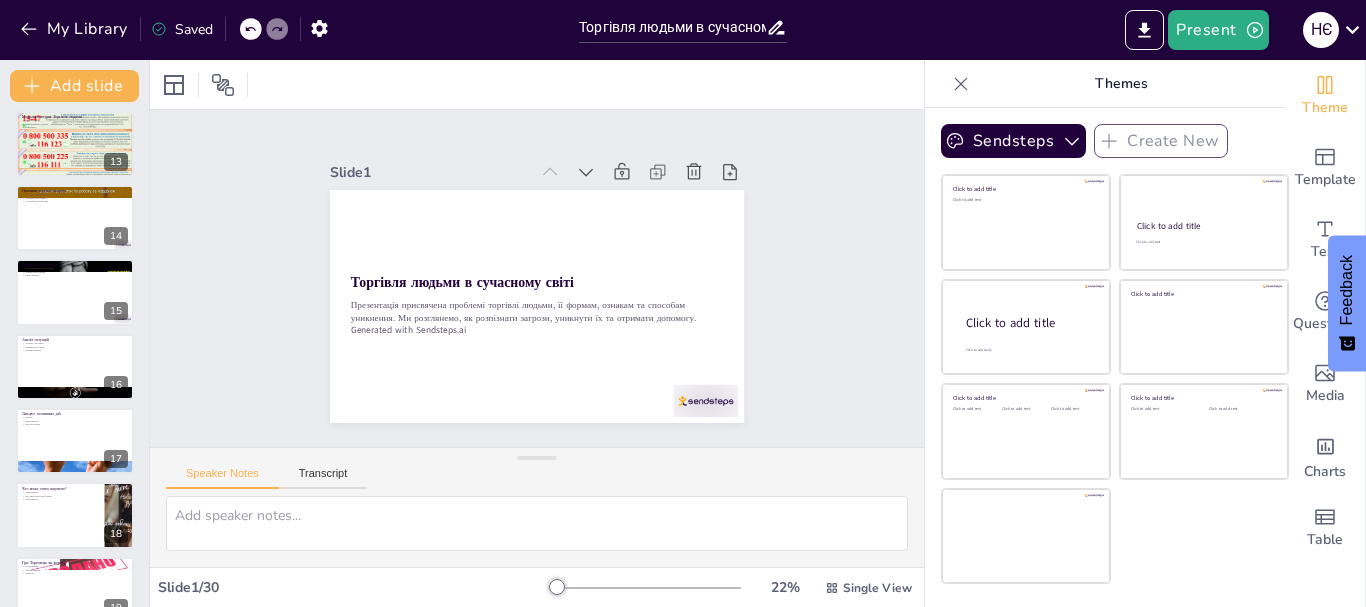 checkbox on "true" 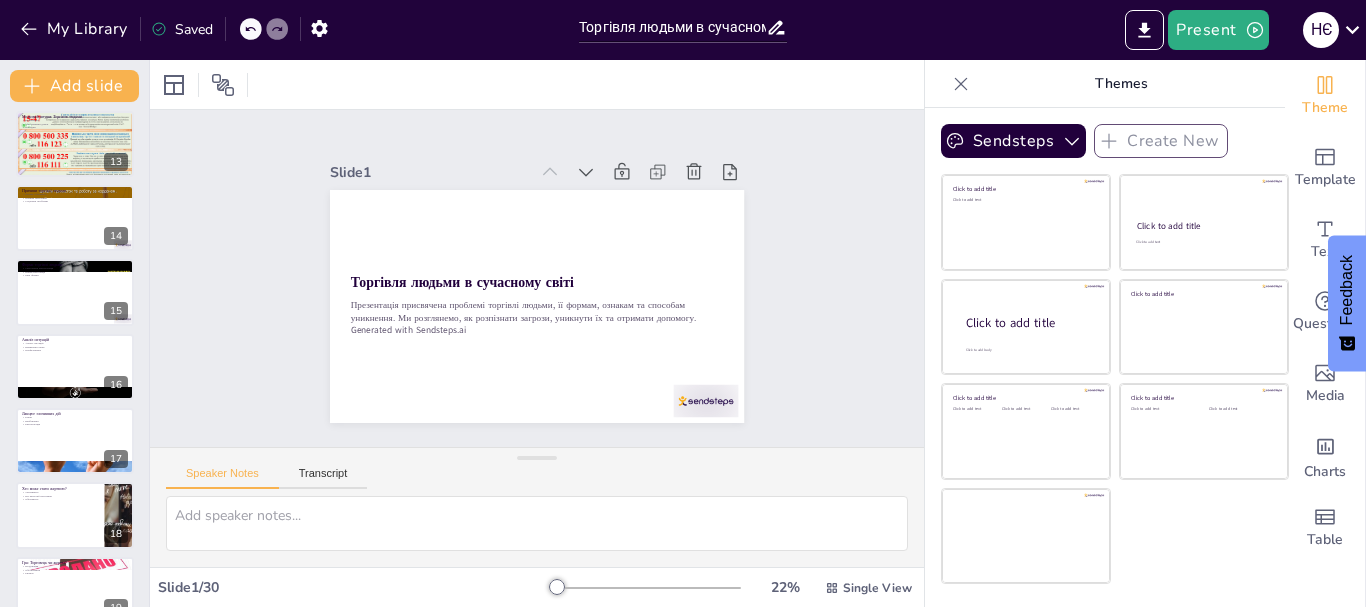 checkbox on "true" 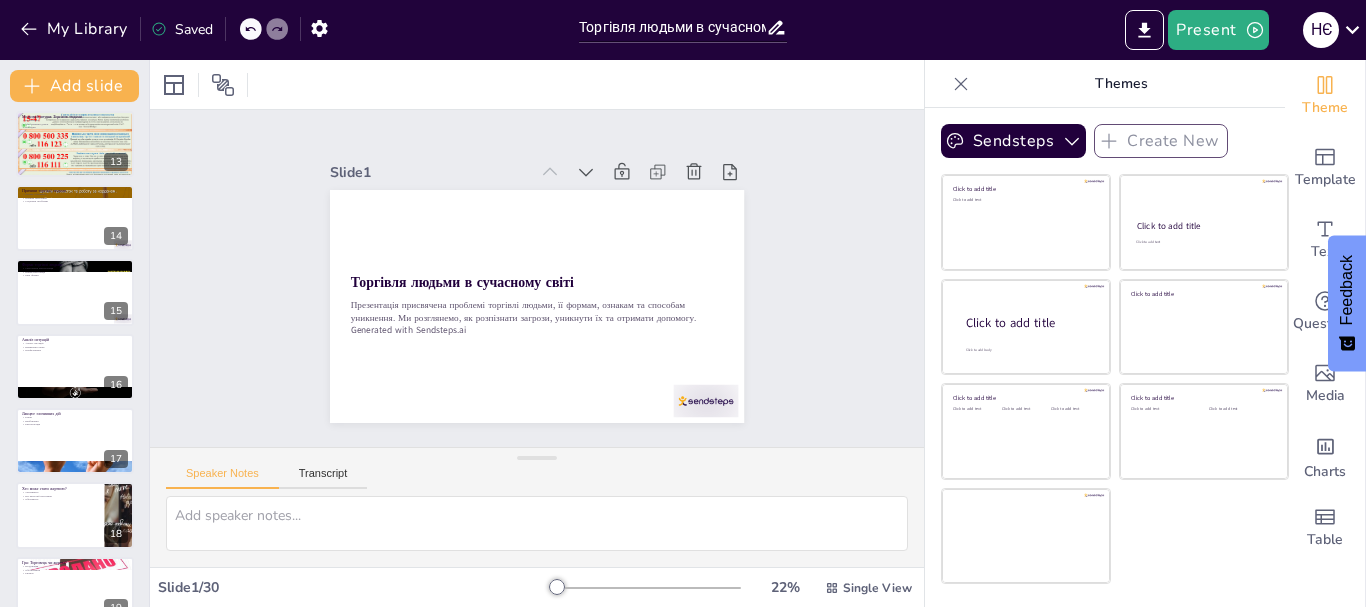 checkbox on "true" 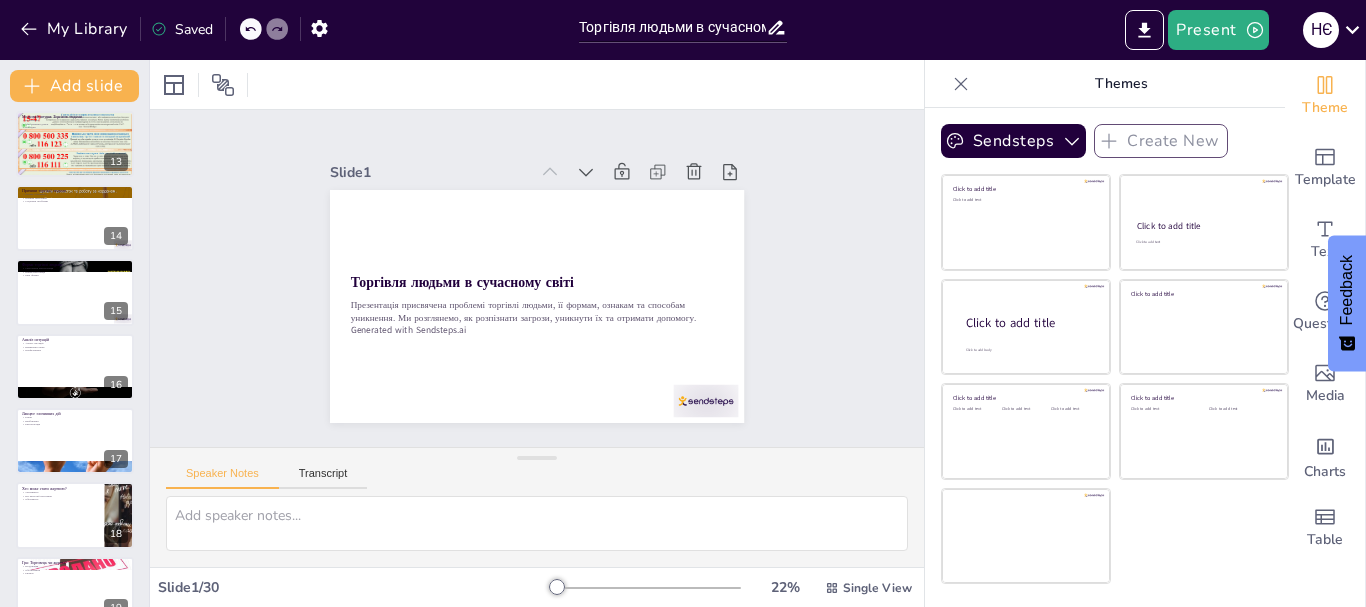 checkbox on "true" 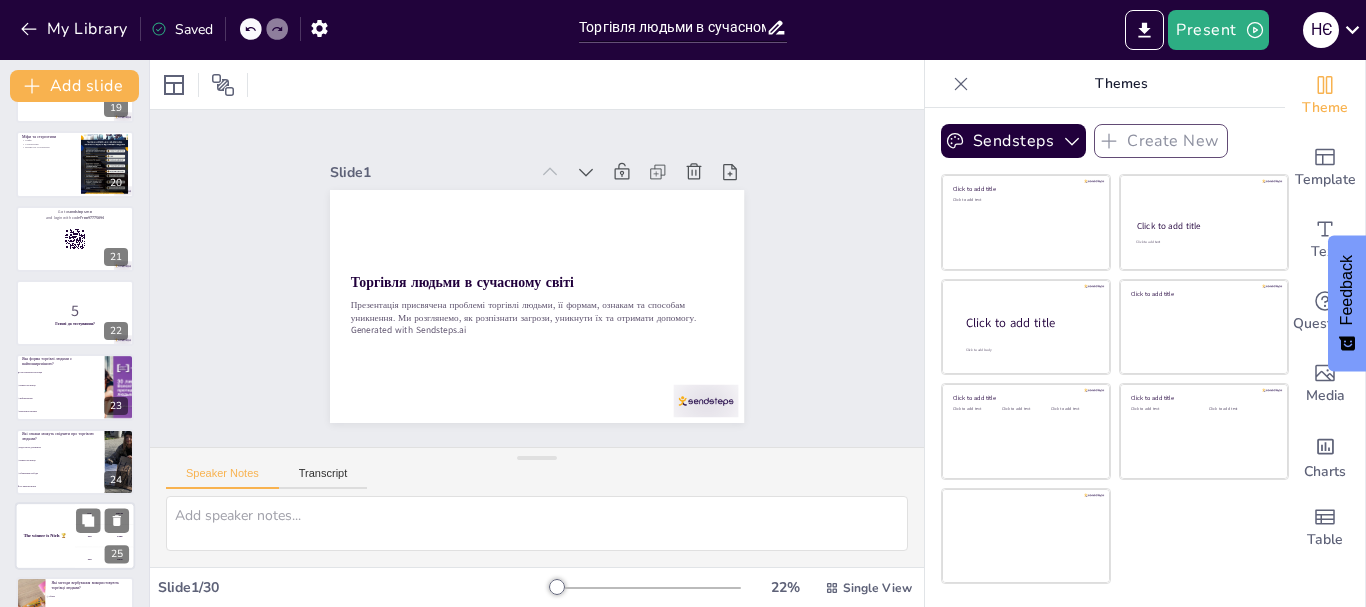 checkbox on "true" 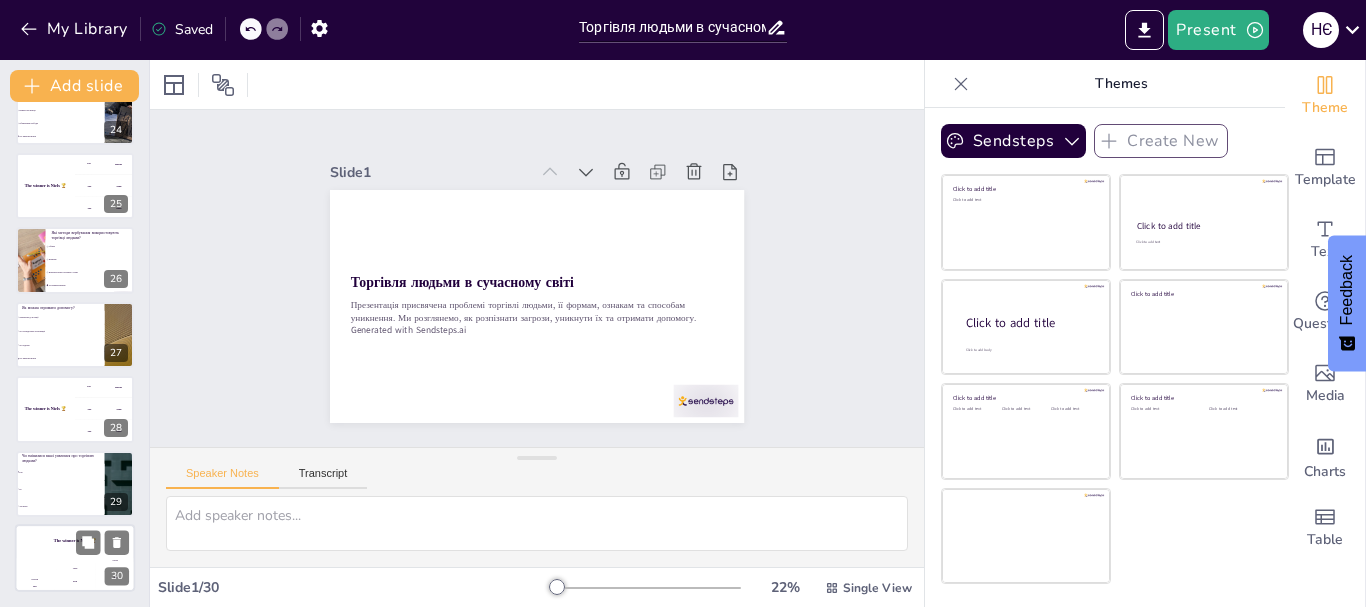 checkbox on "true" 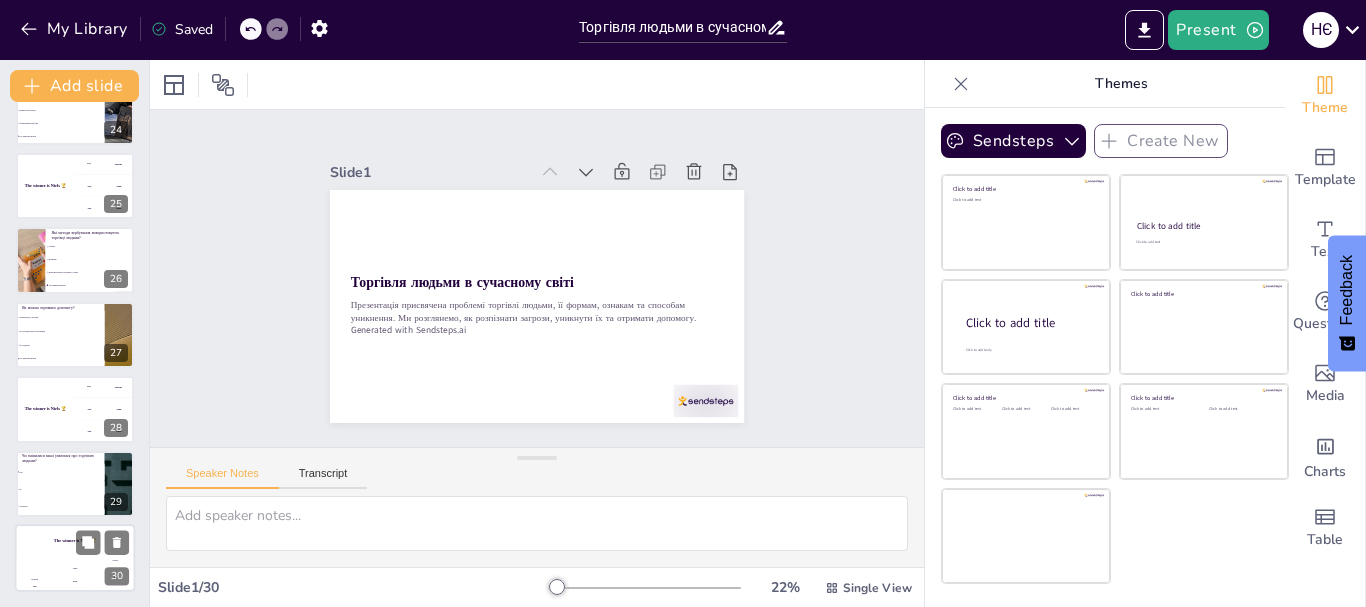 checkbox on "true" 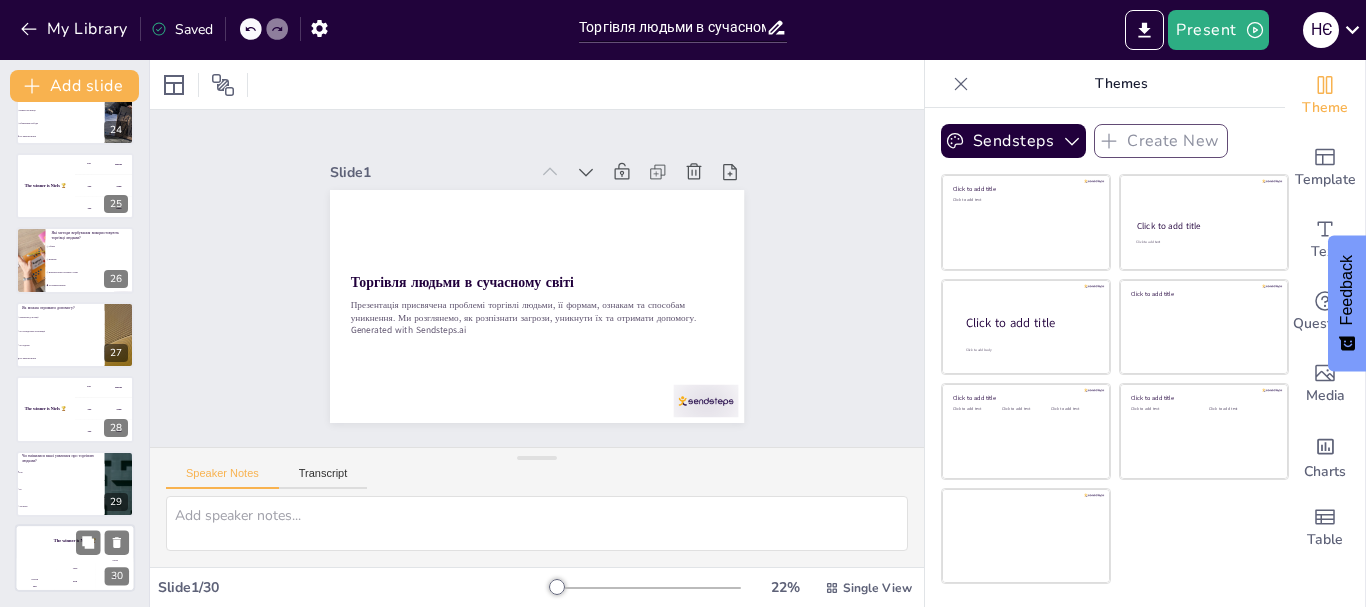 checkbox on "true" 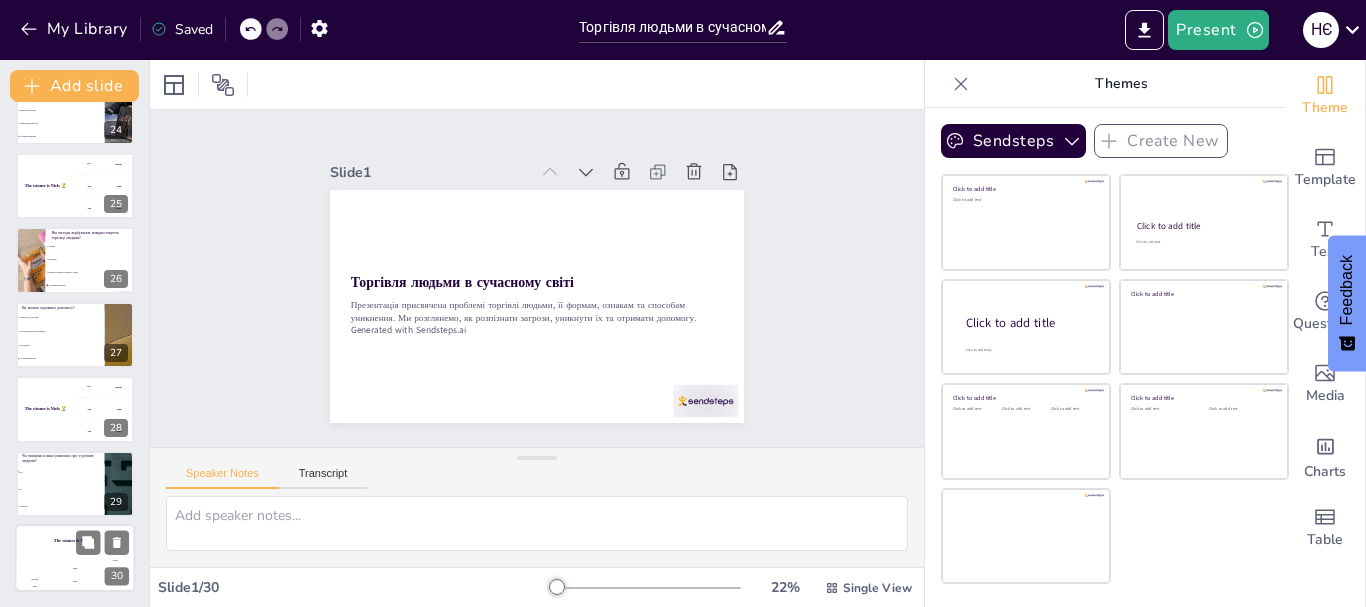 checkbox on "true" 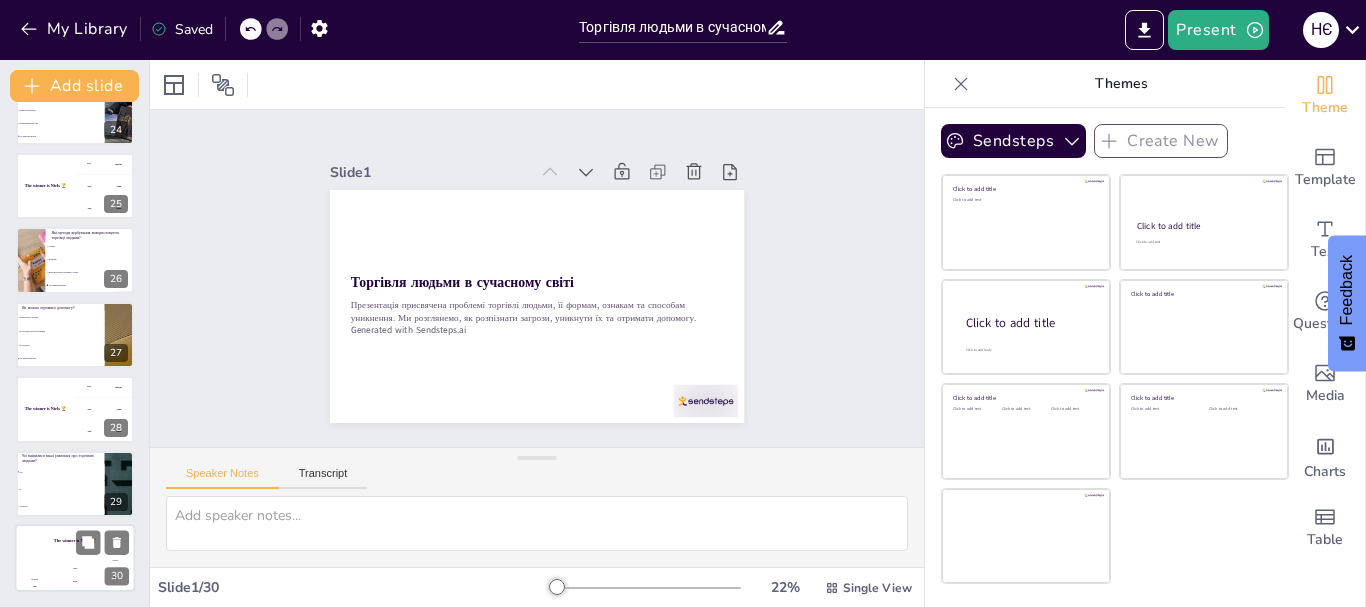 checkbox on "true" 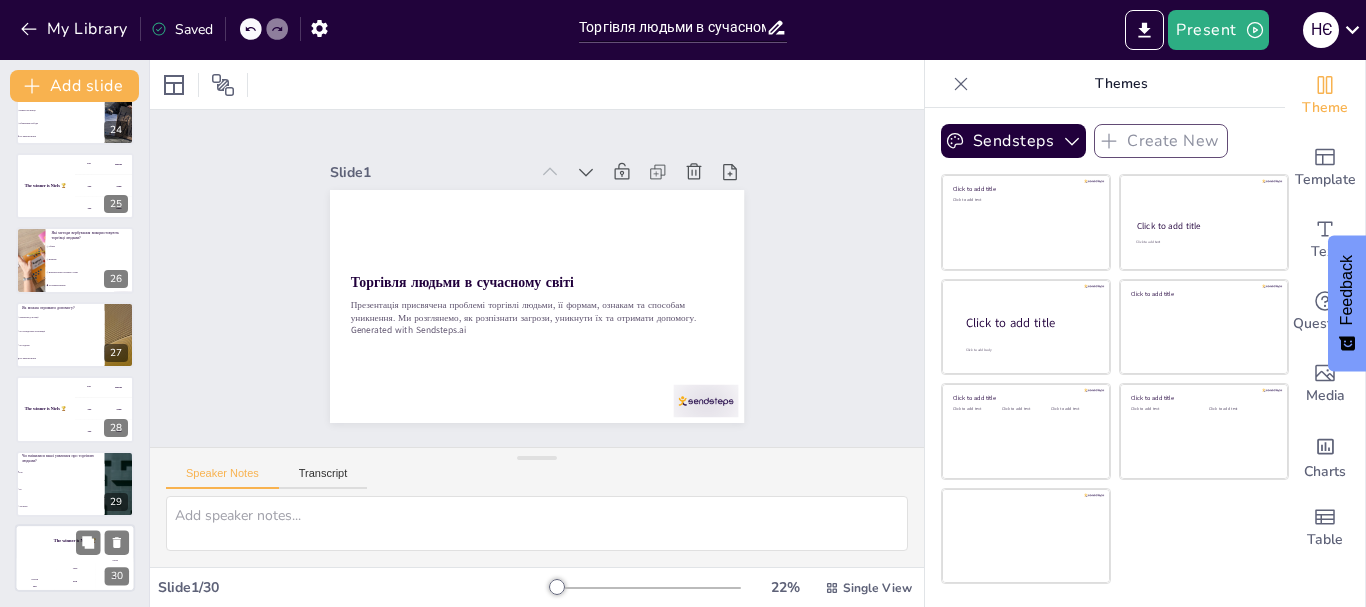 checkbox on "true" 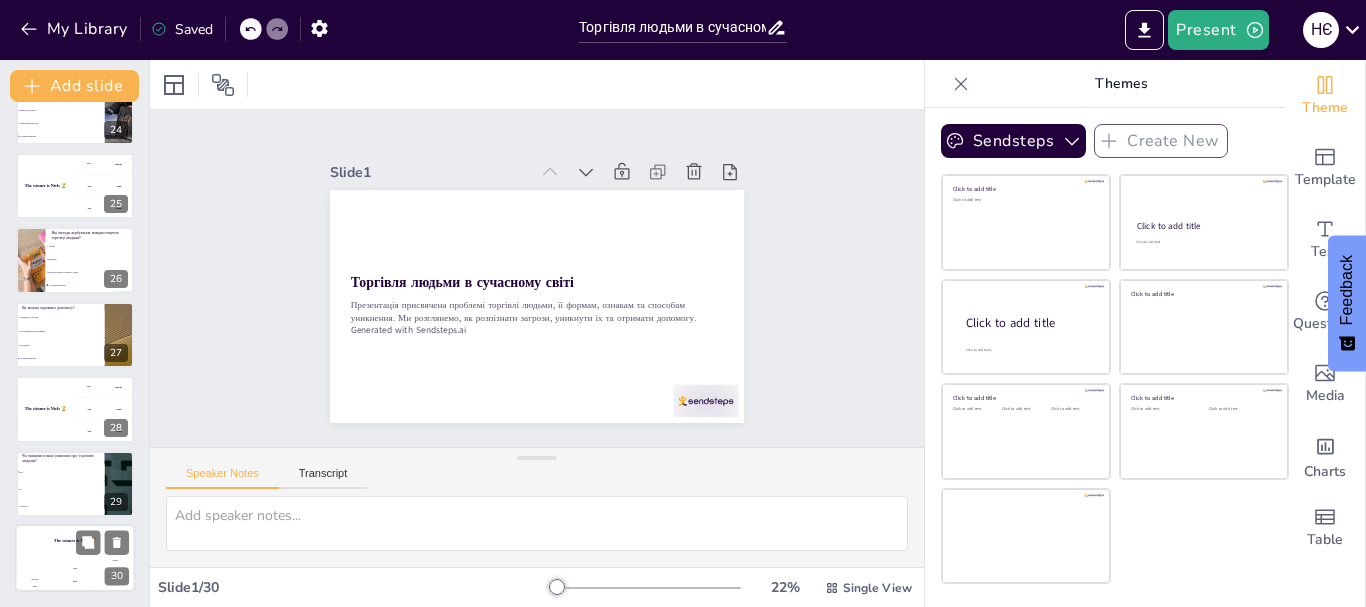 checkbox on "true" 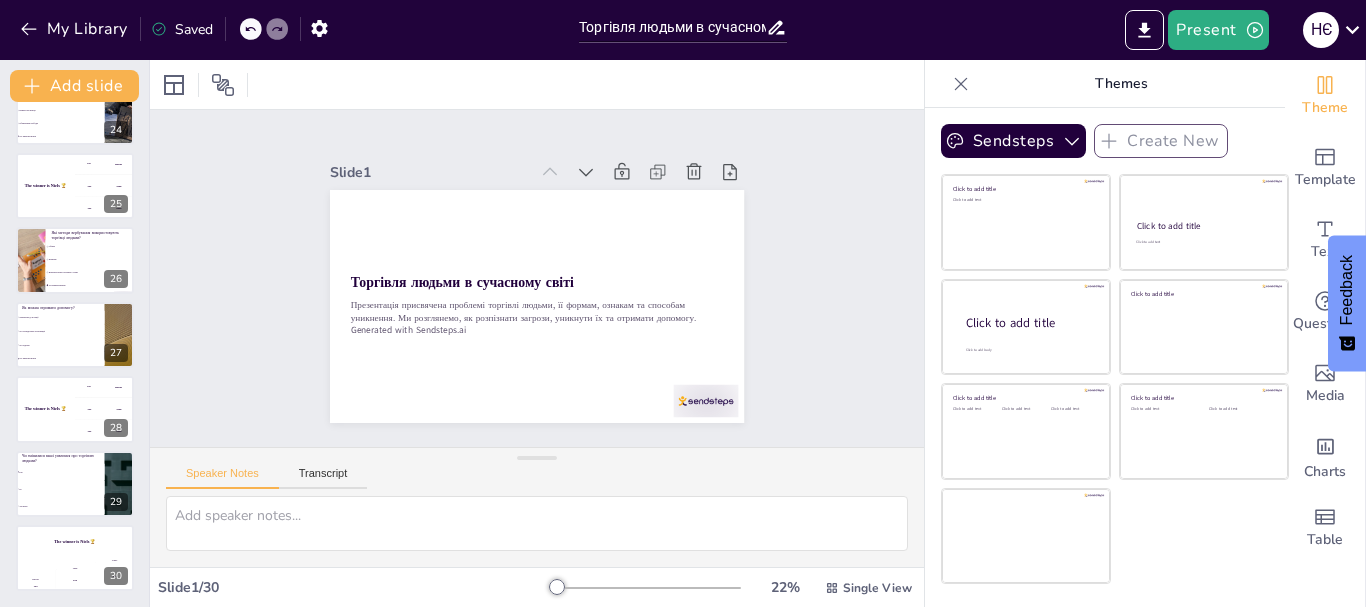 checkbox on "true" 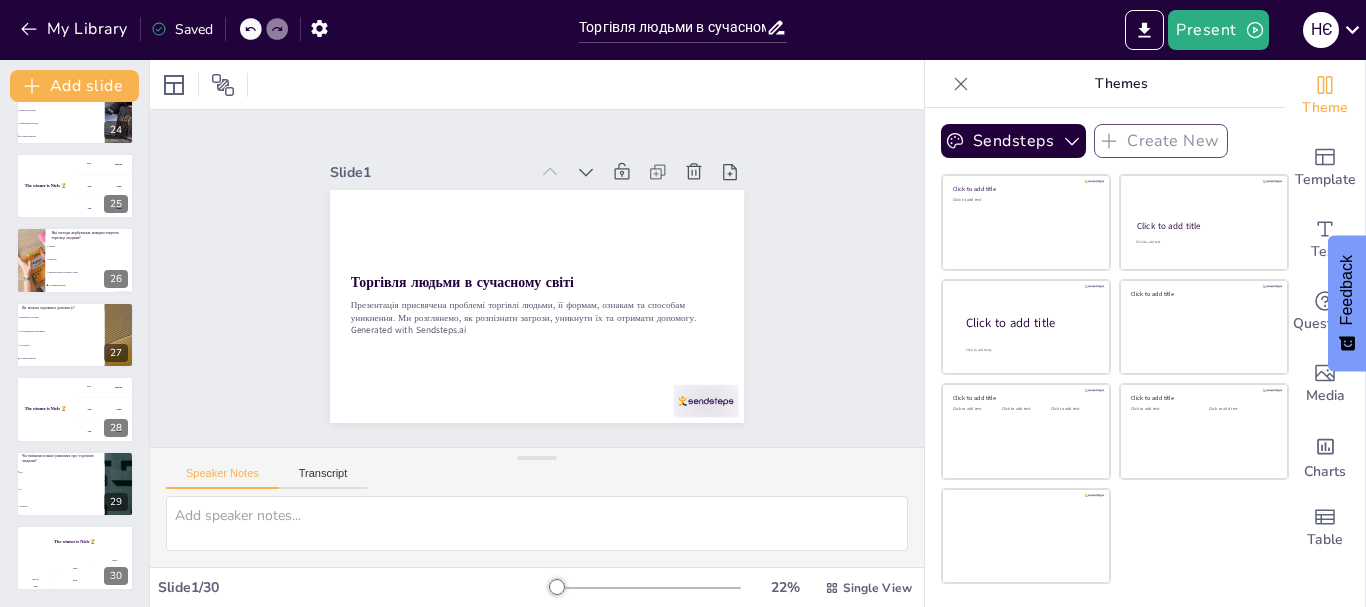 checkbox on "true" 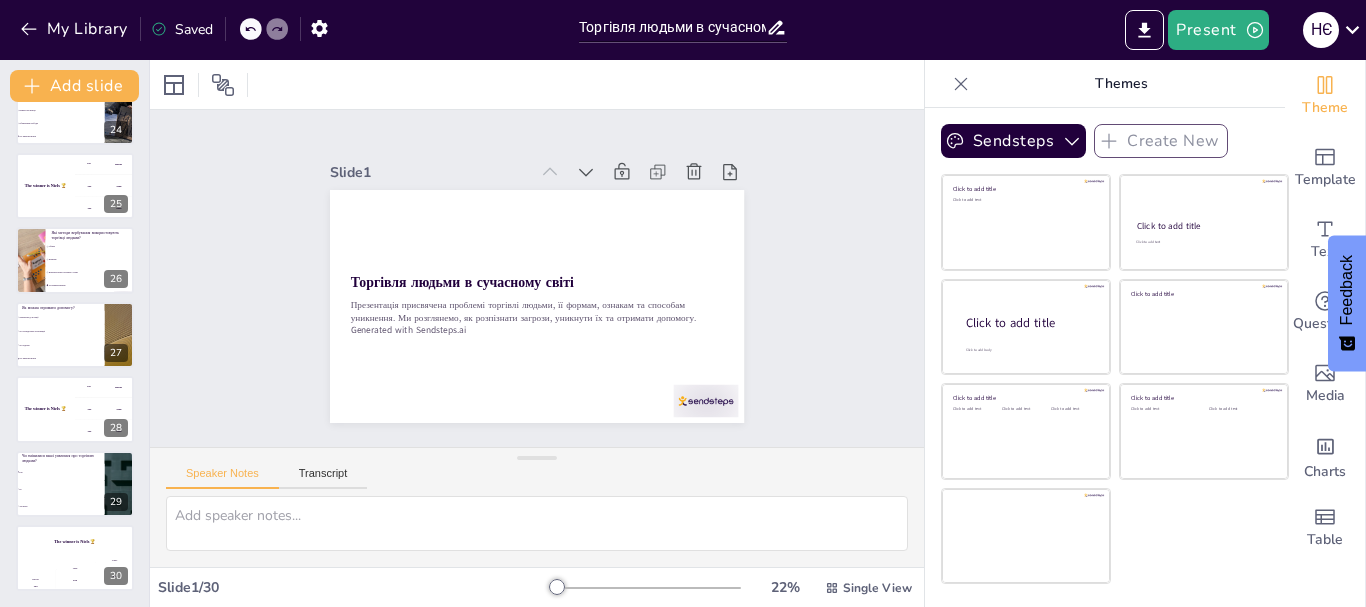 checkbox on "true" 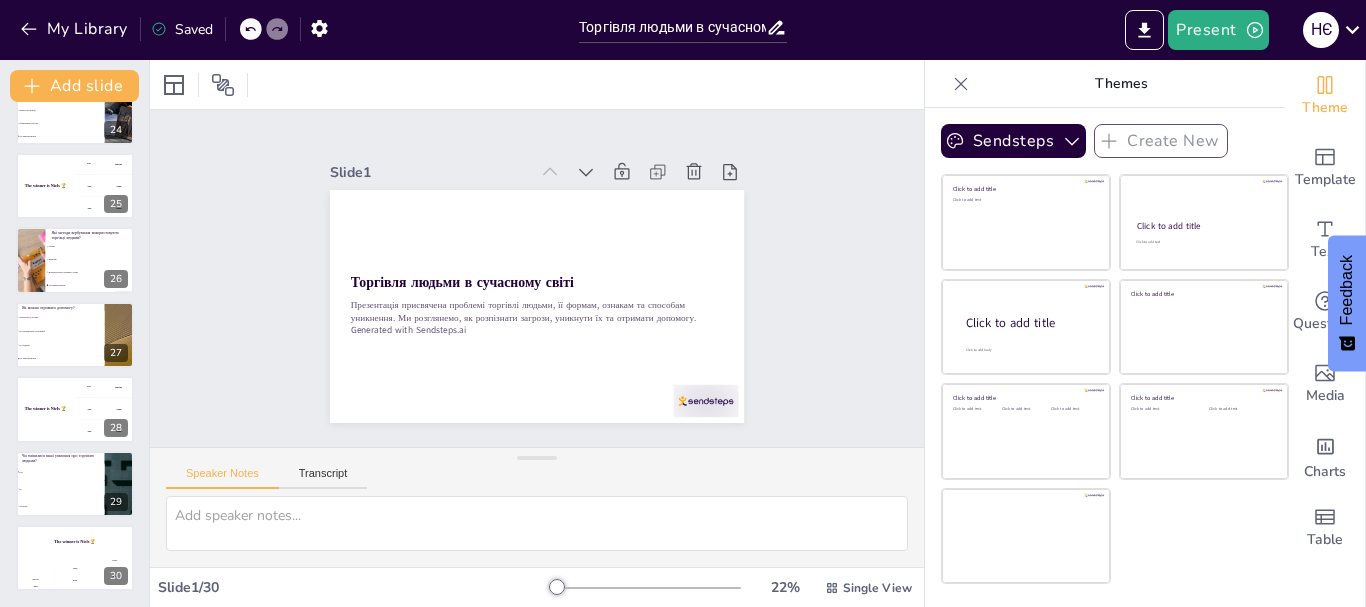 checkbox on "true" 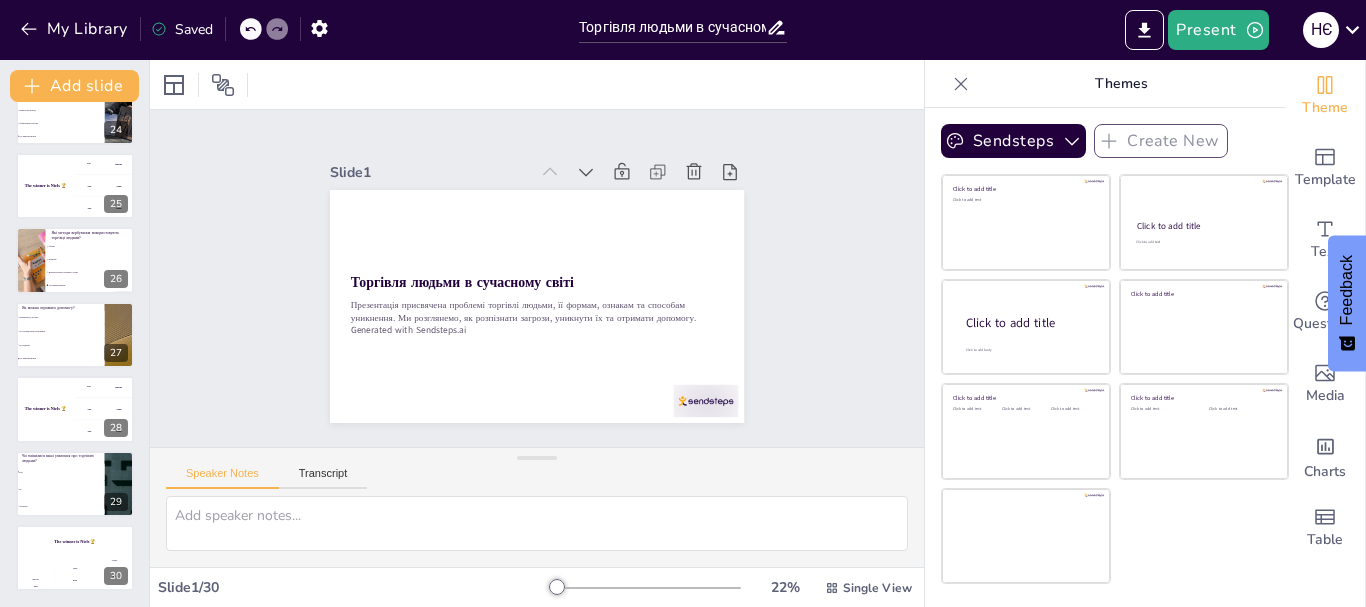 checkbox on "true" 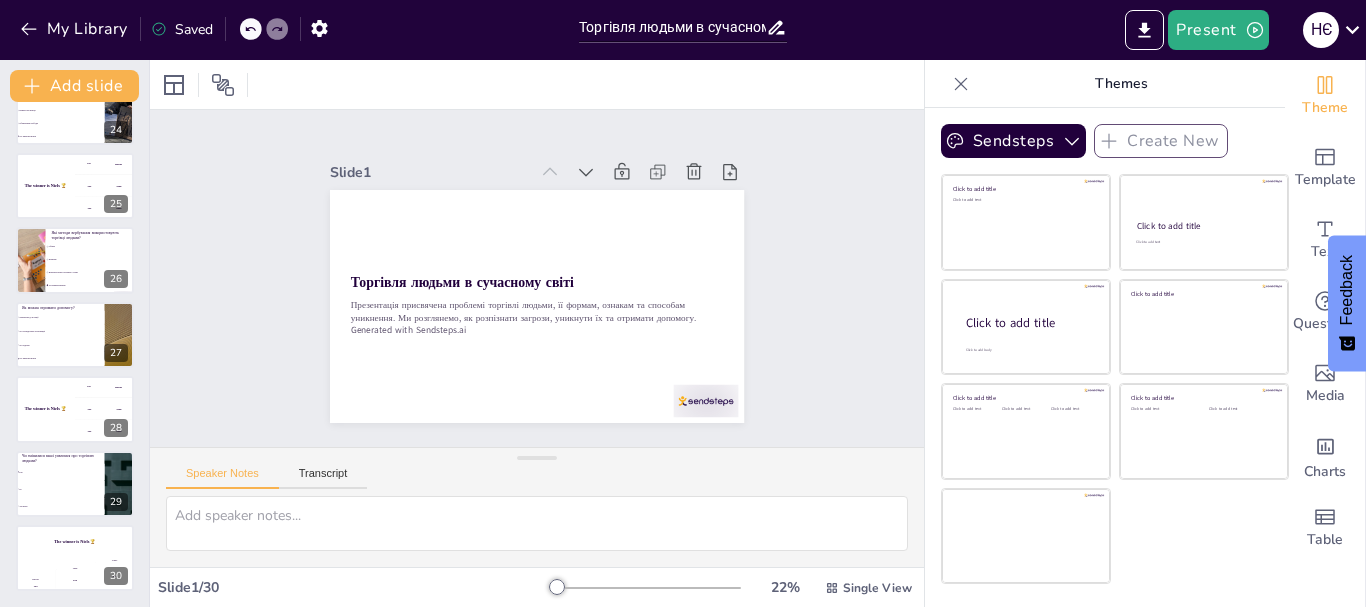 checkbox on "true" 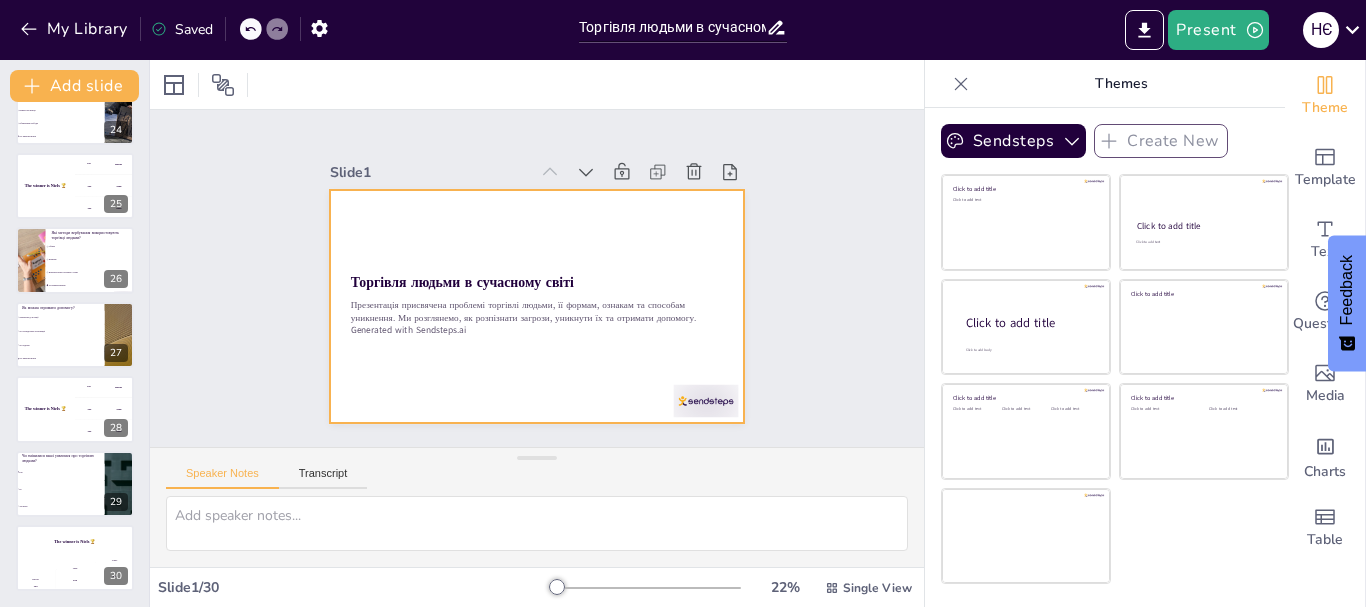 checkbox on "true" 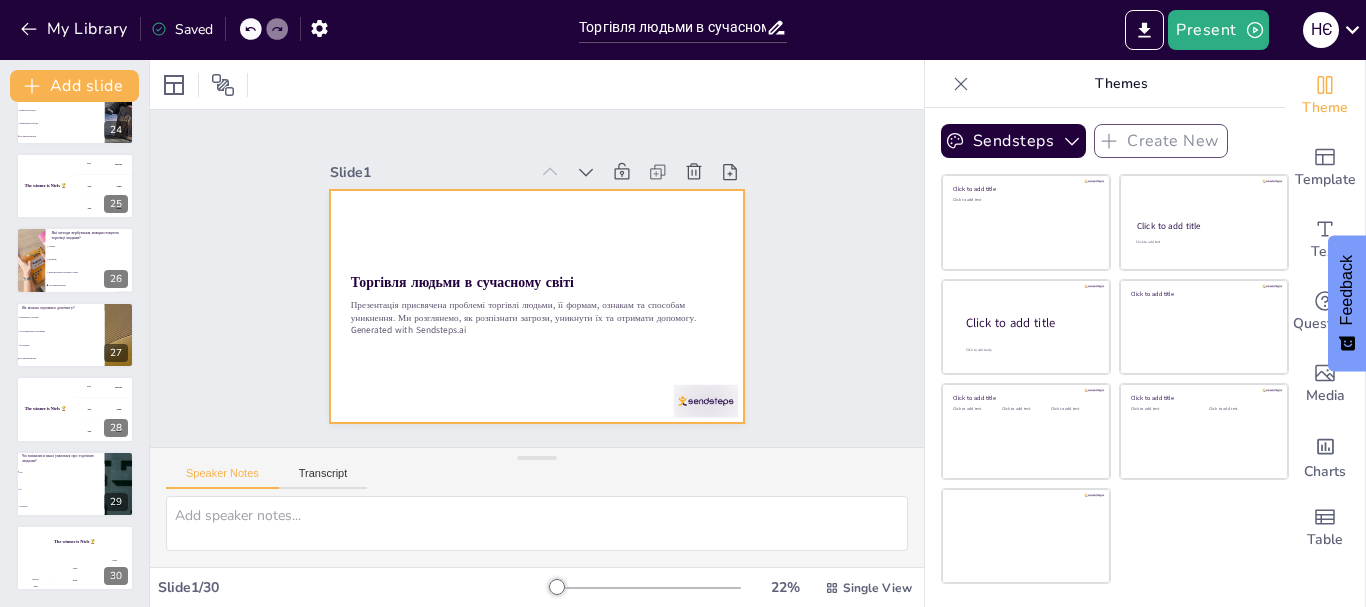 checkbox on "true" 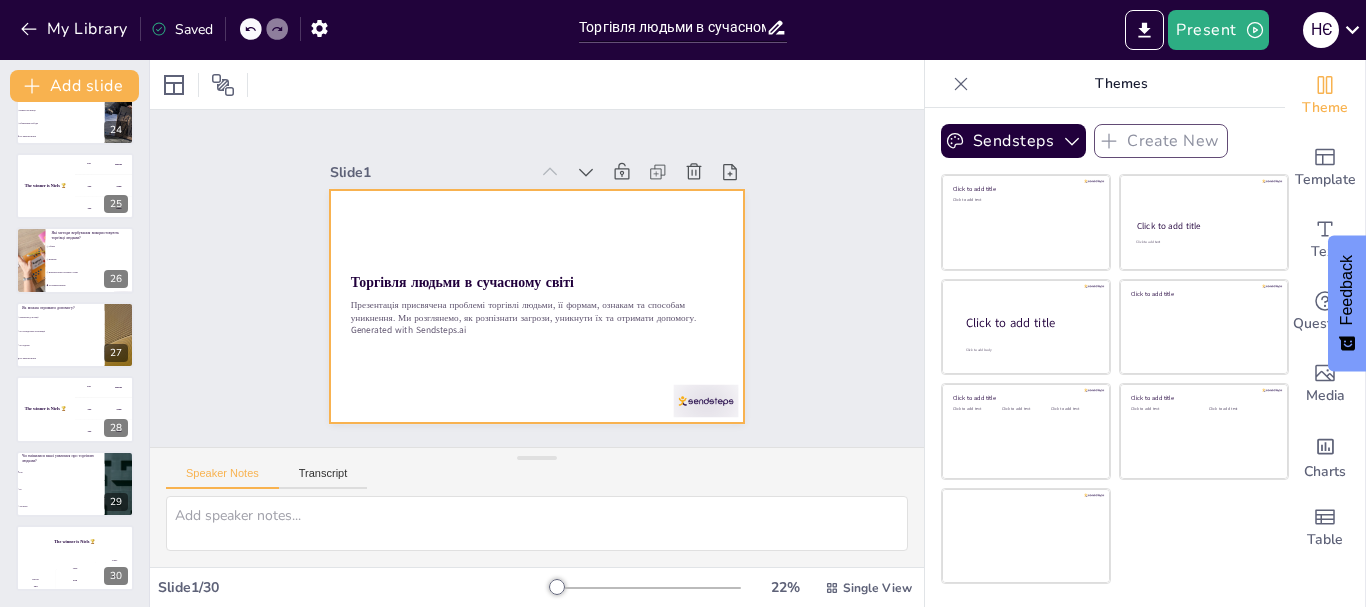 checkbox on "true" 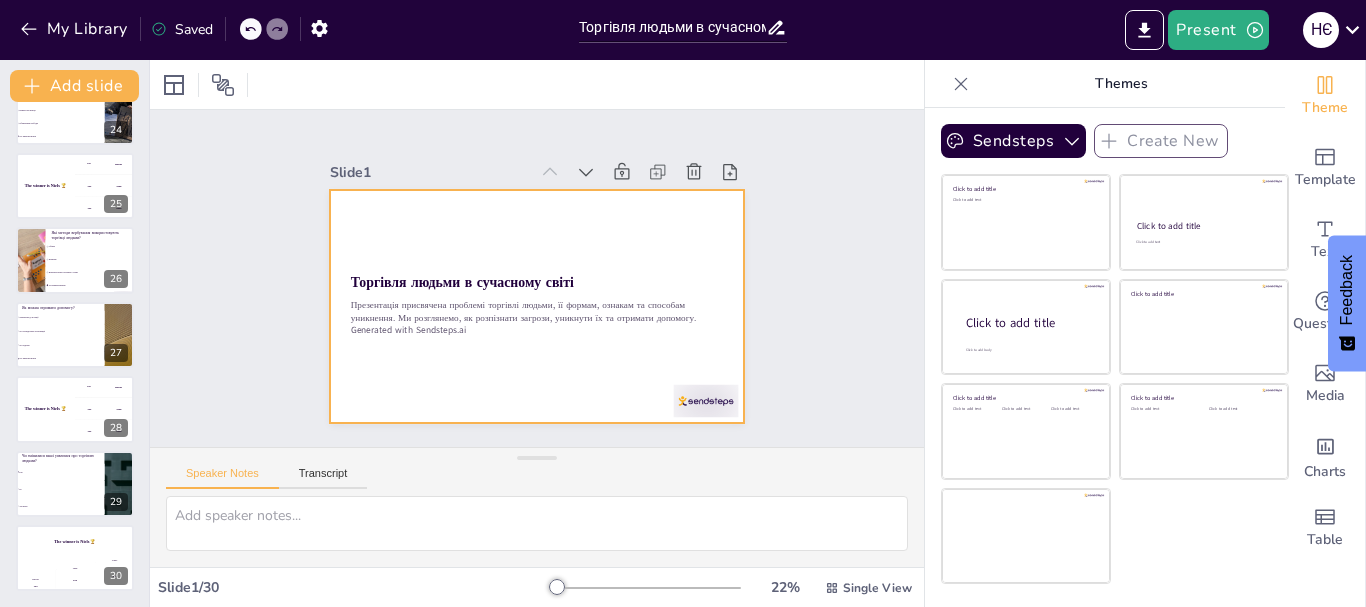 checkbox on "true" 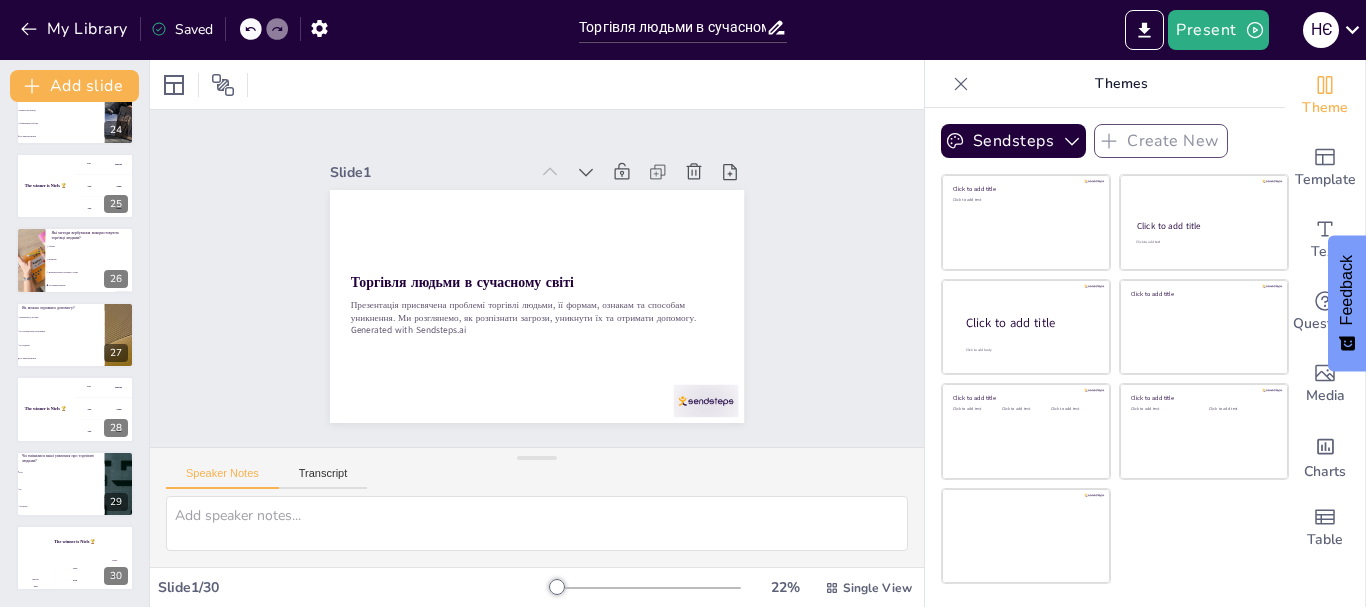checkbox on "true" 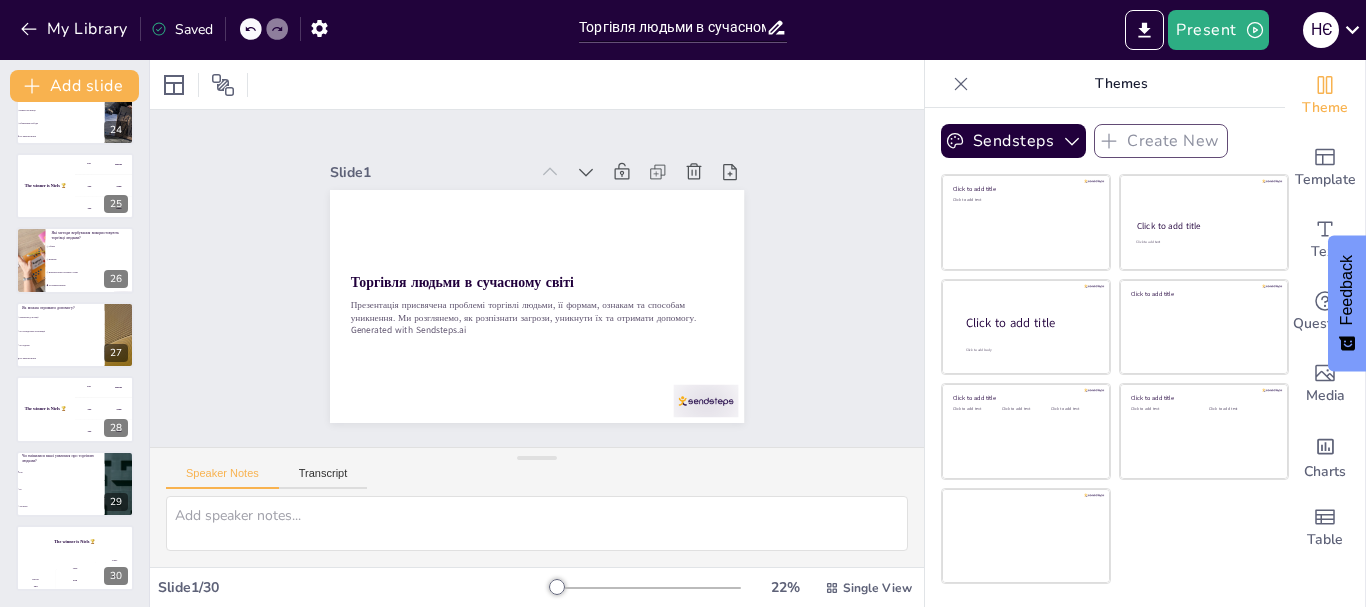 checkbox on "true" 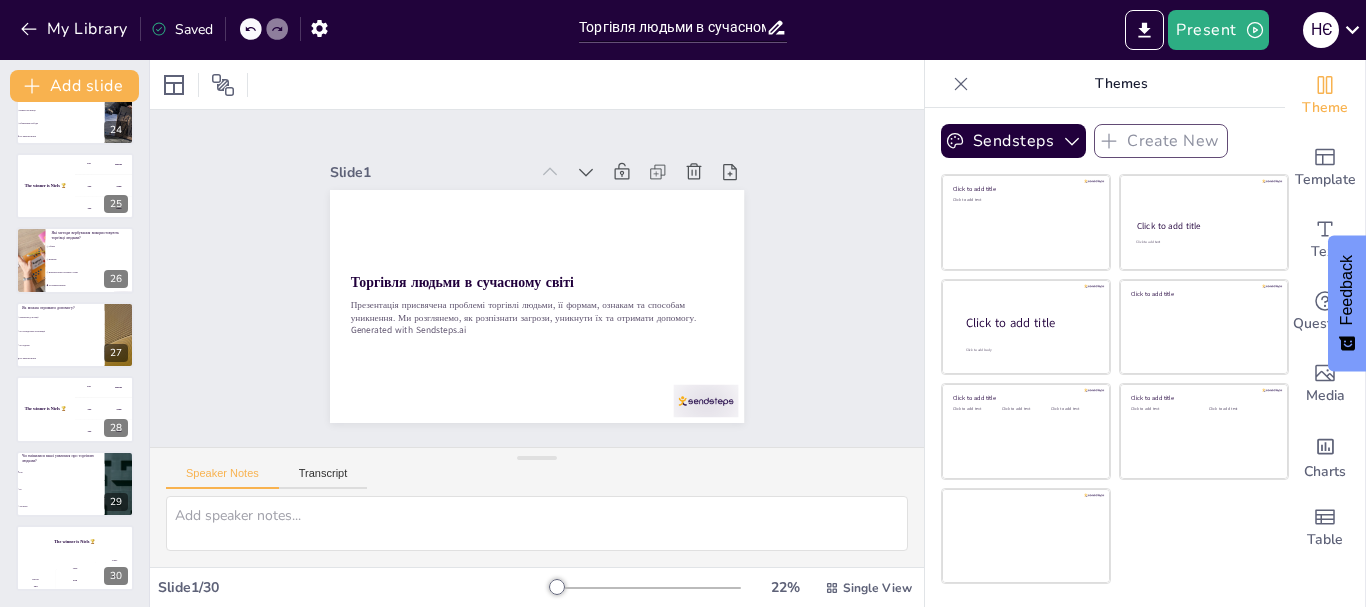 checkbox on "true" 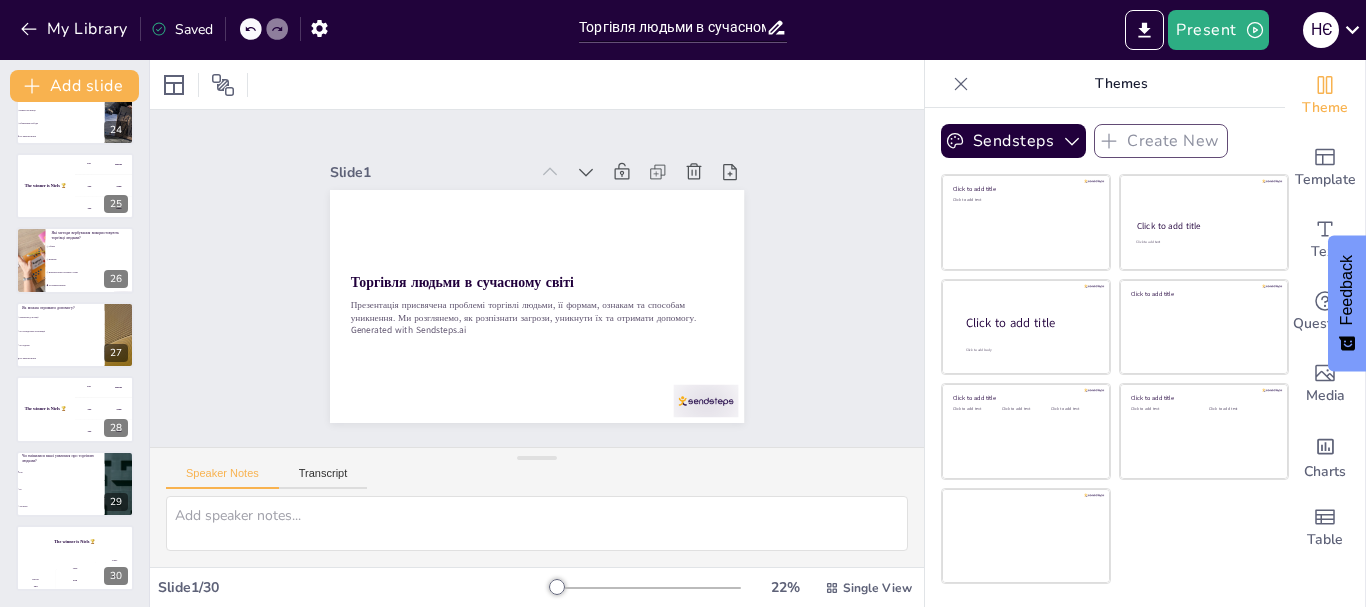 checkbox on "true" 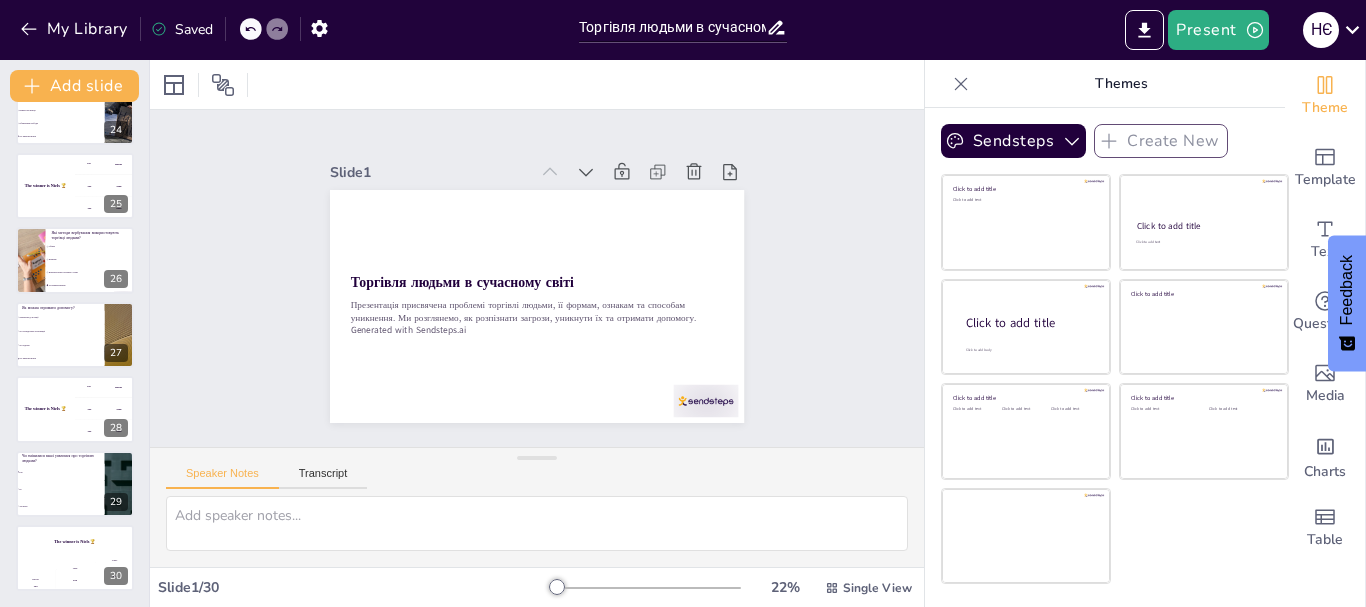 checkbox on "true" 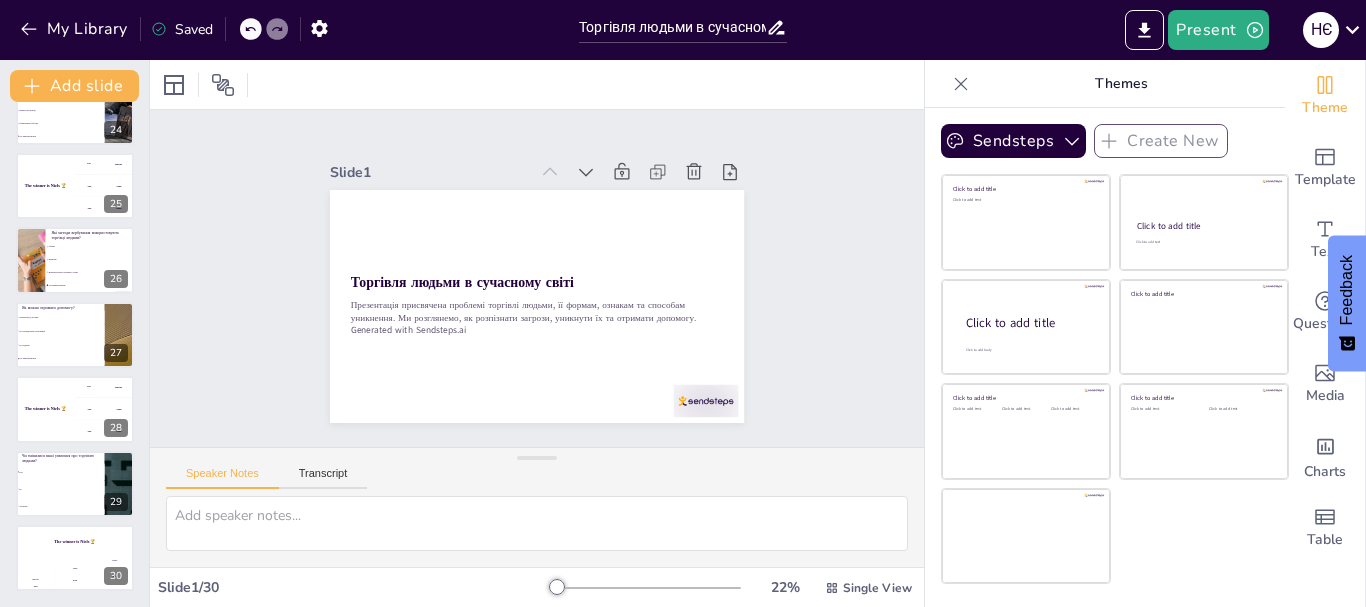 checkbox on "true" 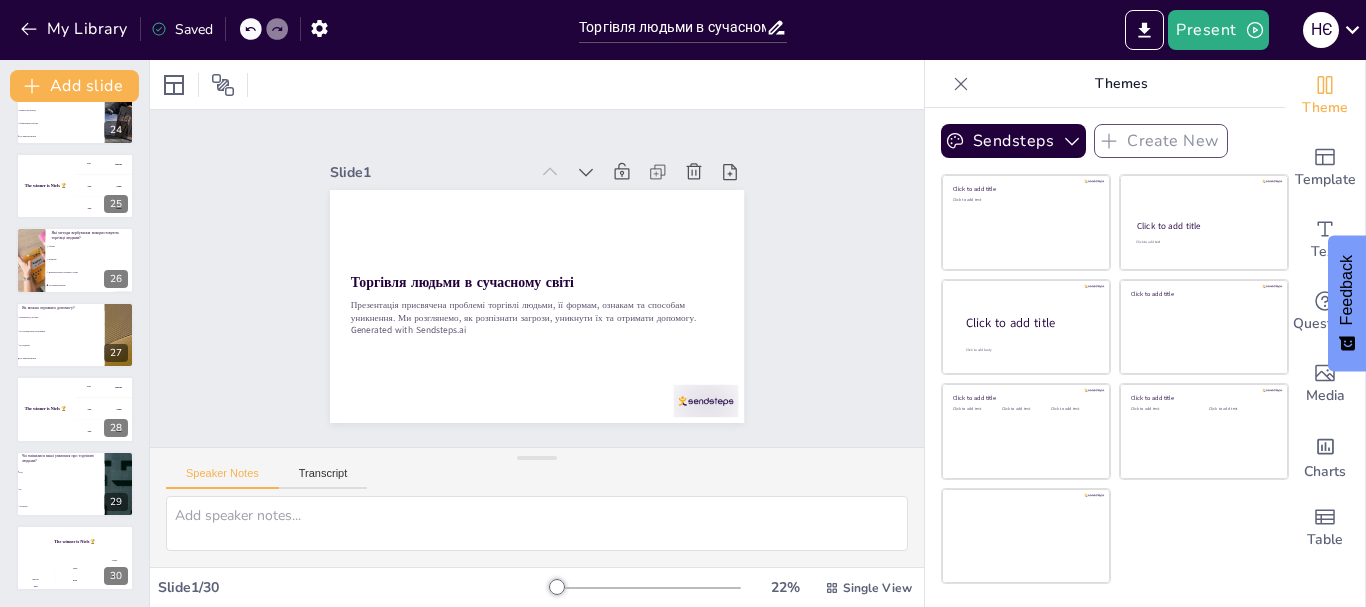 checkbox on "true" 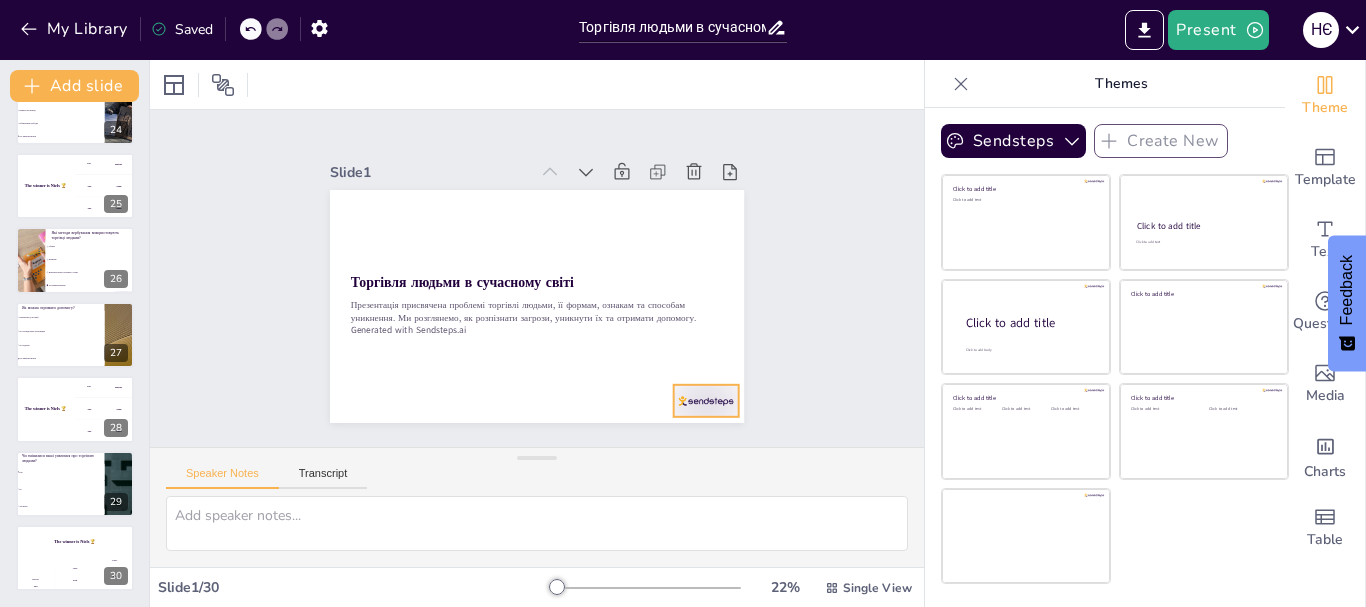 checkbox on "true" 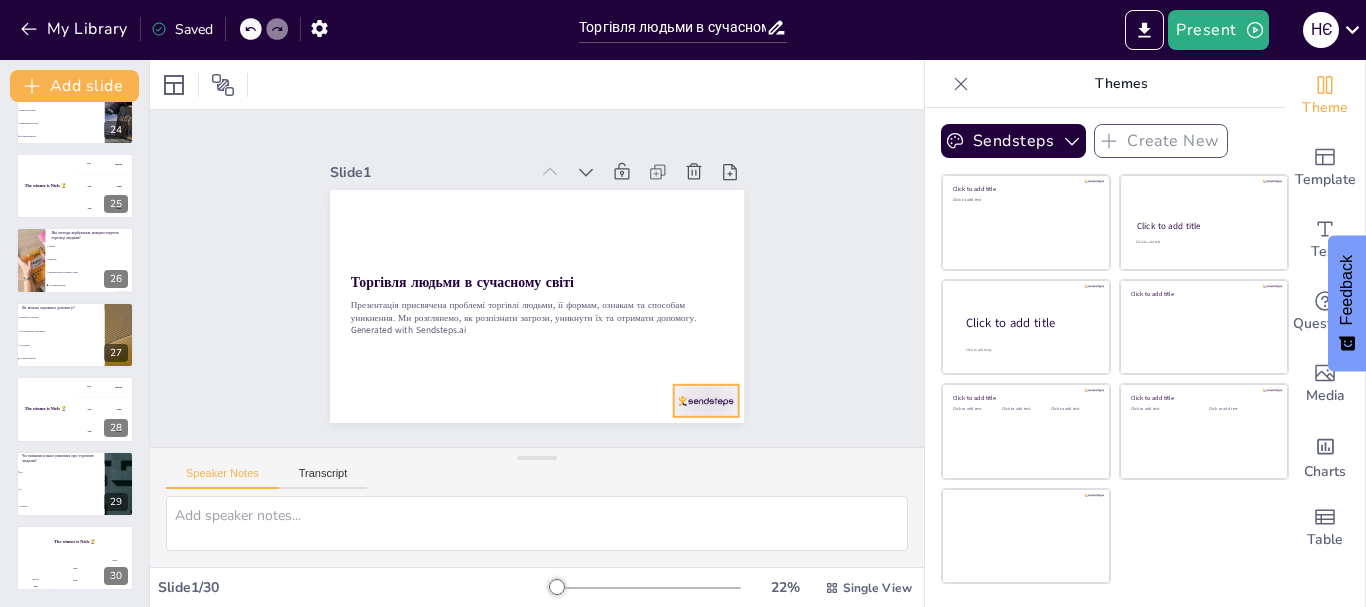 checkbox on "true" 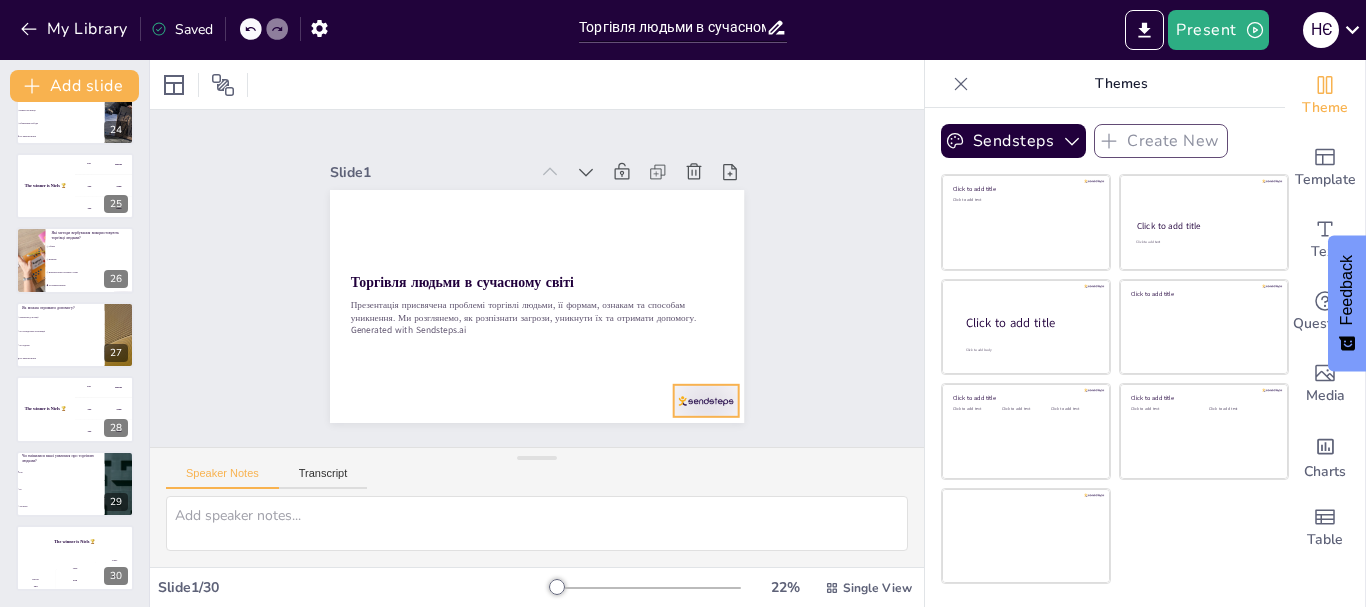 checkbox on "true" 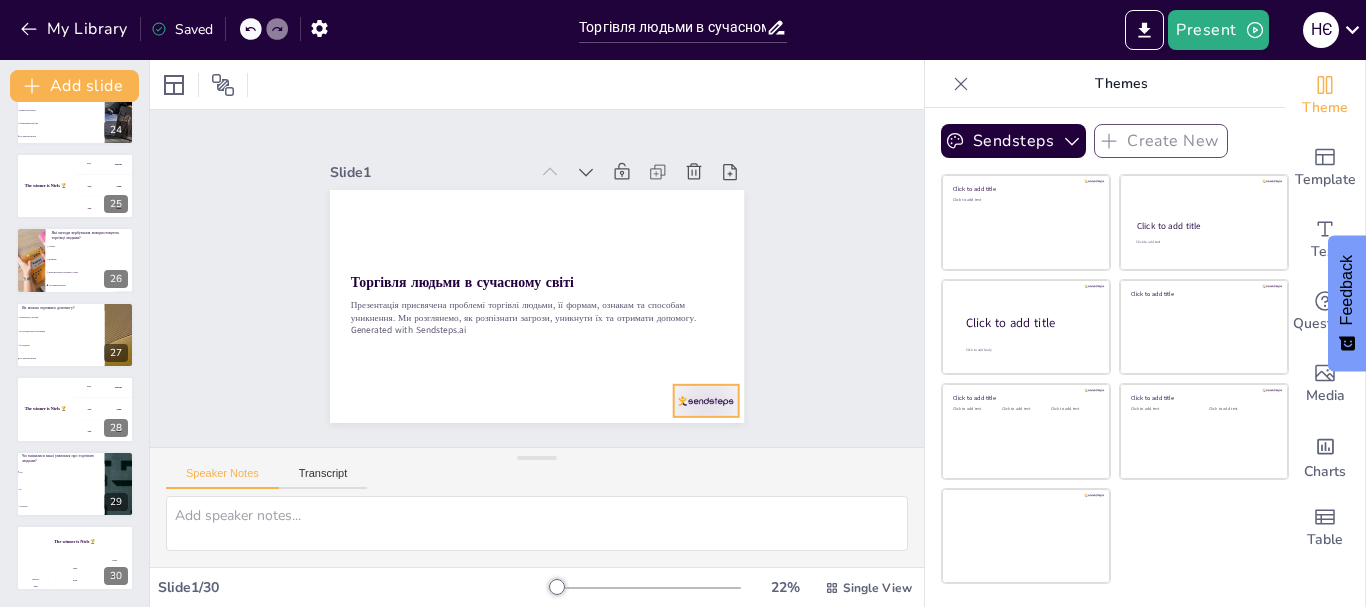checkbox on "true" 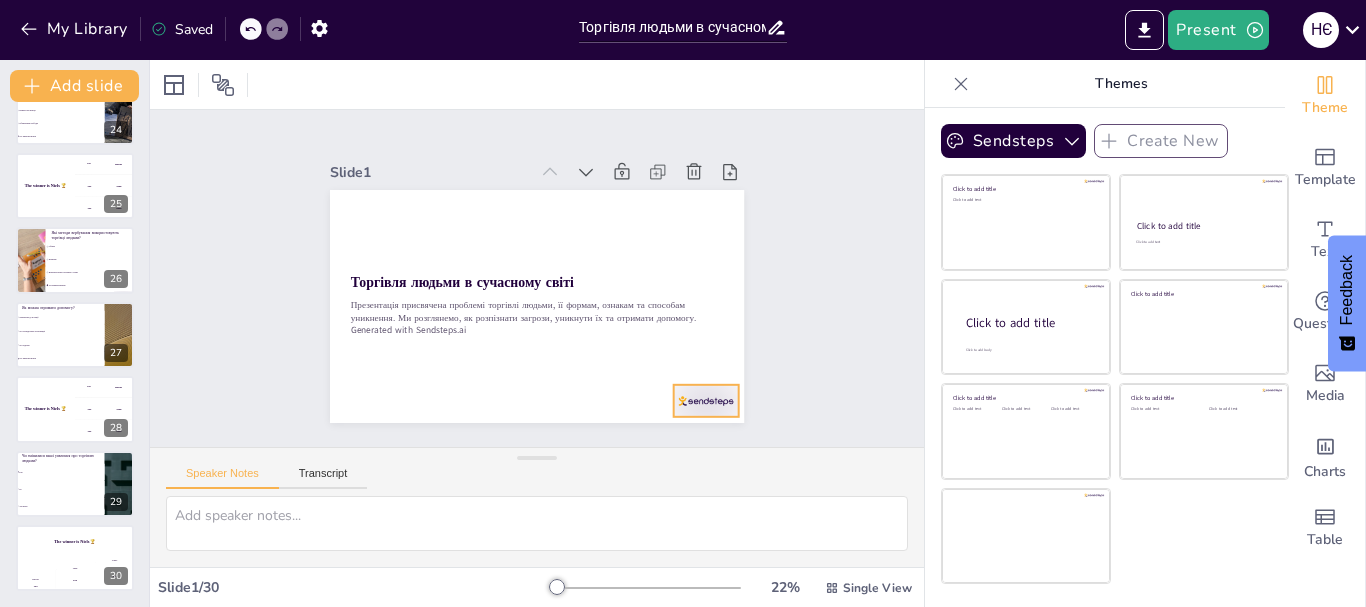 checkbox on "true" 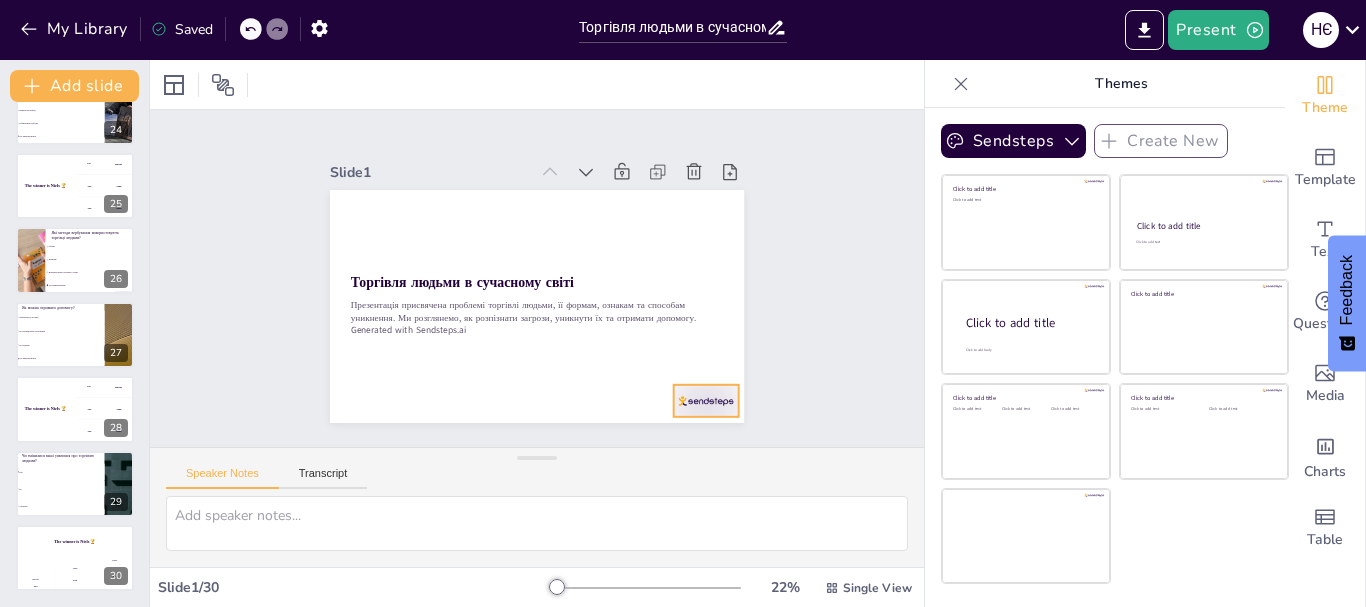 checkbox on "true" 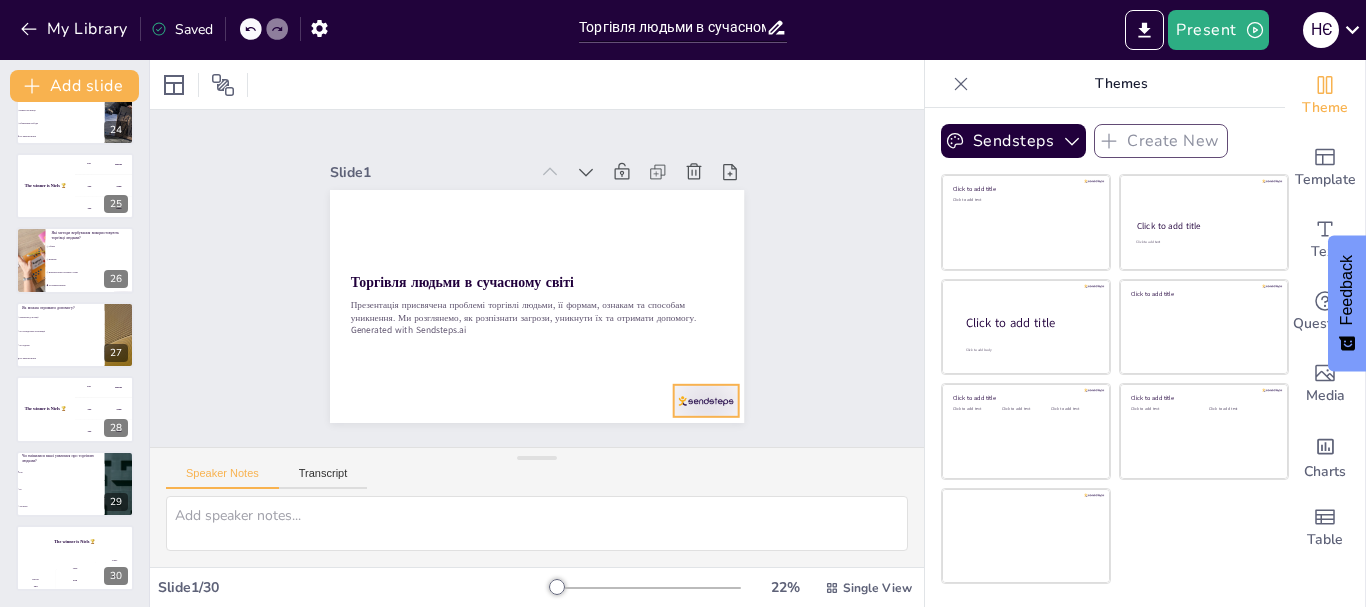 checkbox on "true" 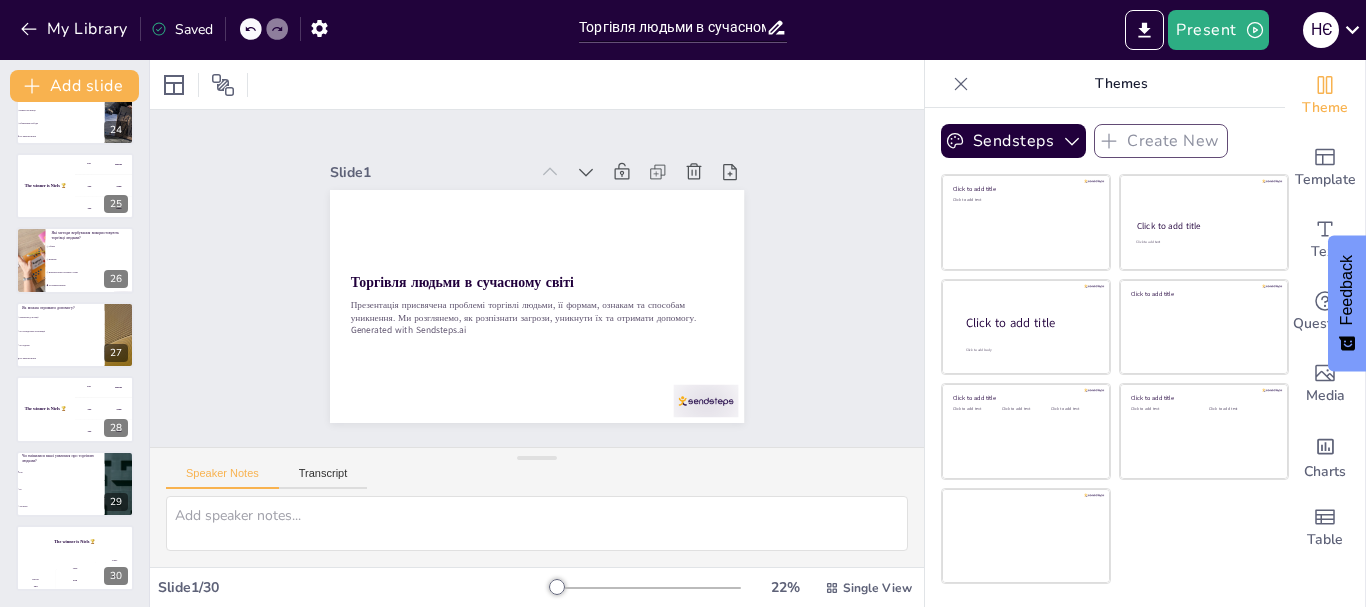 checkbox on "true" 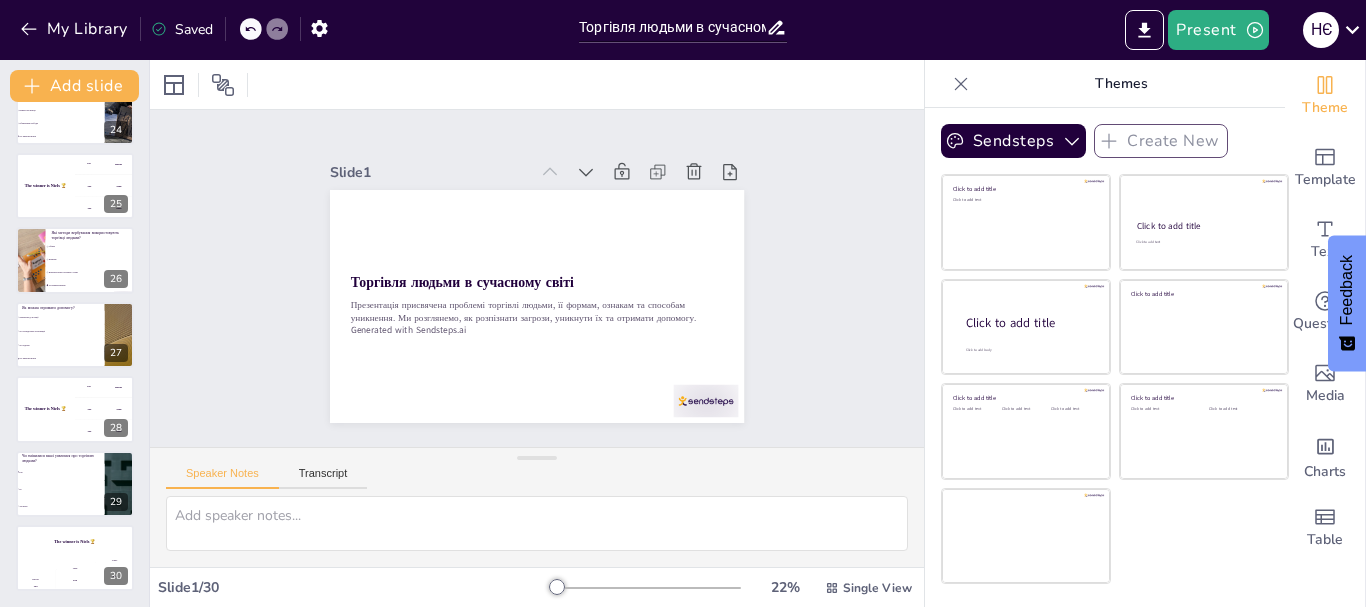 checkbox on "true" 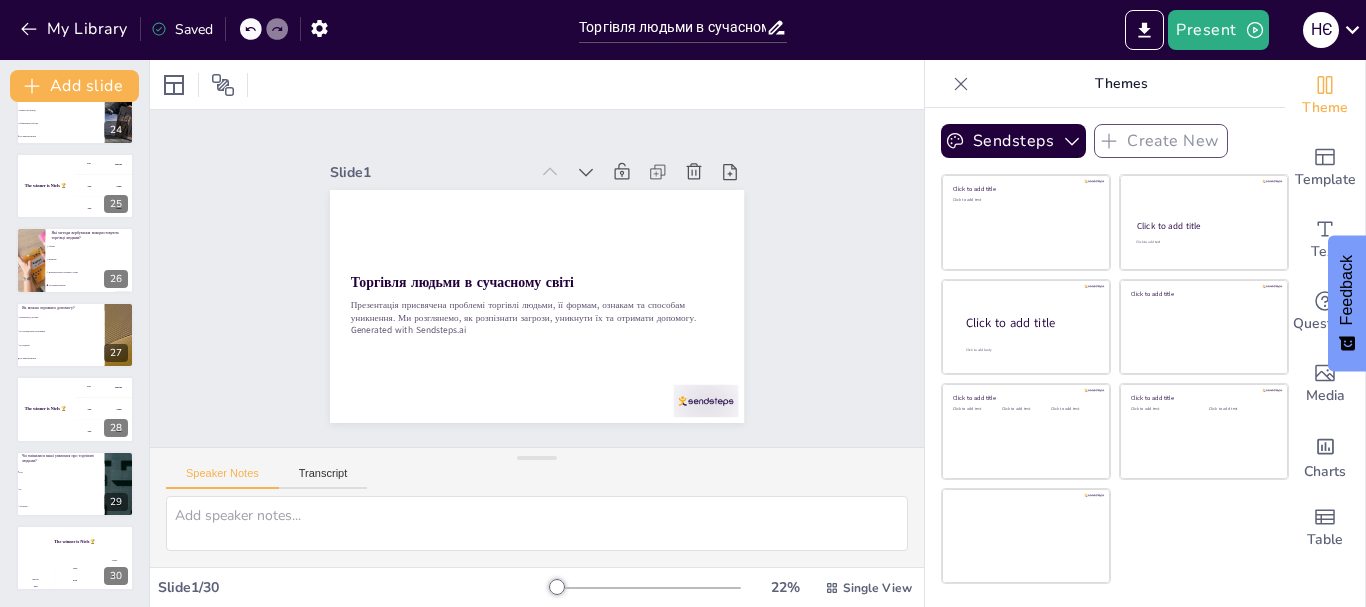 checkbox on "true" 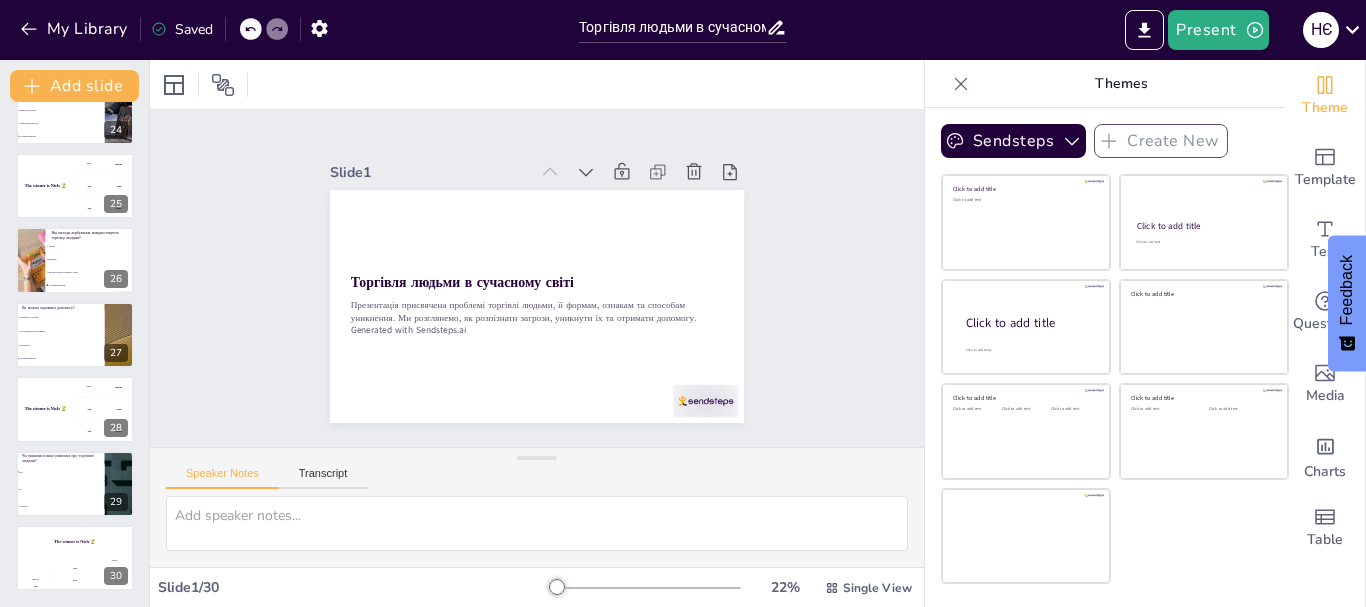 checkbox on "true" 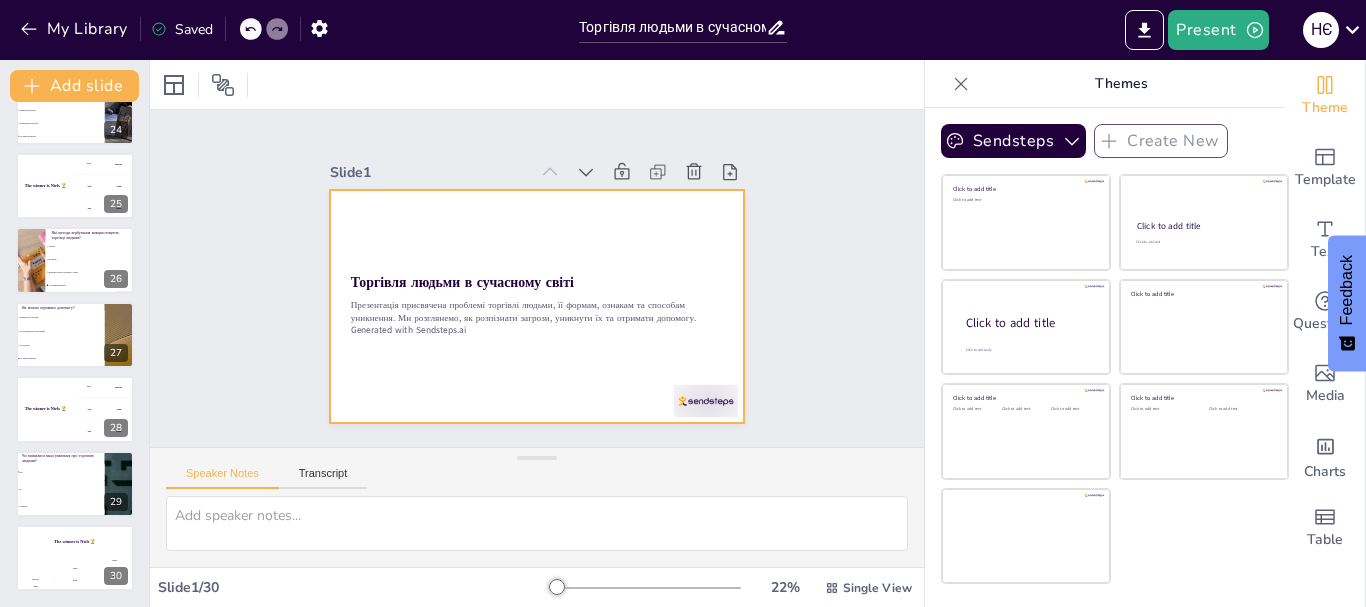 checkbox on "true" 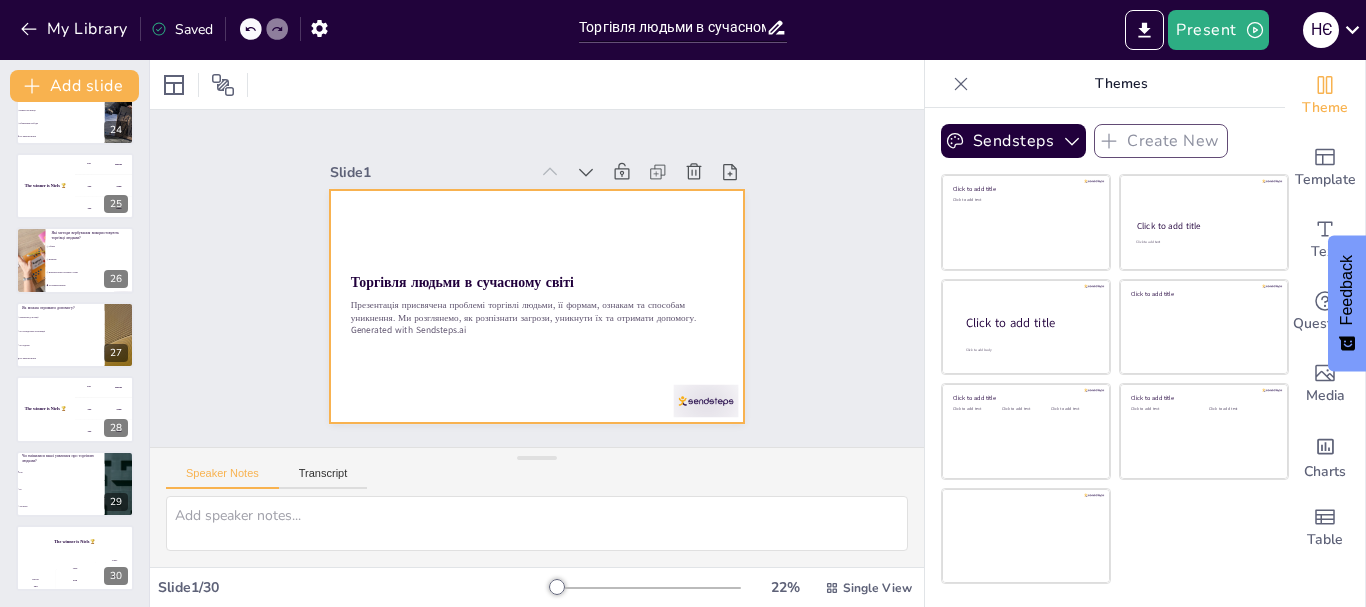 checkbox on "true" 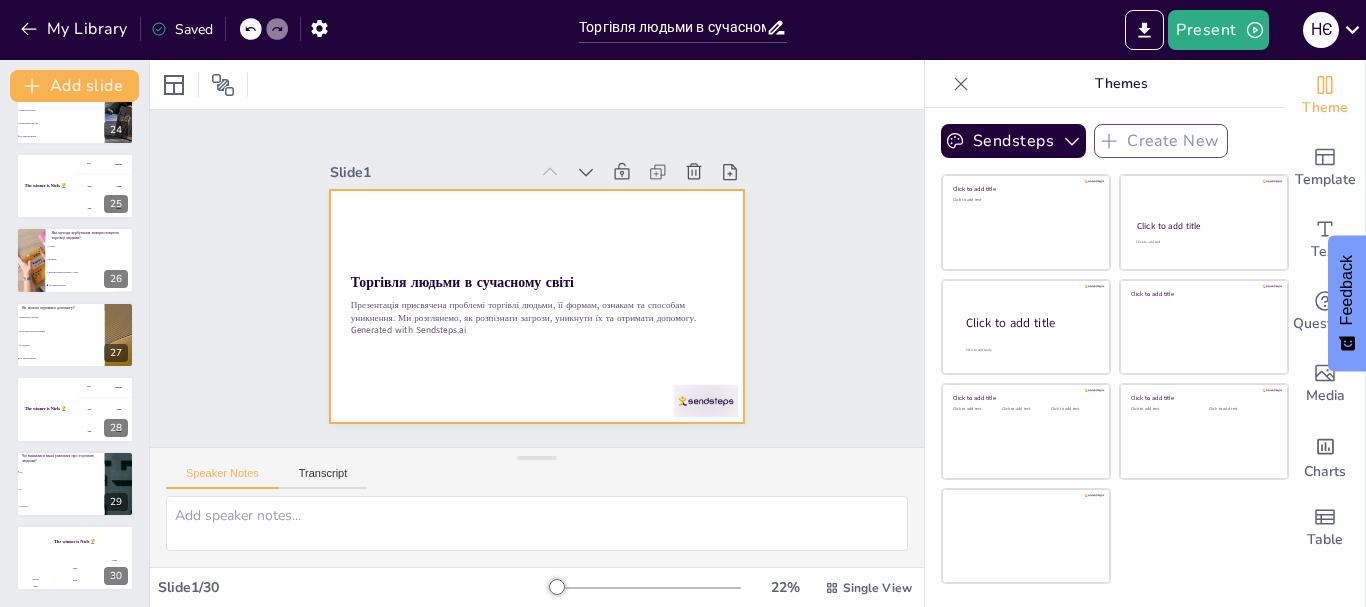 checkbox on "true" 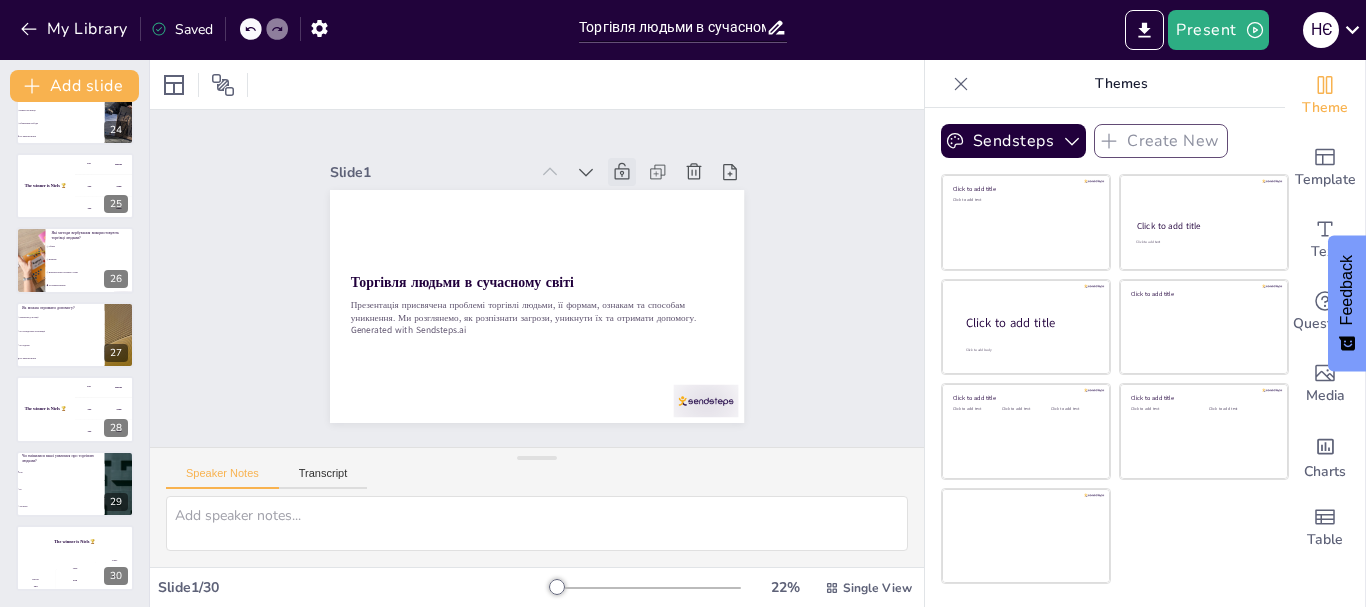 checkbox on "true" 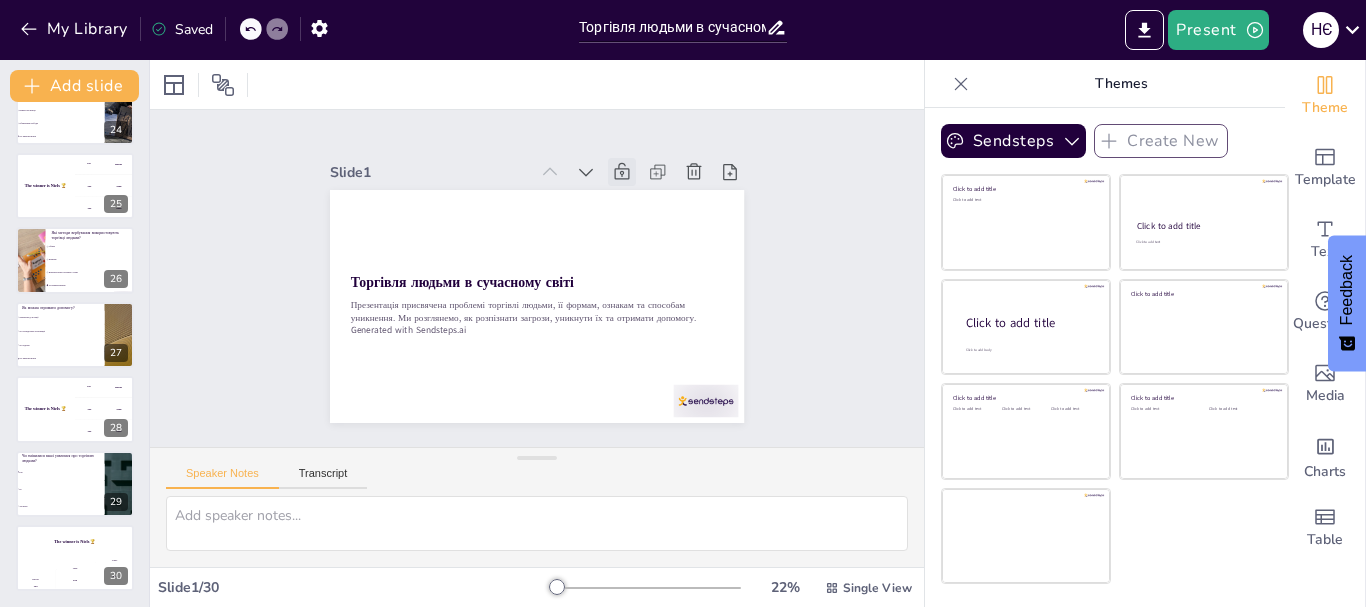 checkbox on "true" 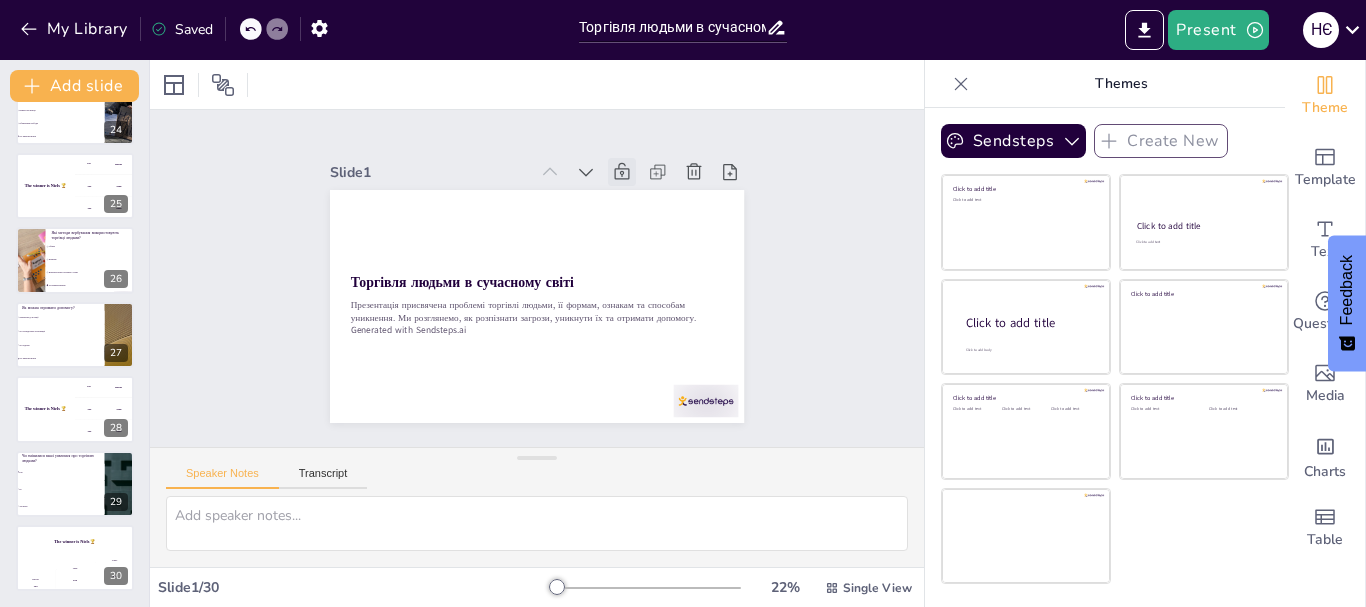 checkbox on "true" 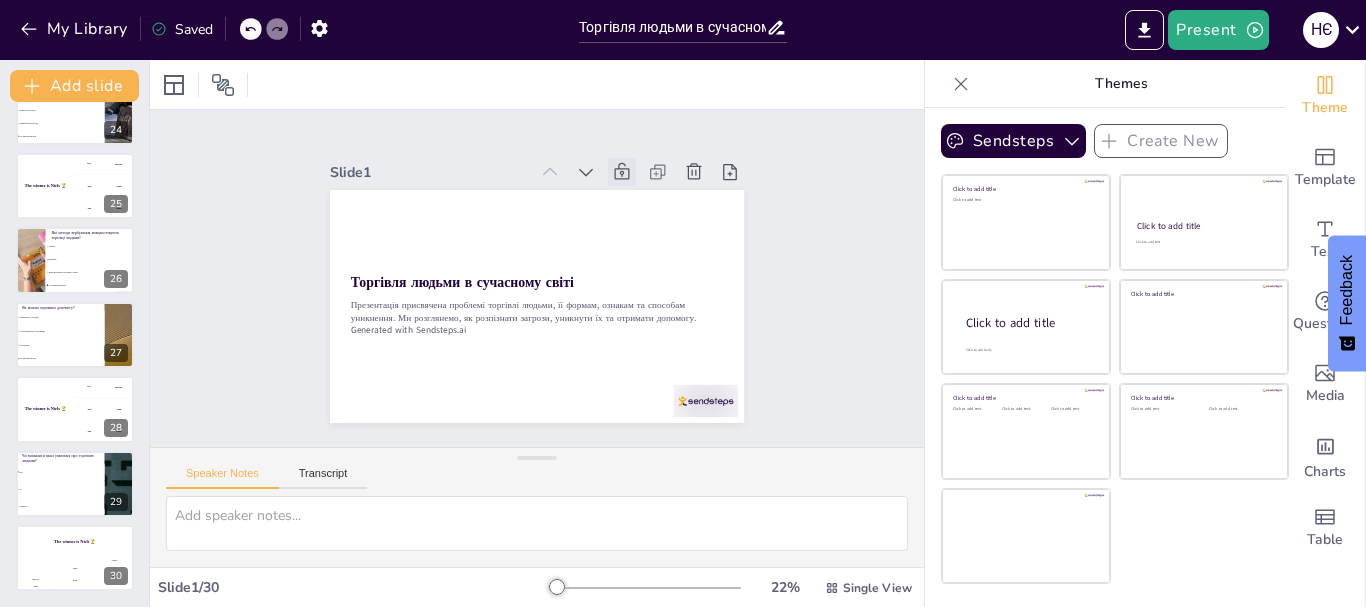 checkbox on "true" 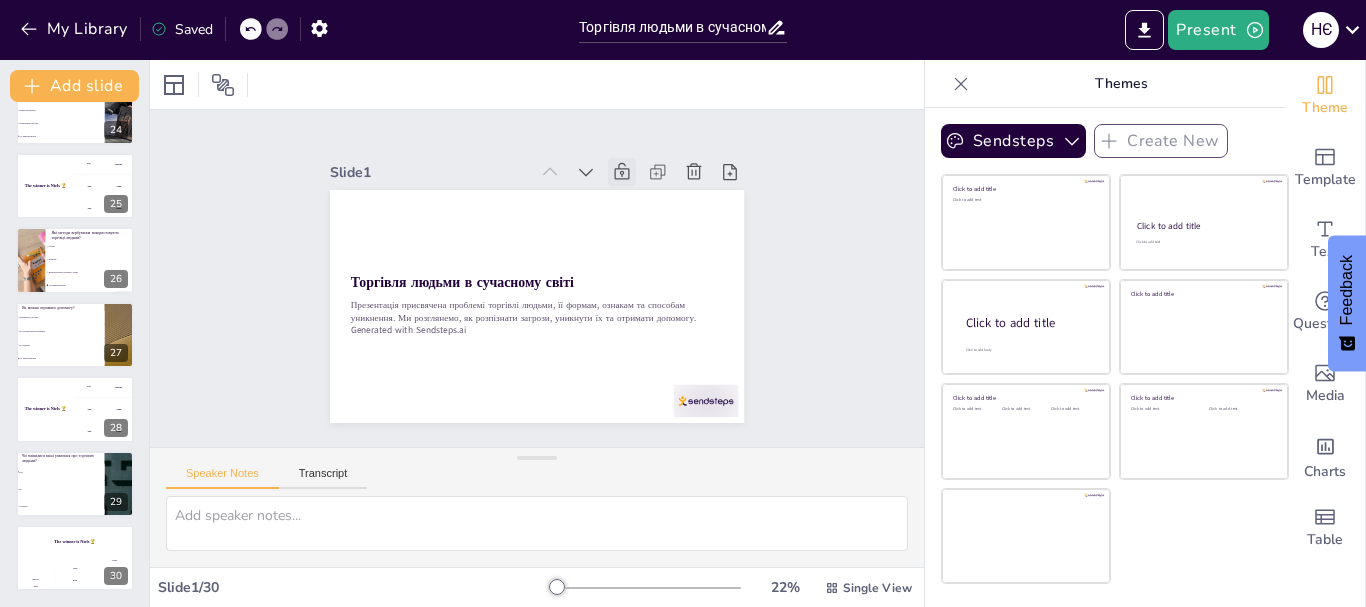 checkbox on "true" 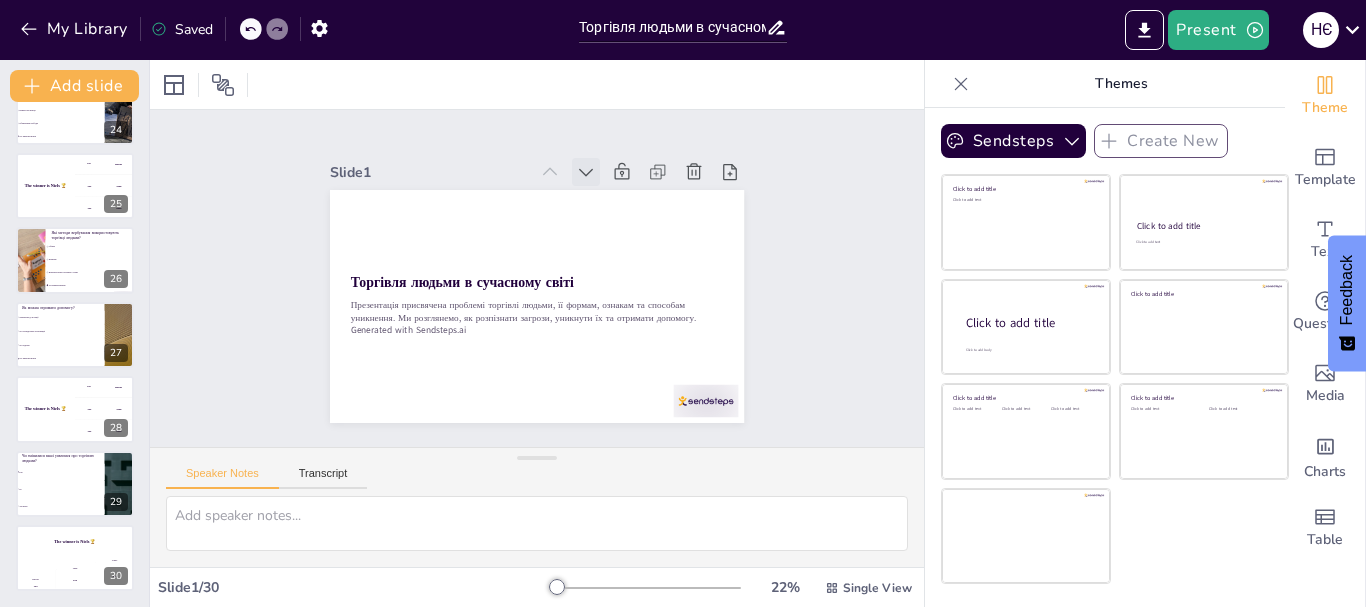 click 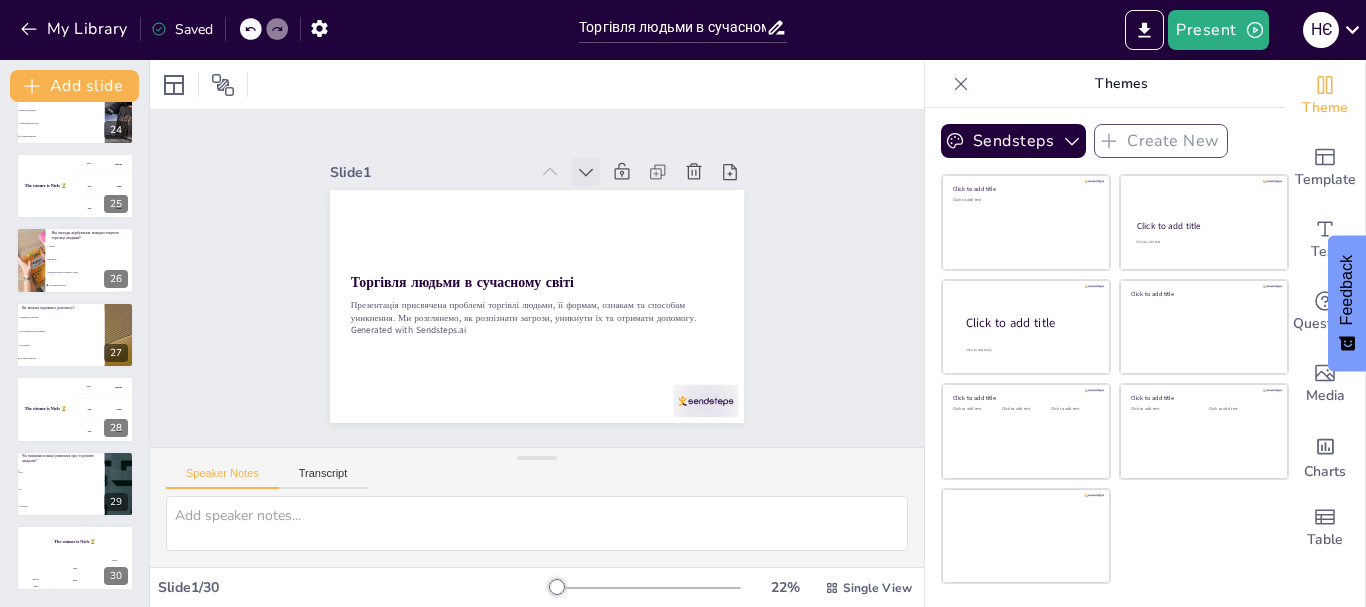 checkbox on "true" 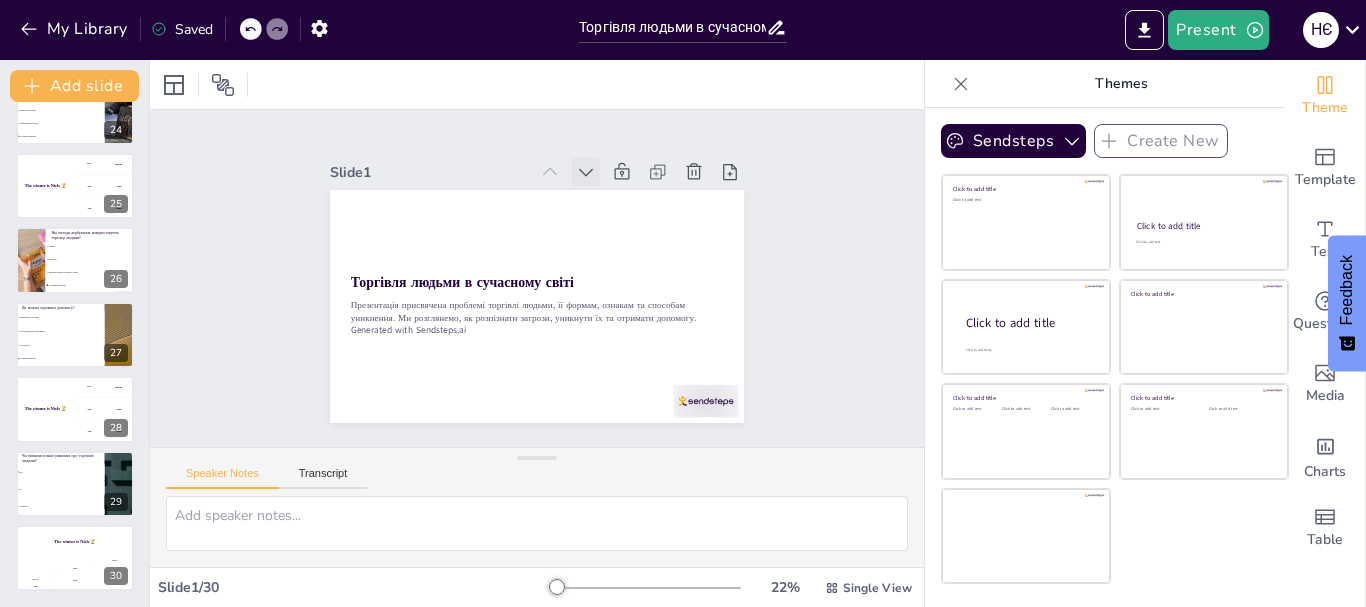 checkbox on "true" 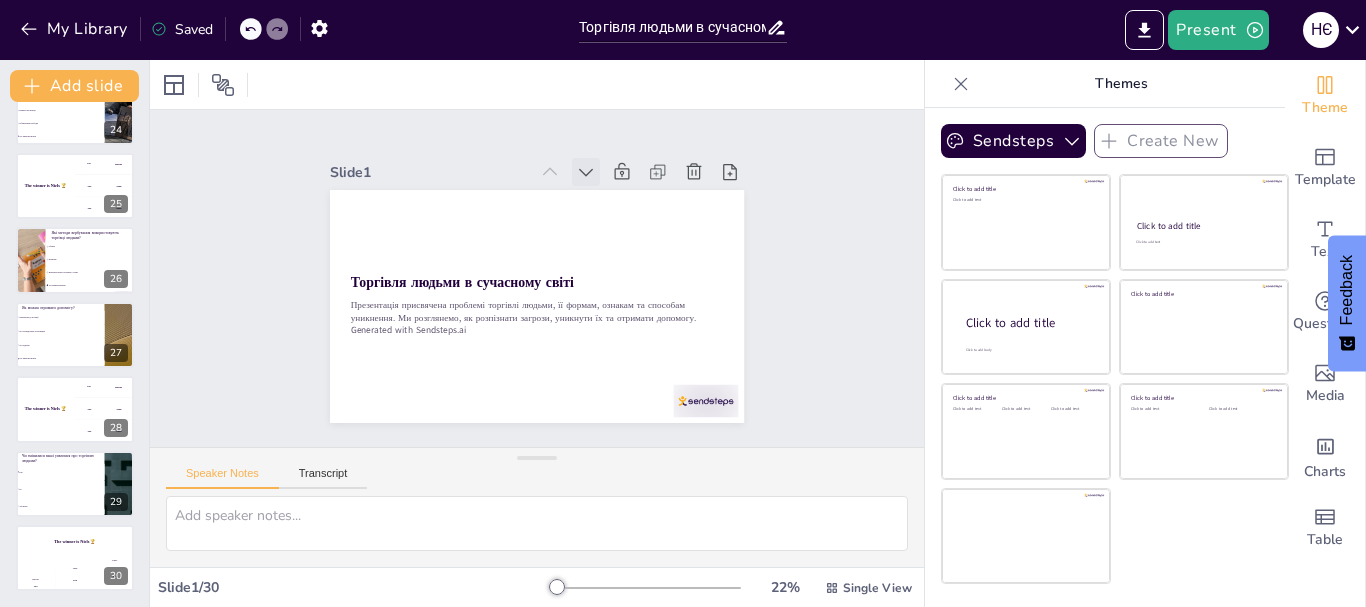 checkbox on "true" 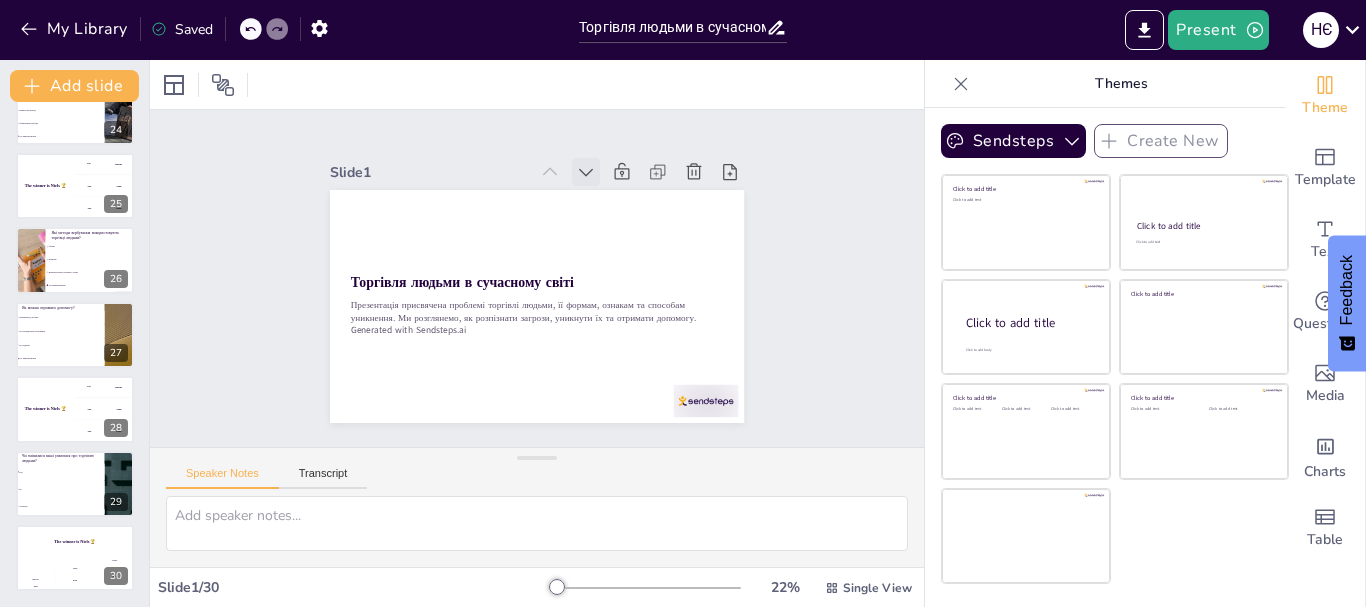 checkbox on "true" 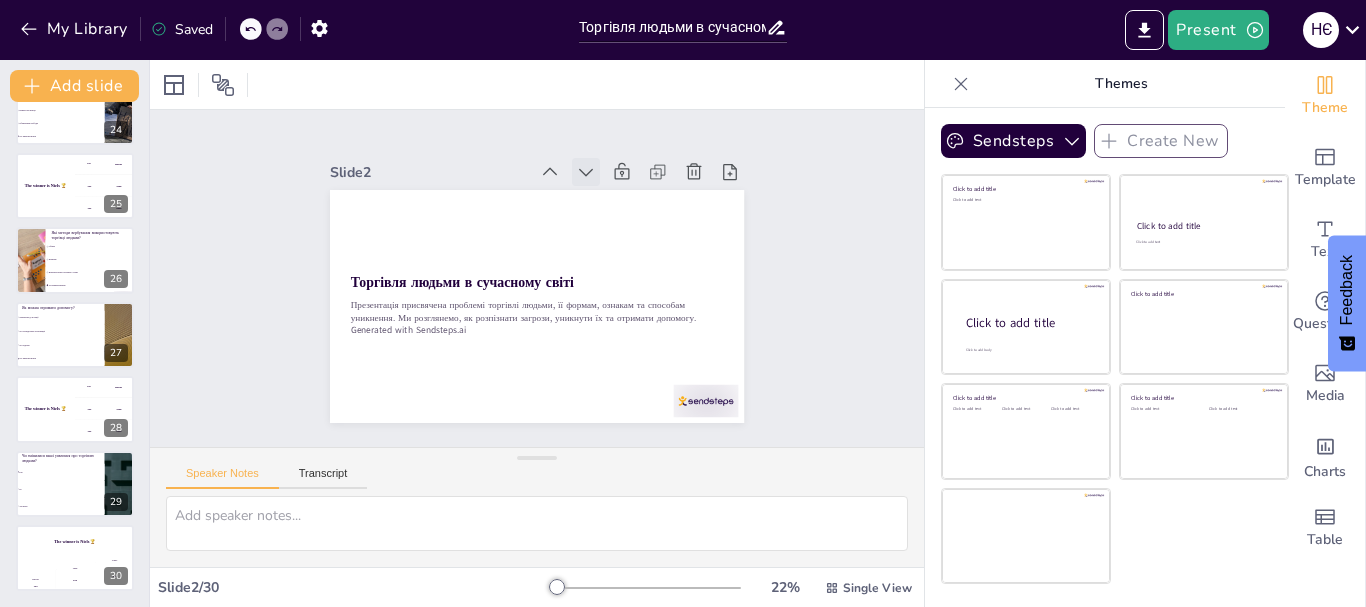 click 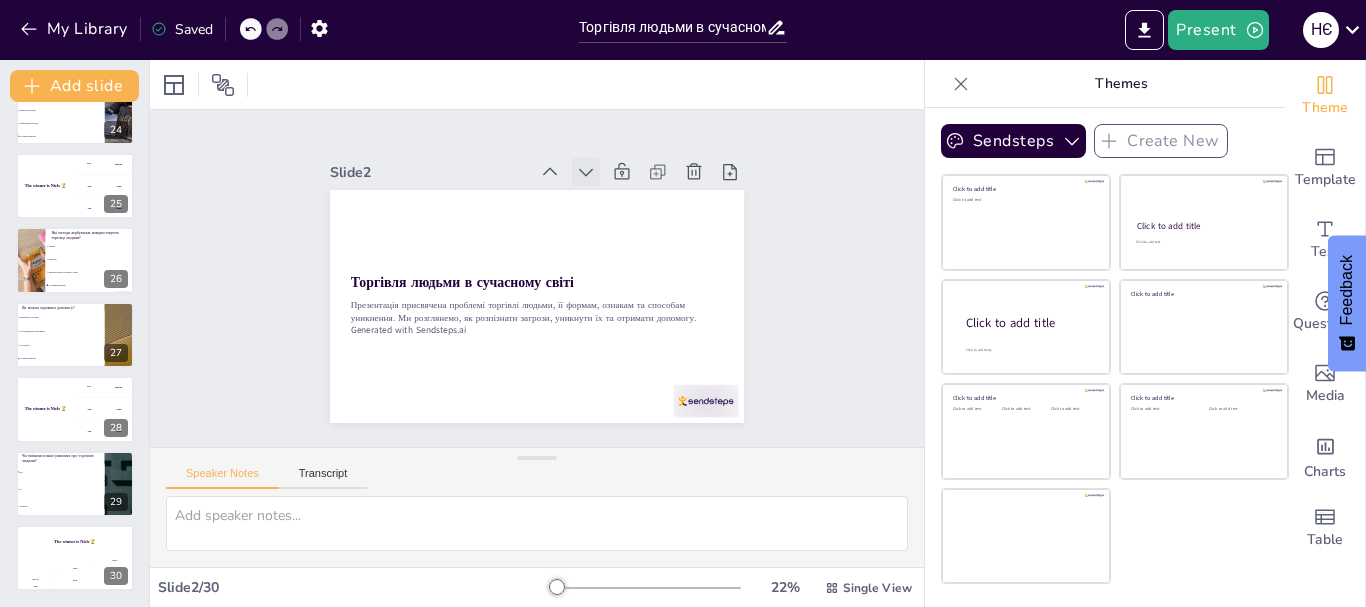 checkbox on "true" 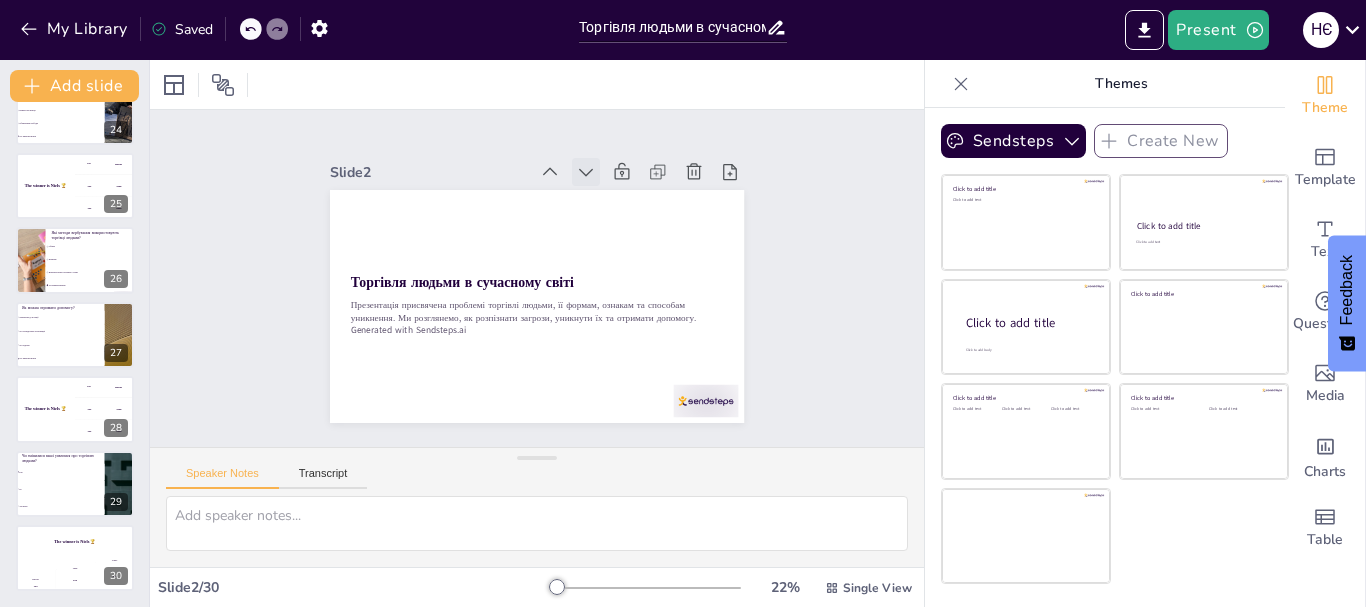 checkbox on "true" 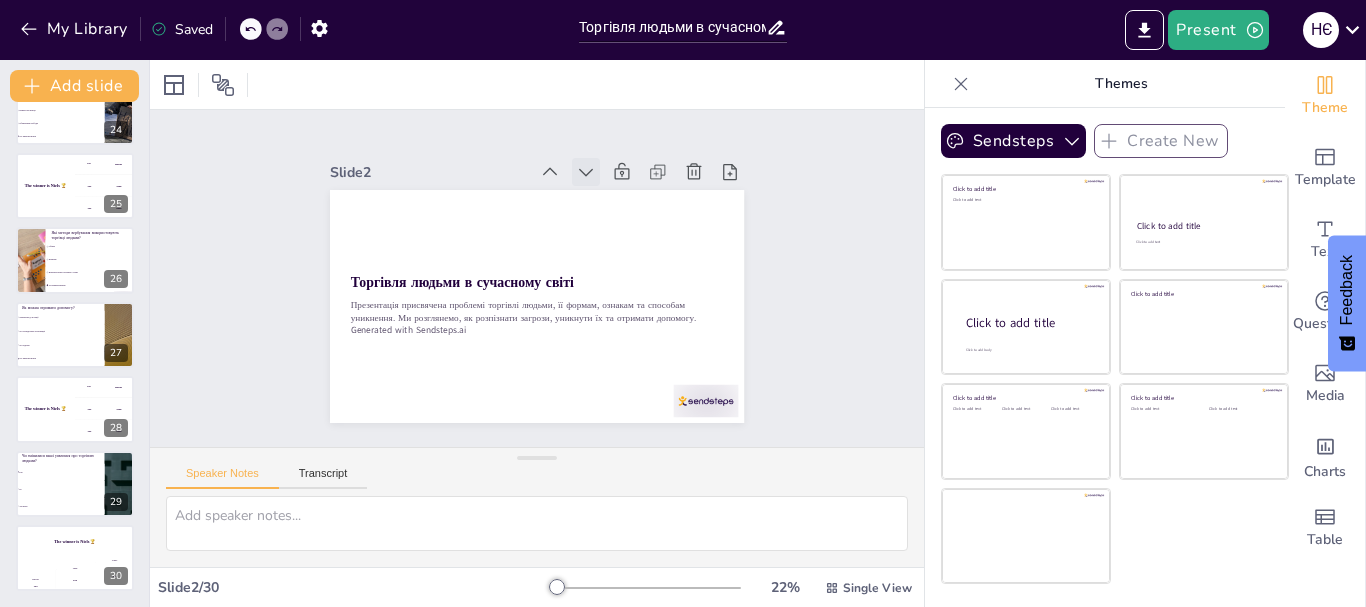 checkbox on "true" 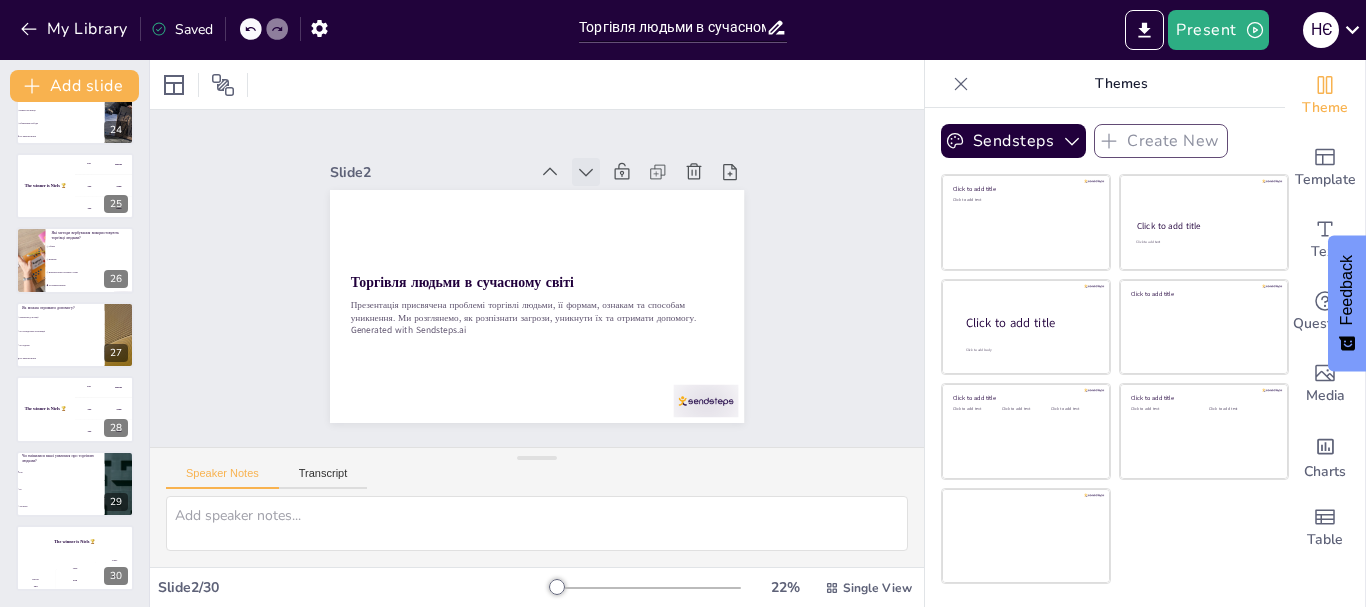 checkbox on "true" 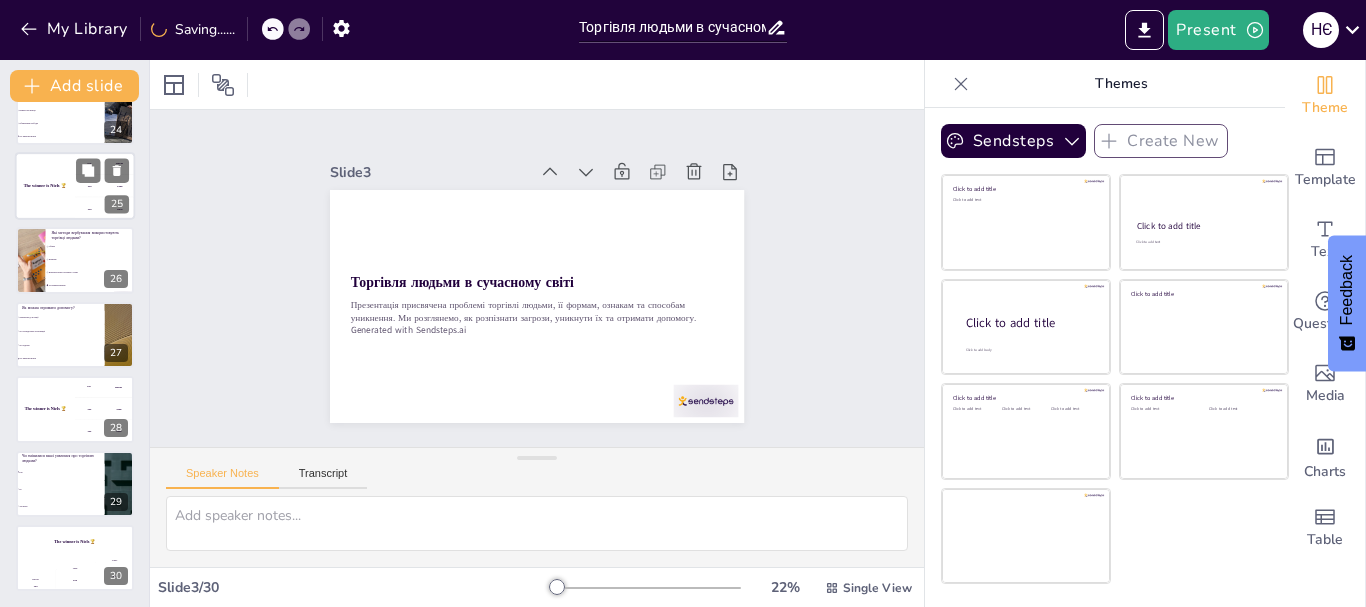 checkbox on "true" 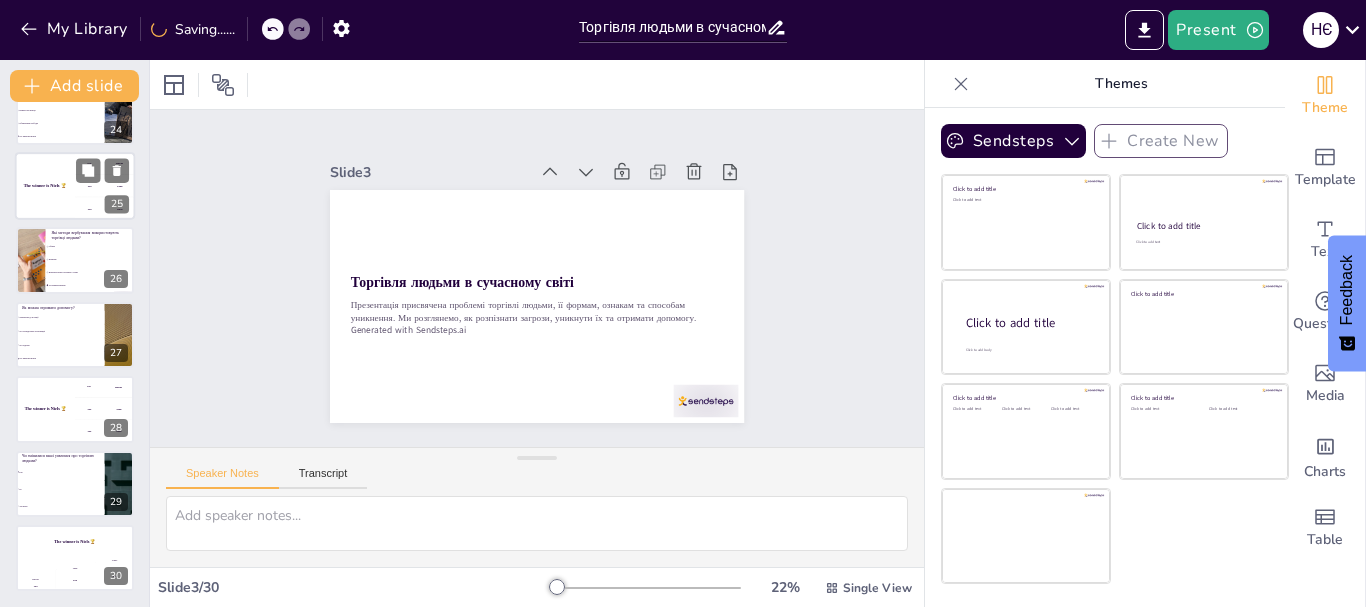 checkbox on "true" 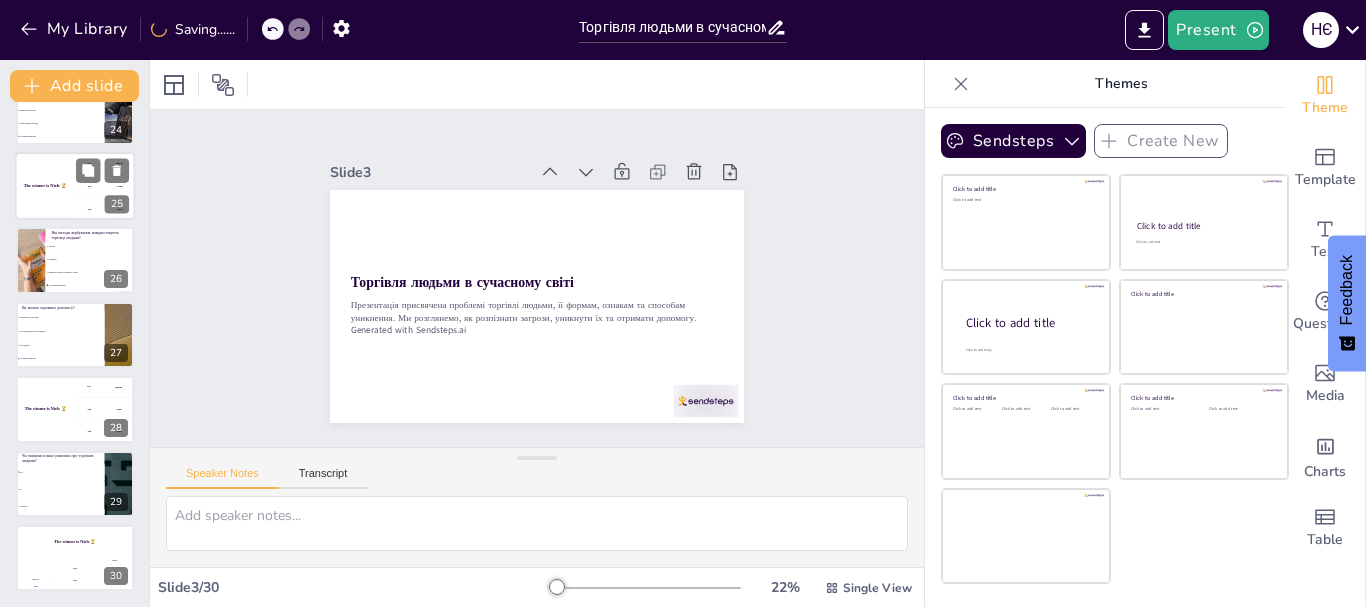 checkbox on "true" 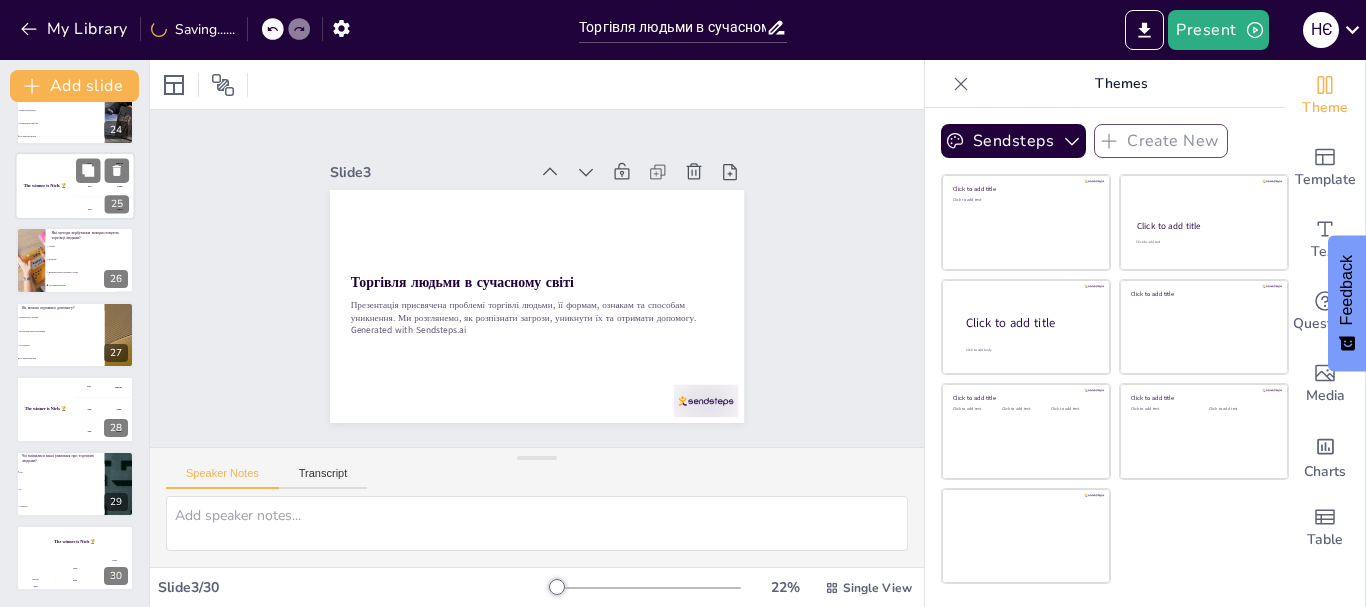 checkbox on "true" 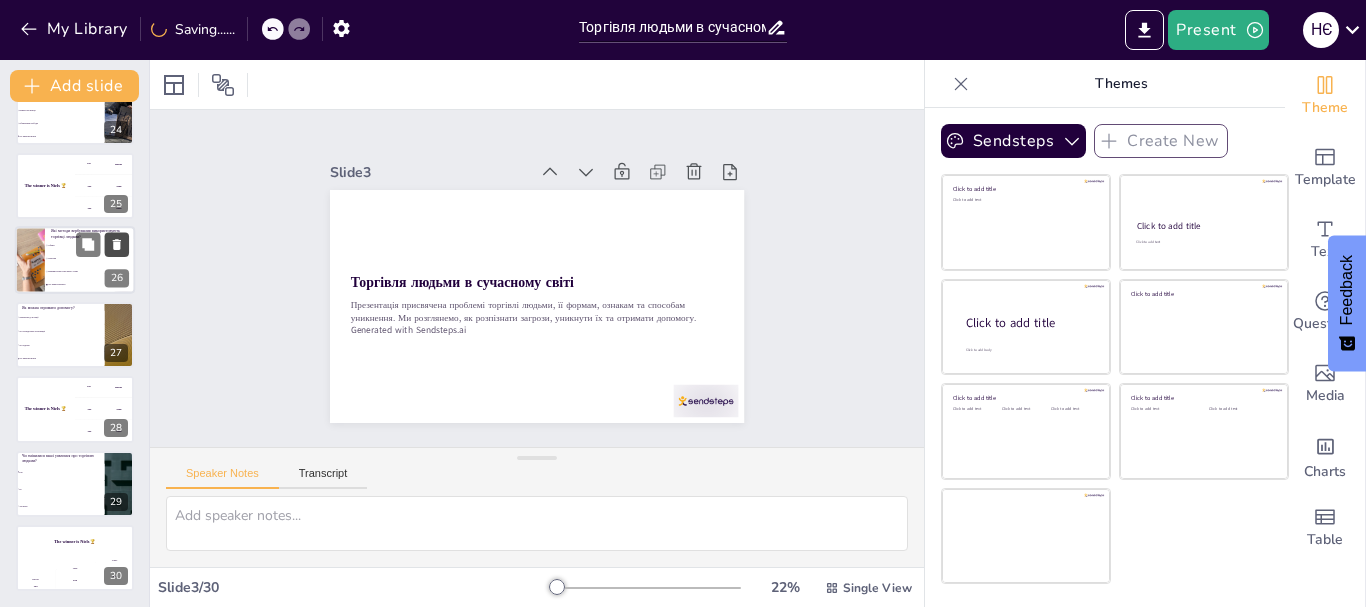 checkbox on "true" 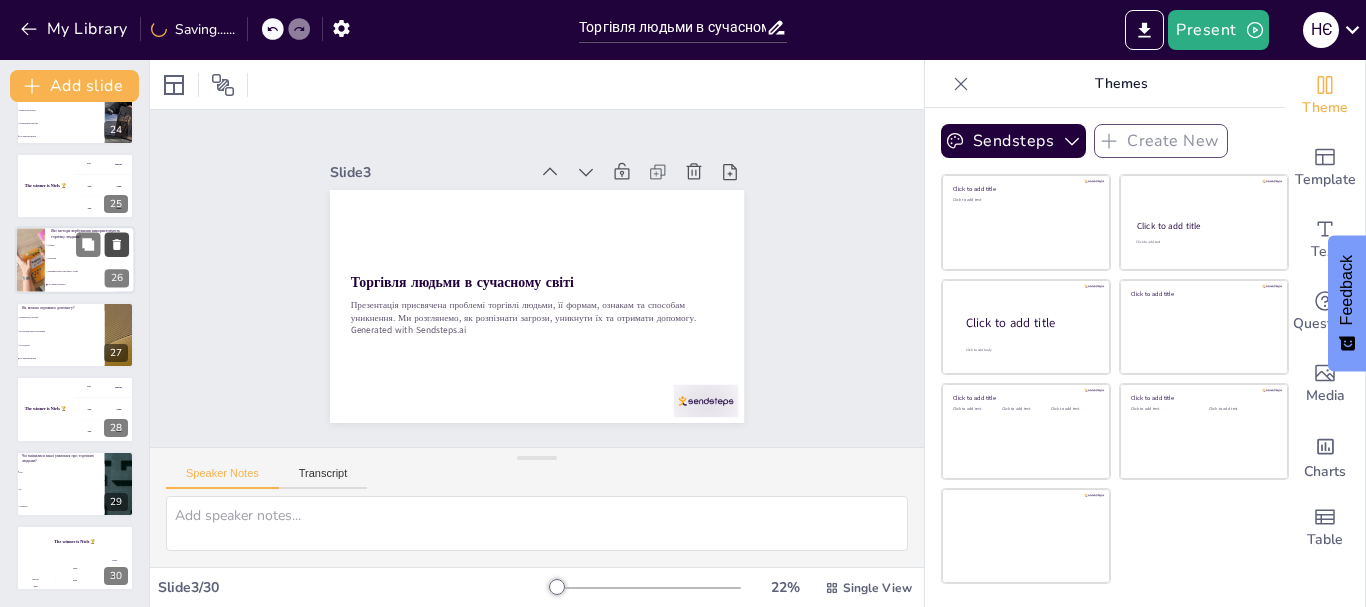checkbox on "true" 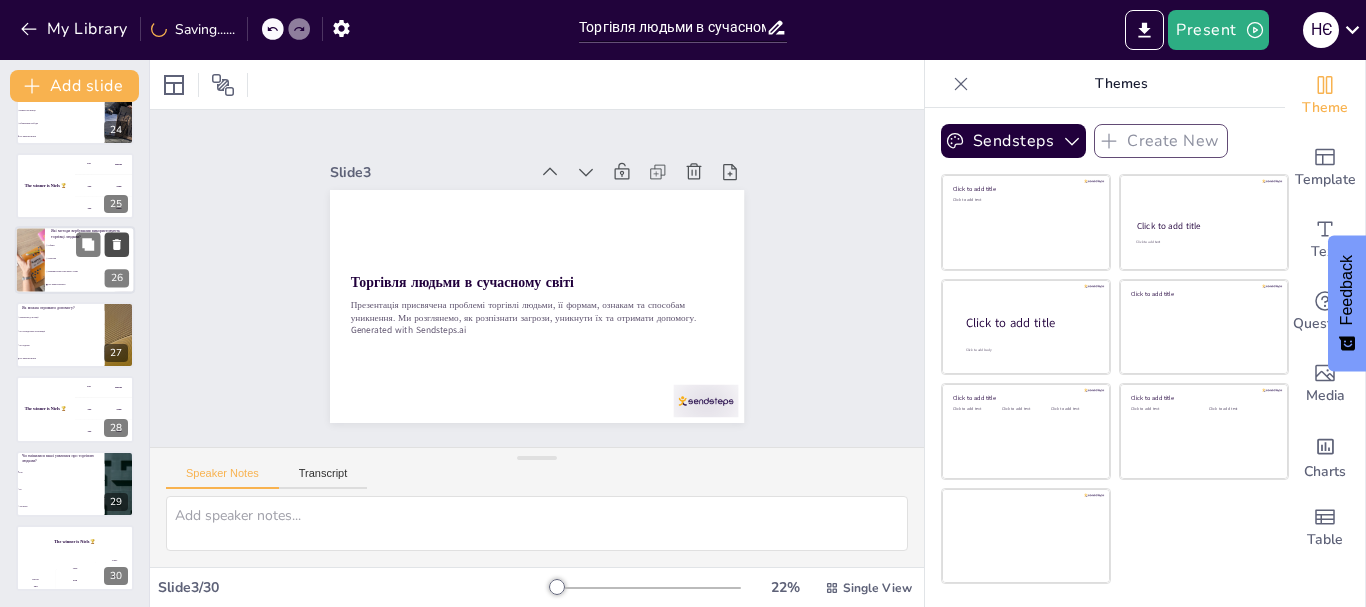 checkbox on "true" 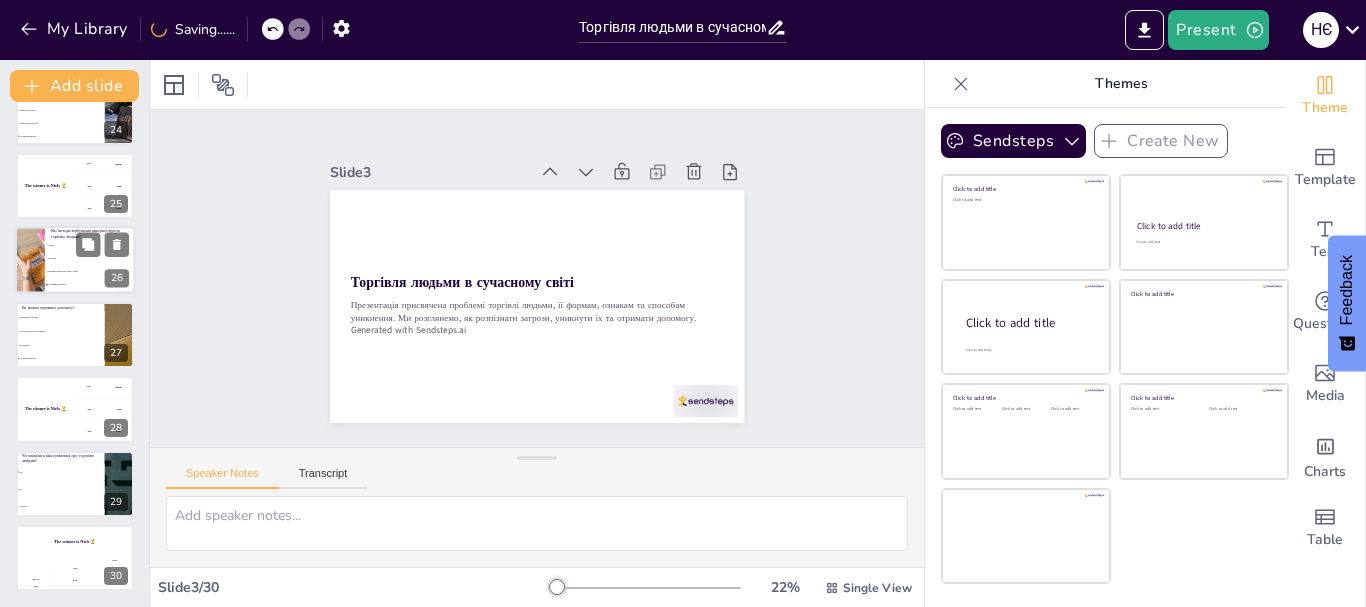checkbox on "true" 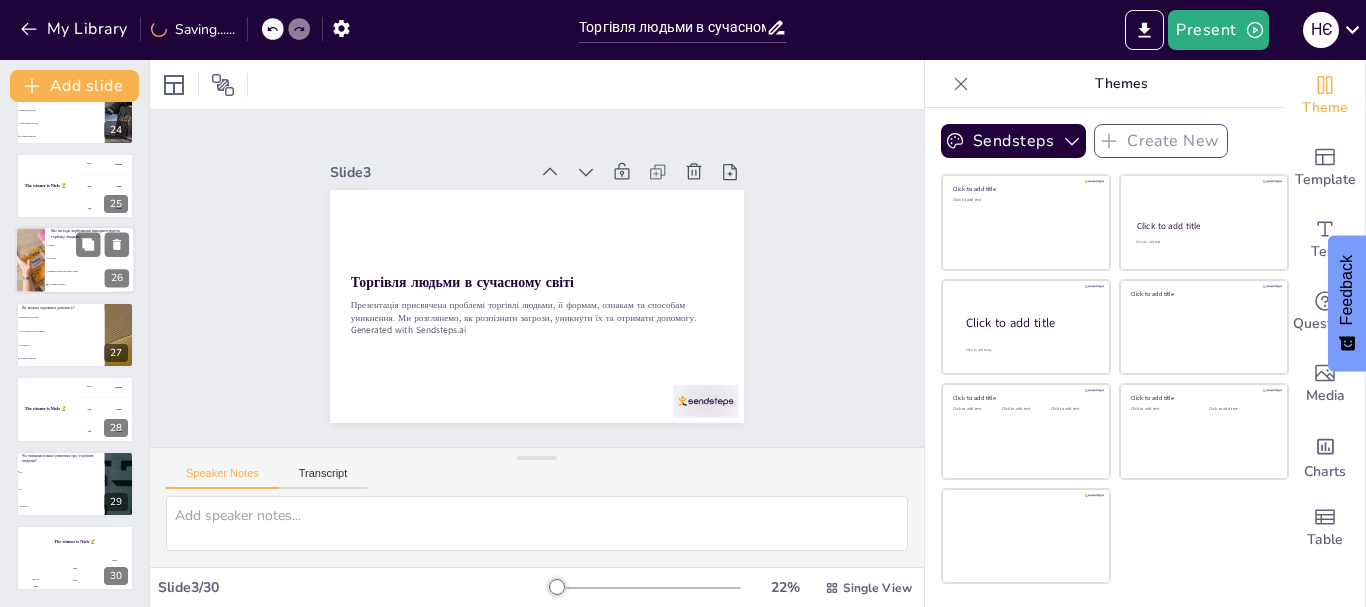 checkbox on "true" 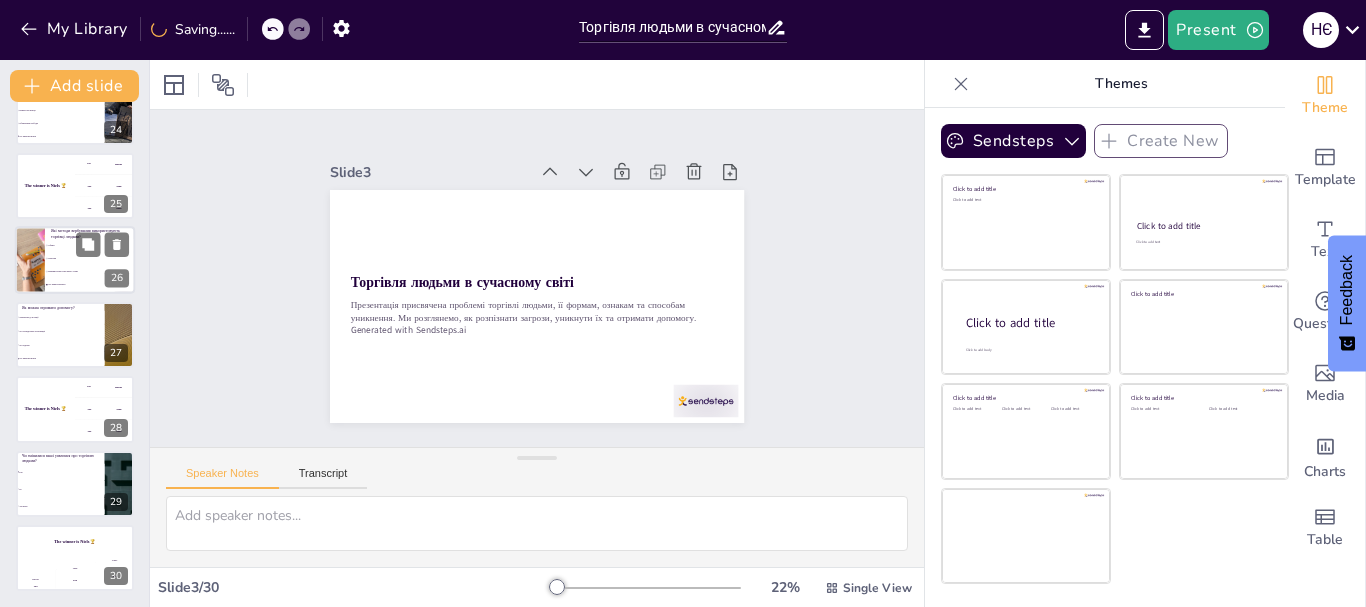 checkbox on "true" 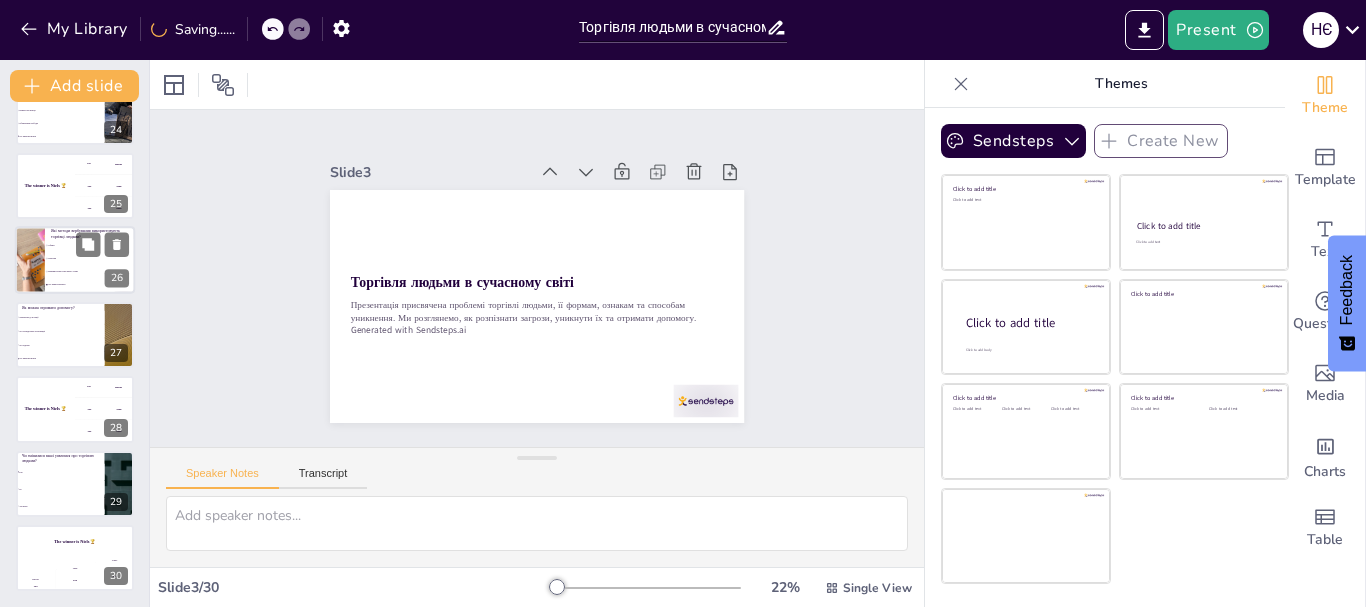 checkbox on "true" 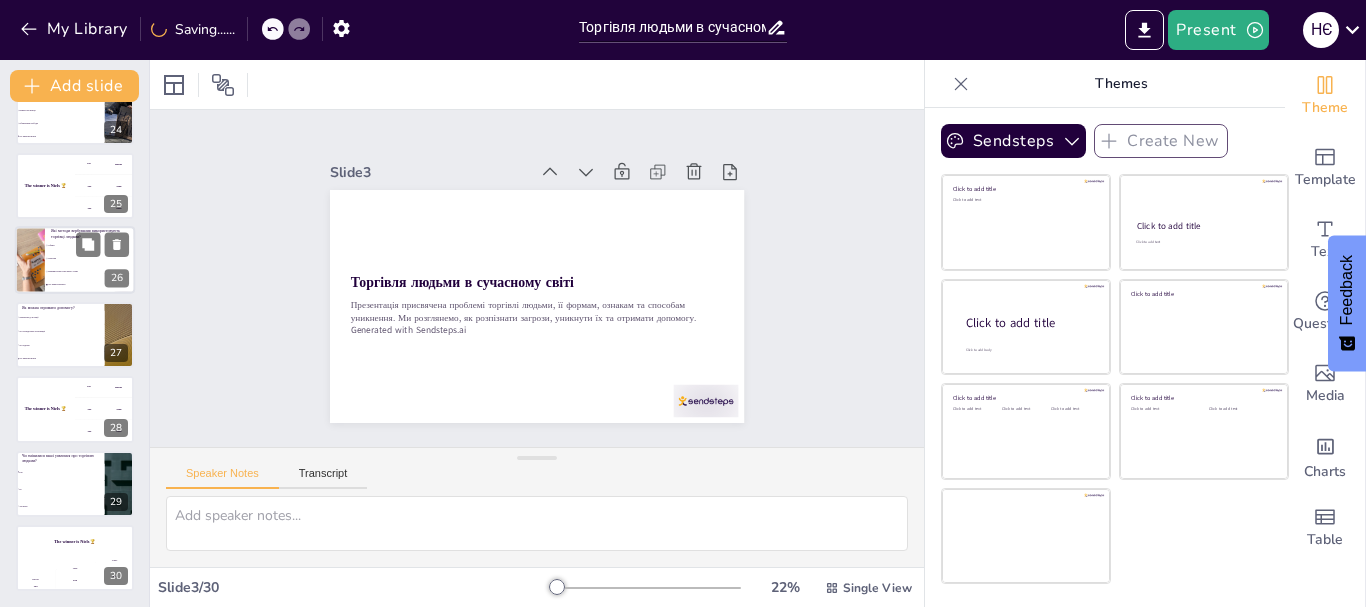 checkbox on "true" 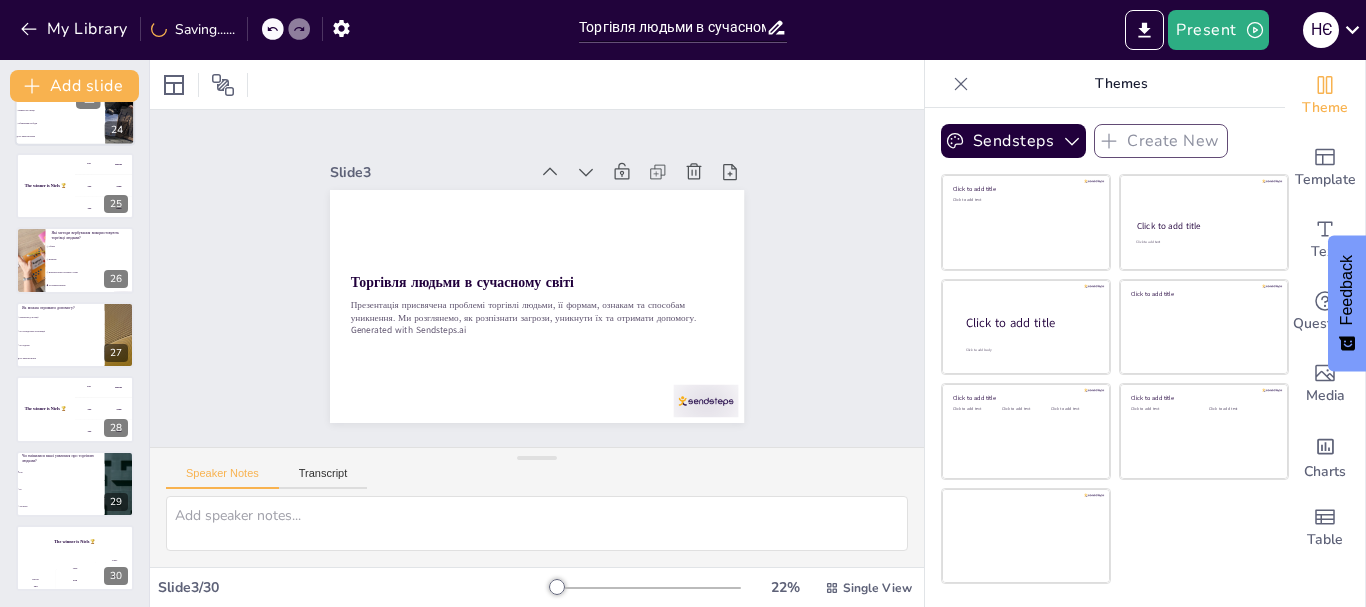 checkbox on "true" 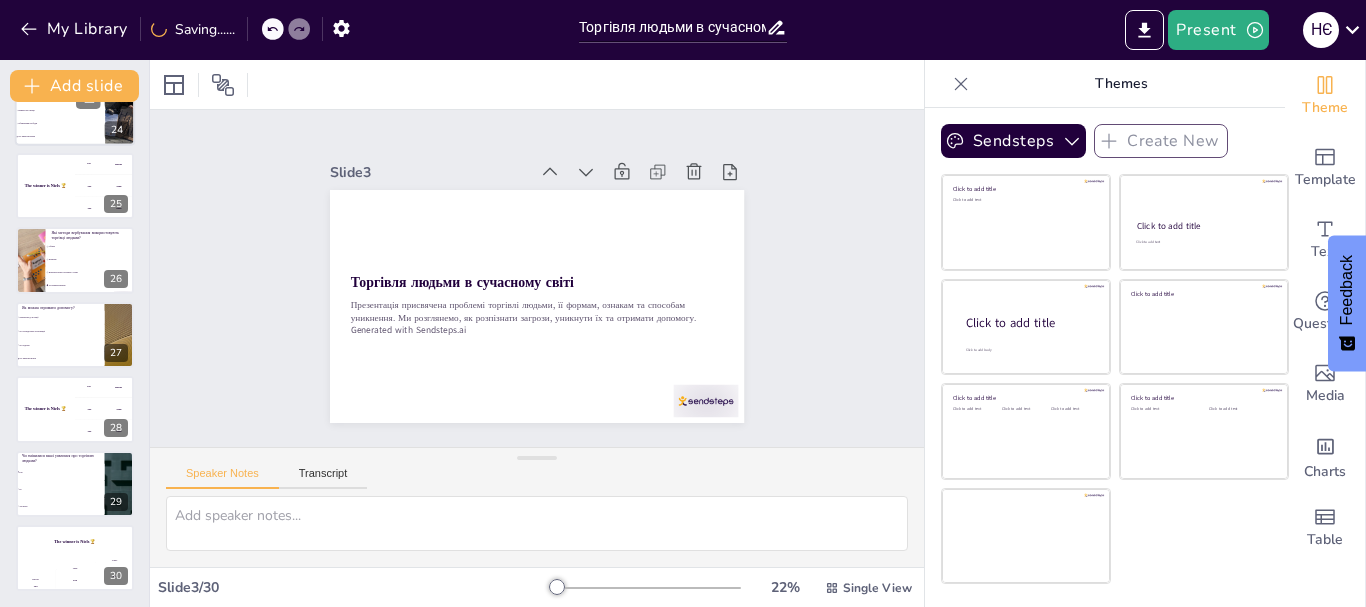 checkbox on "true" 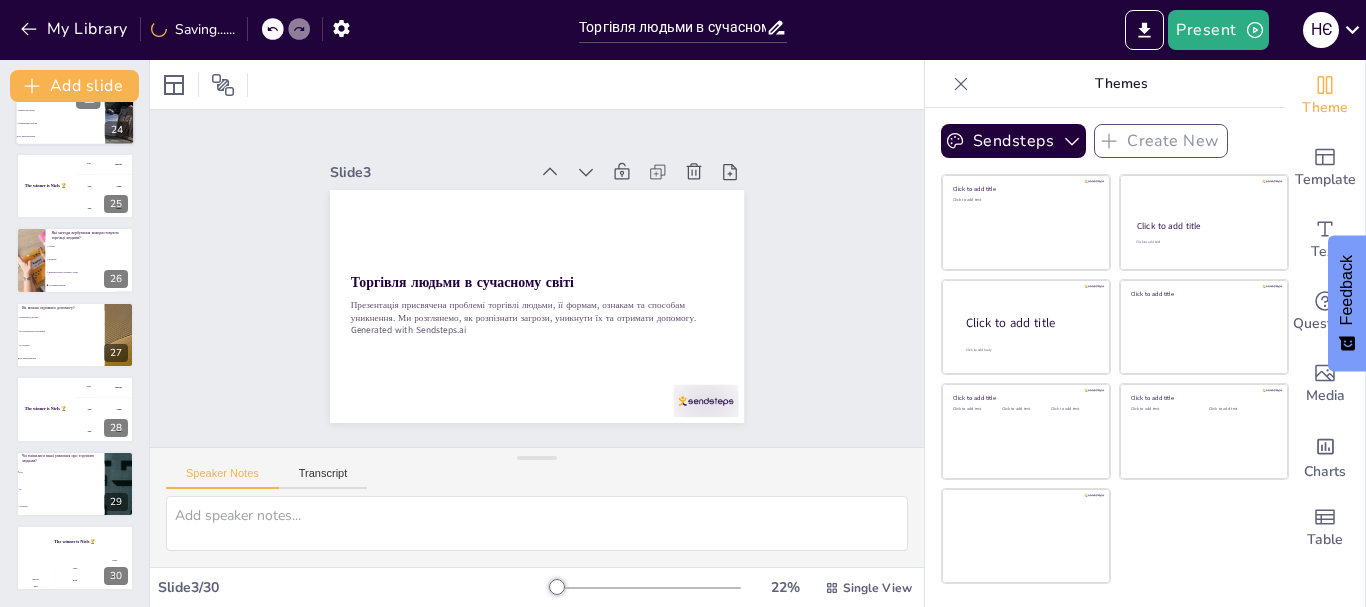 checkbox on "true" 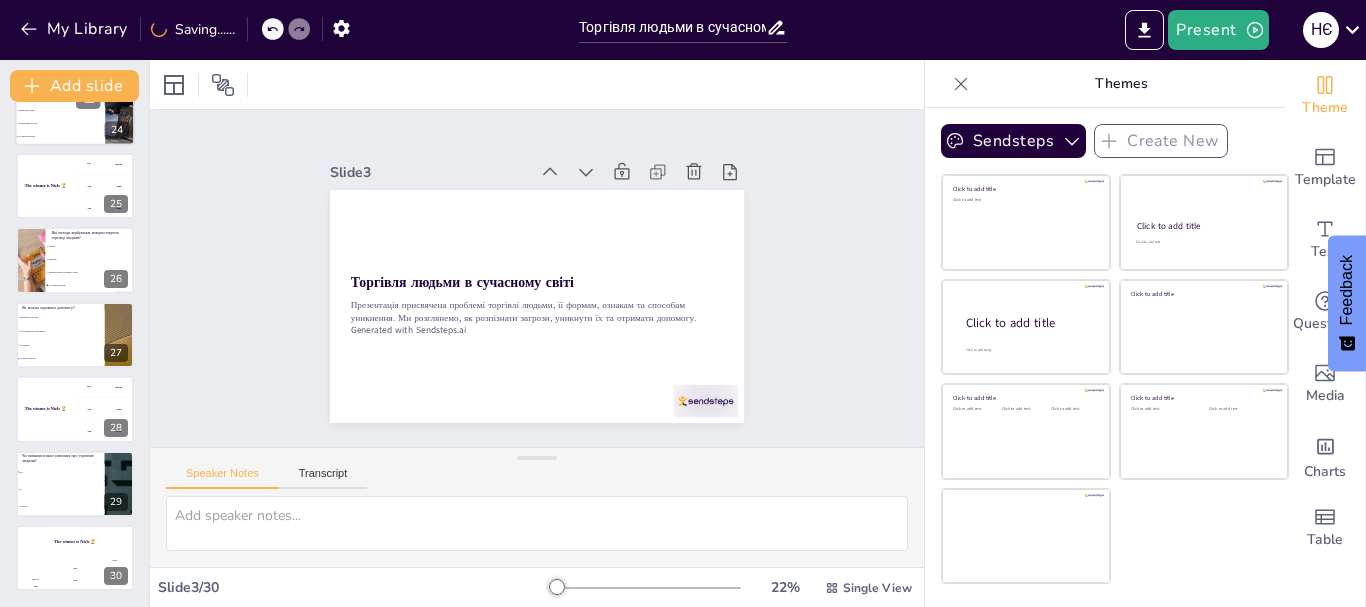 checkbox on "true" 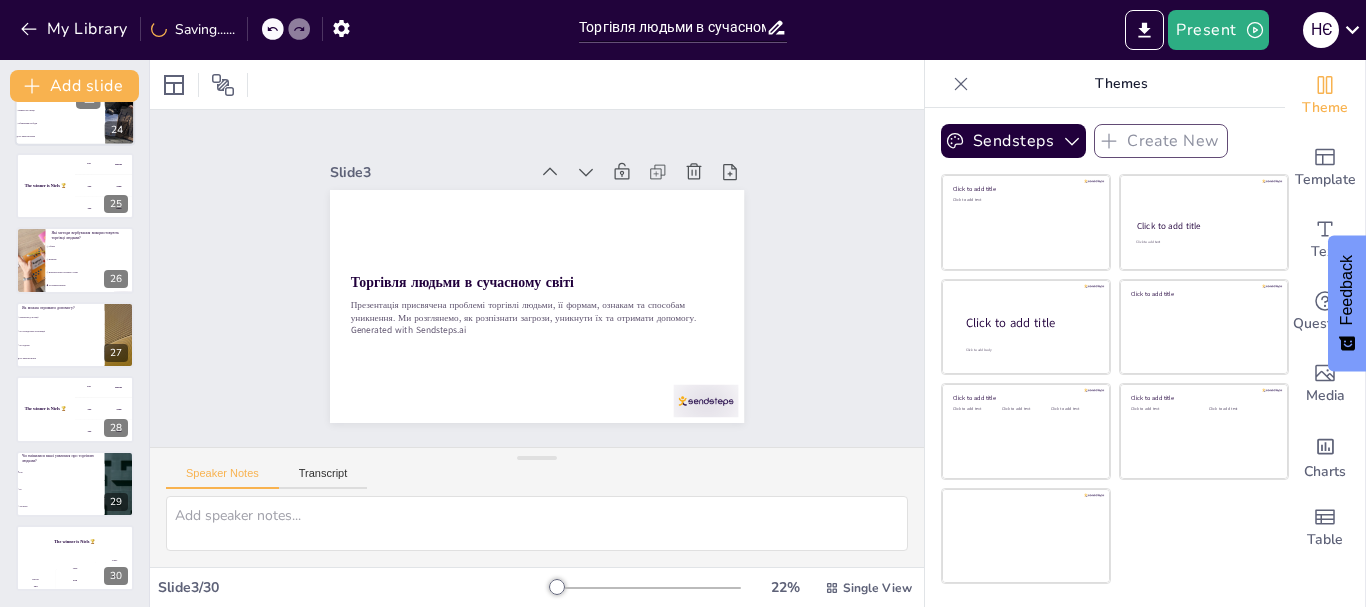 checkbox on "true" 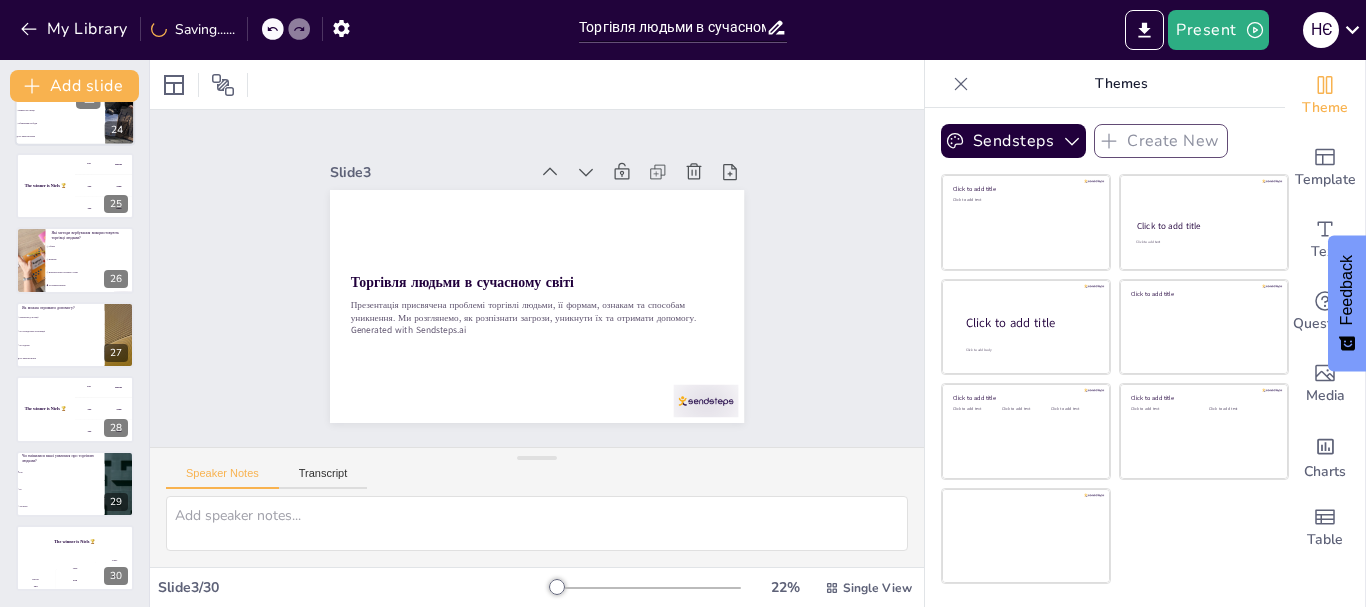 checkbox on "true" 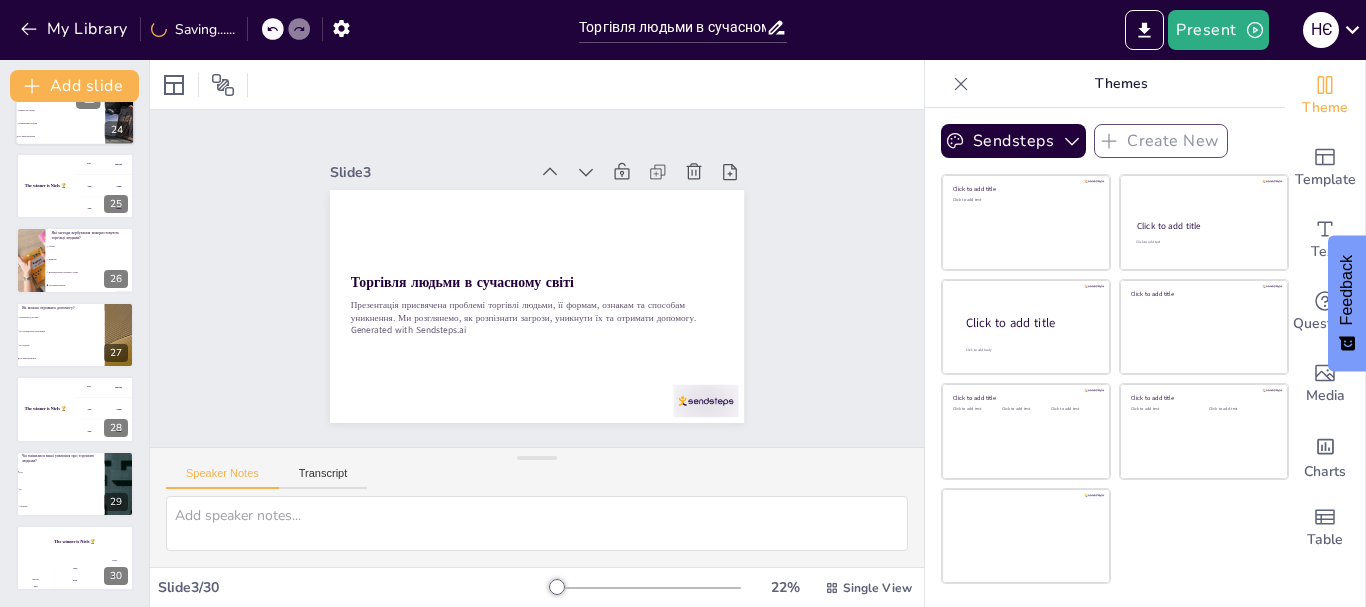 checkbox on "true" 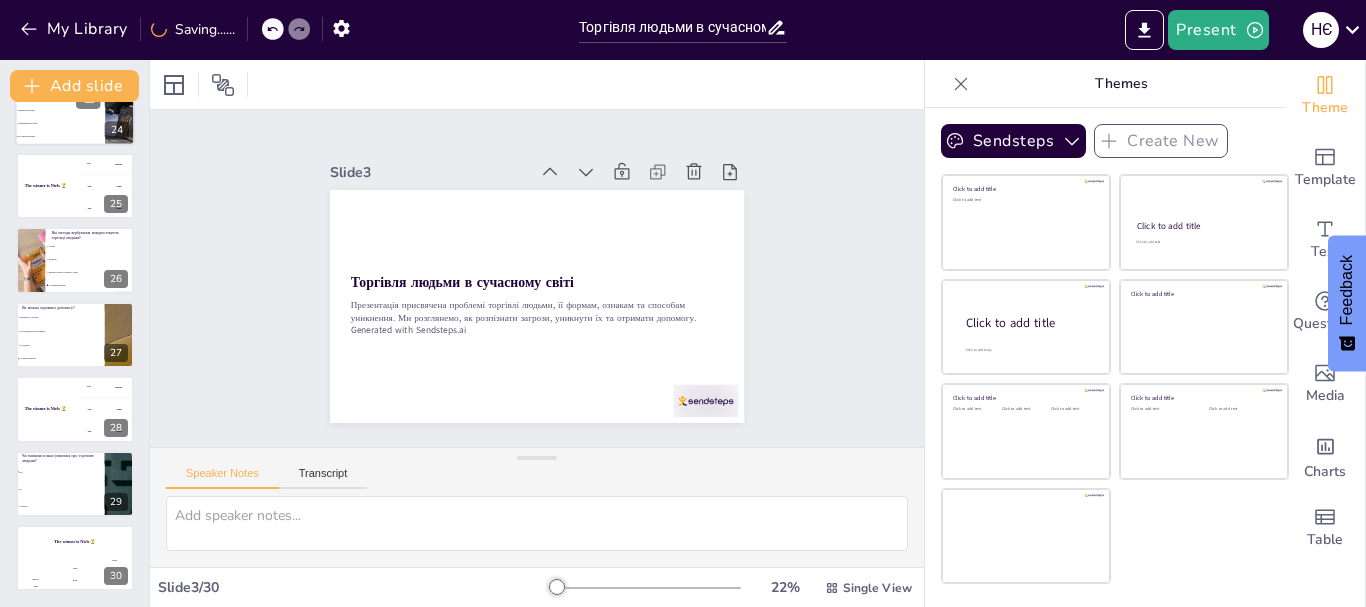checkbox on "true" 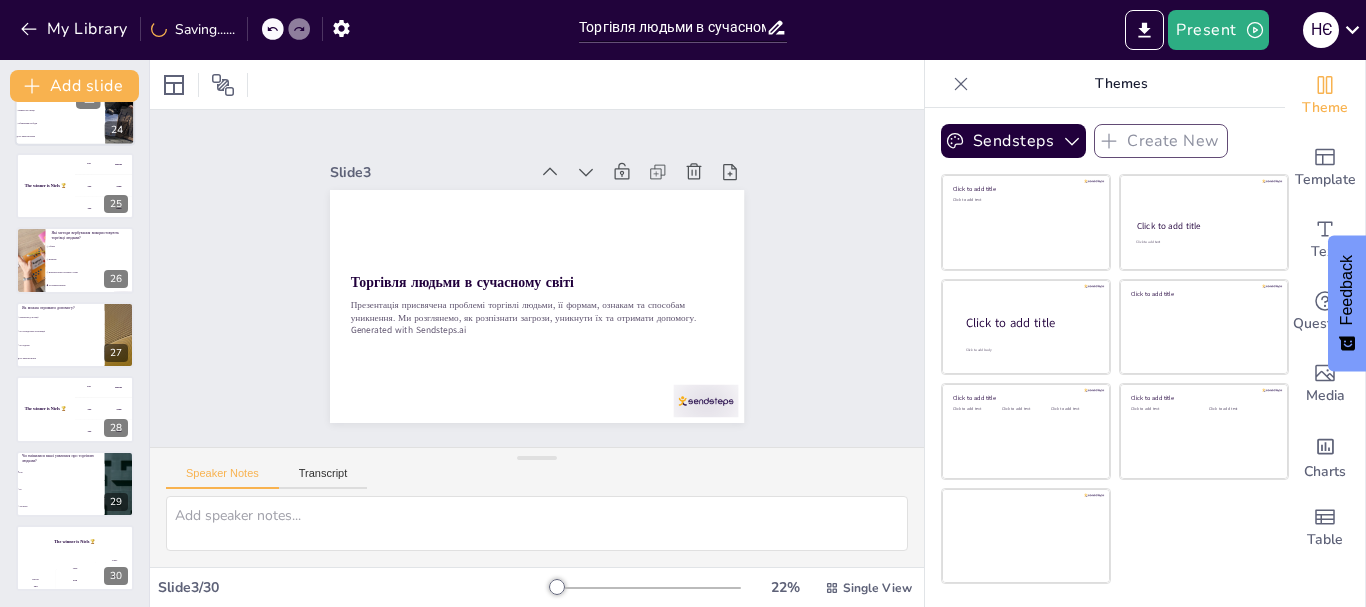 checkbox on "true" 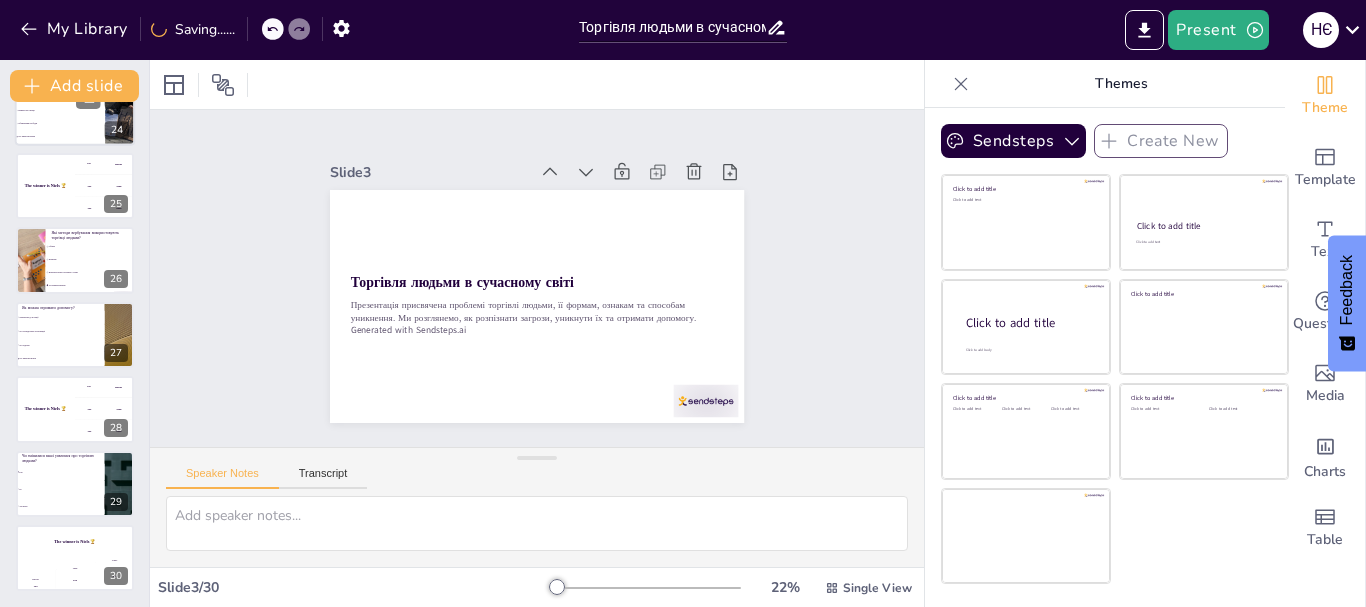 checkbox on "true" 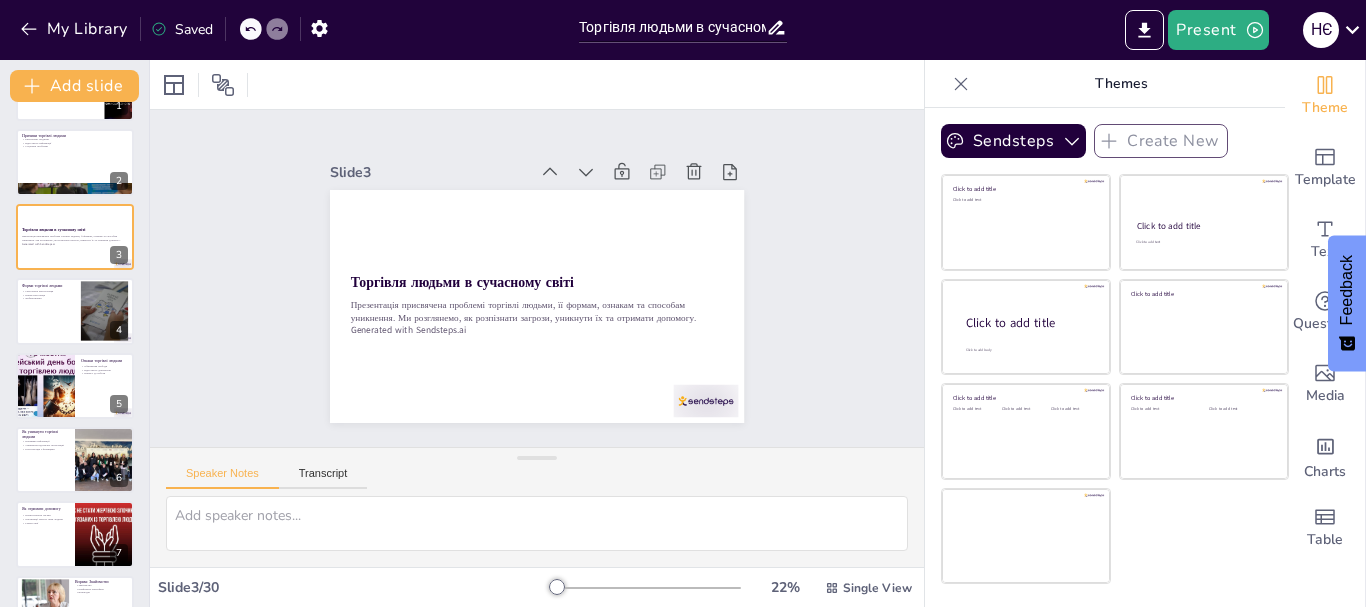 scroll, scrollTop: 0, scrollLeft: 0, axis: both 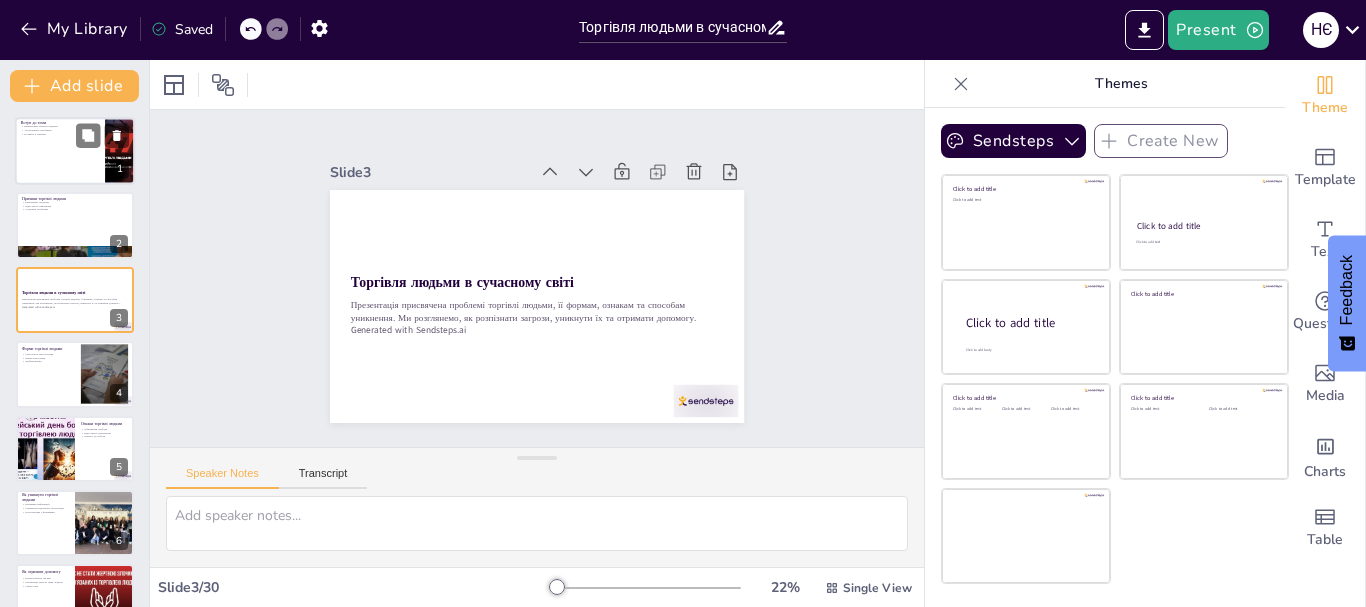 click at bounding box center [75, 151] 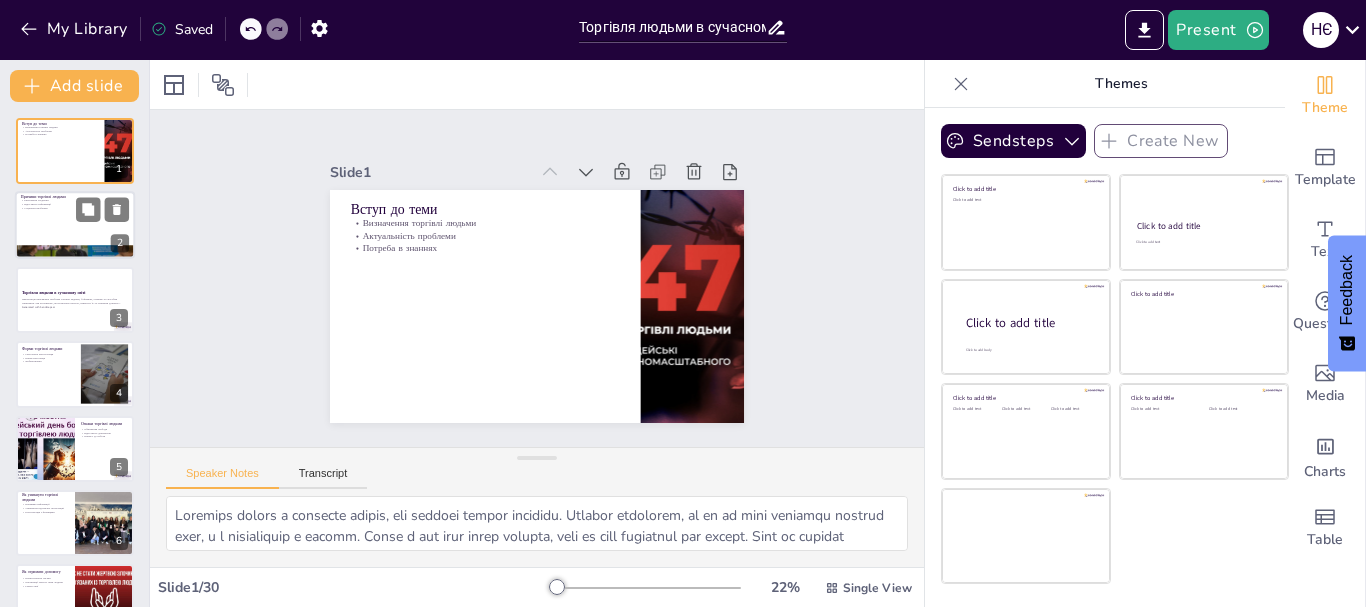 click on "Соціальні проблеми" at bounding box center (75, 209) 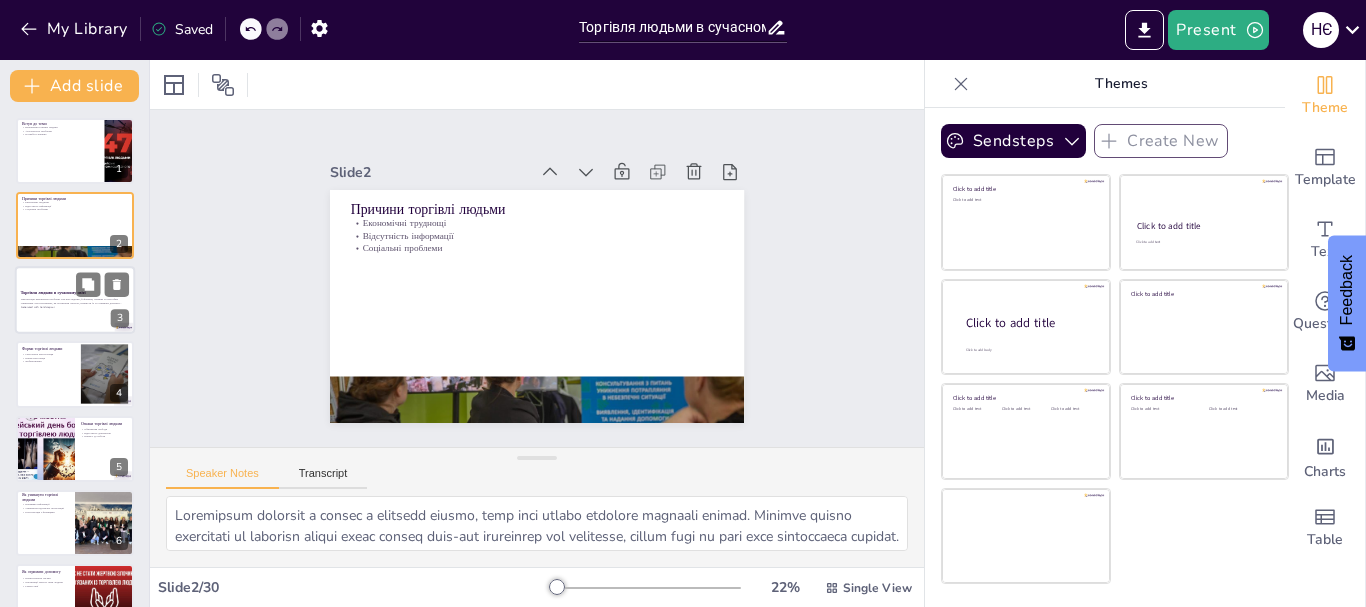 click on "Презентація присвячена проблемі торгівлі людьми, її формам, ознакам та способам уникнення. Ми розглянемо, як розпізнати загрози, уникнути їх та отримати допомогу." at bounding box center (75, 301) 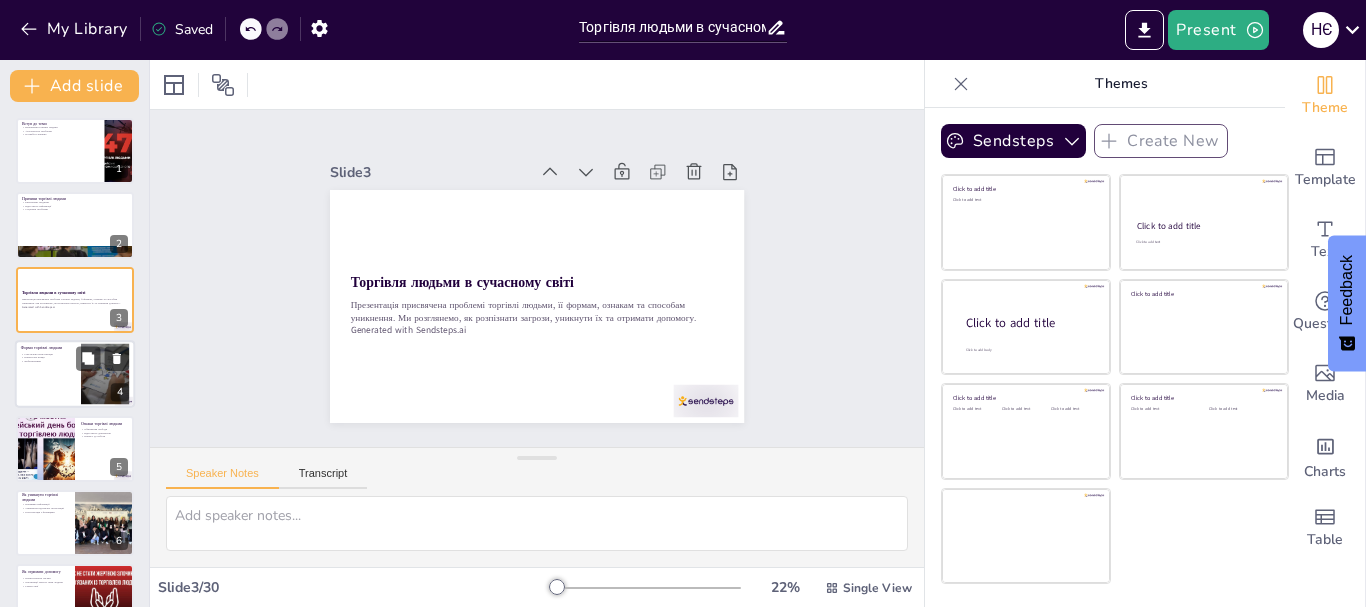 click at bounding box center (75, 374) 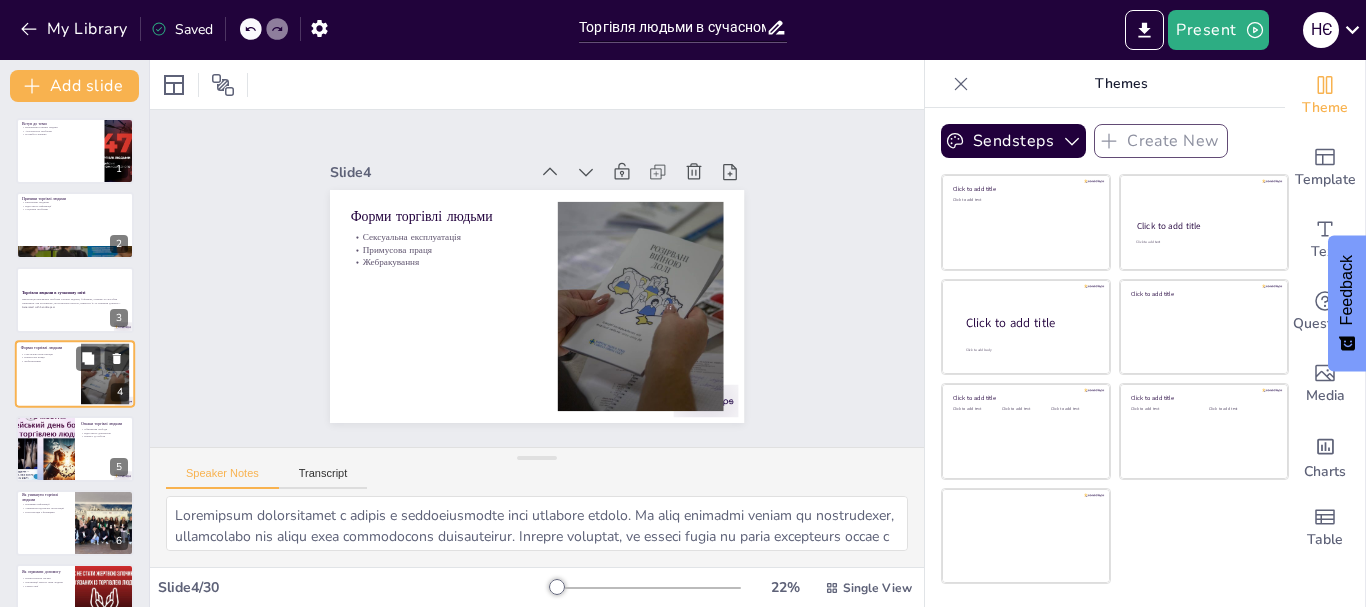scroll, scrollTop: 20, scrollLeft: 0, axis: vertical 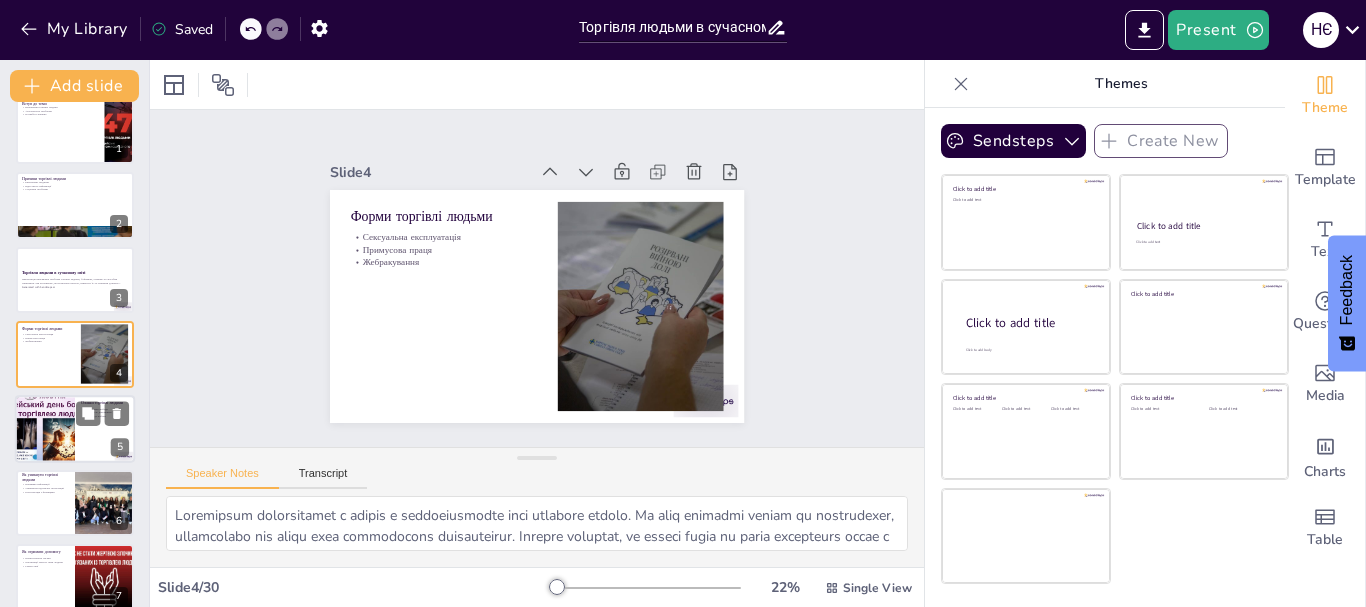 click at bounding box center [44, 429] 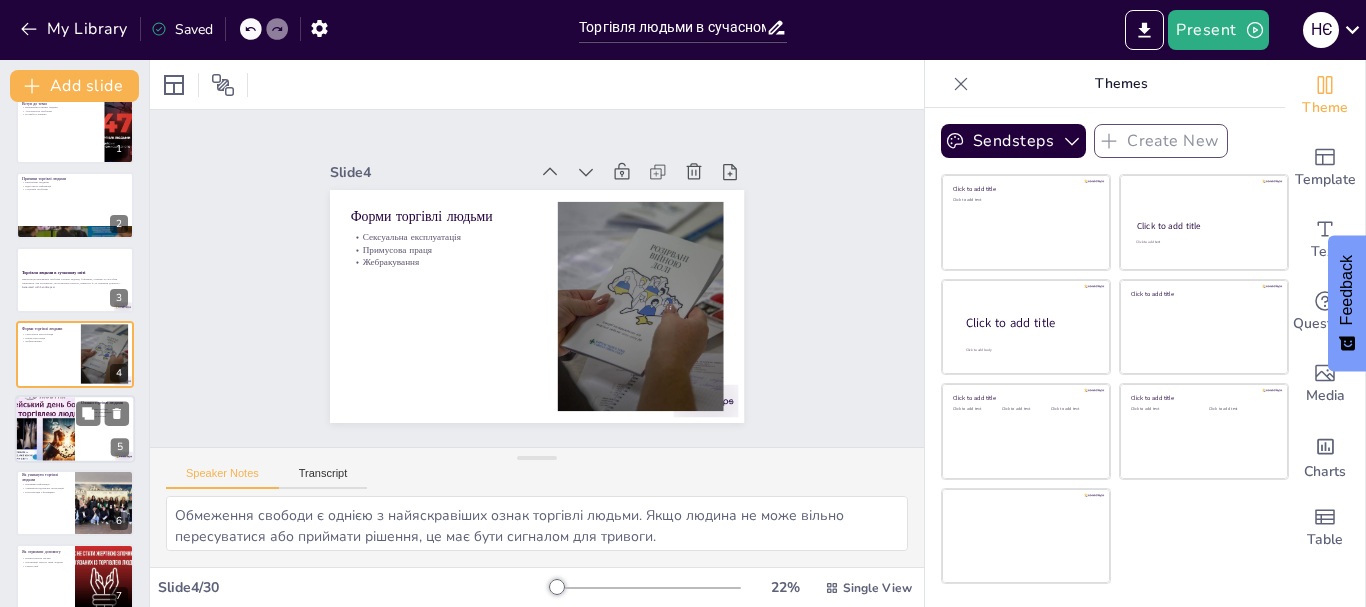 scroll, scrollTop: 94, scrollLeft: 0, axis: vertical 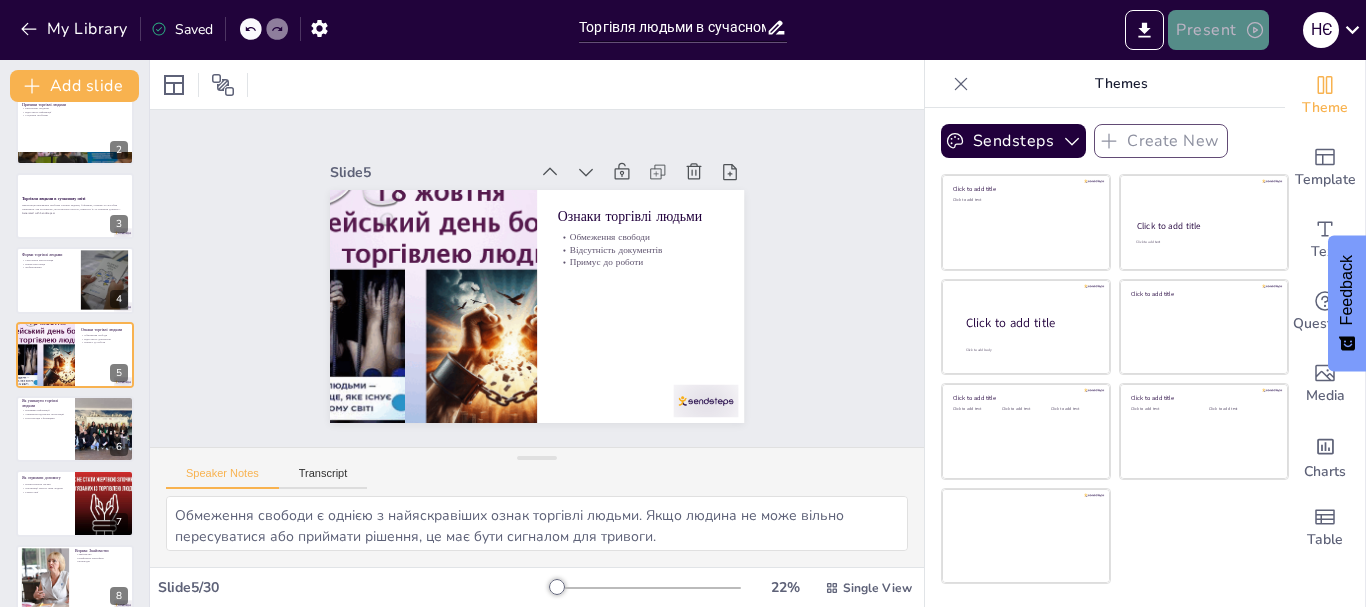 click on "Present" at bounding box center (1218, 30) 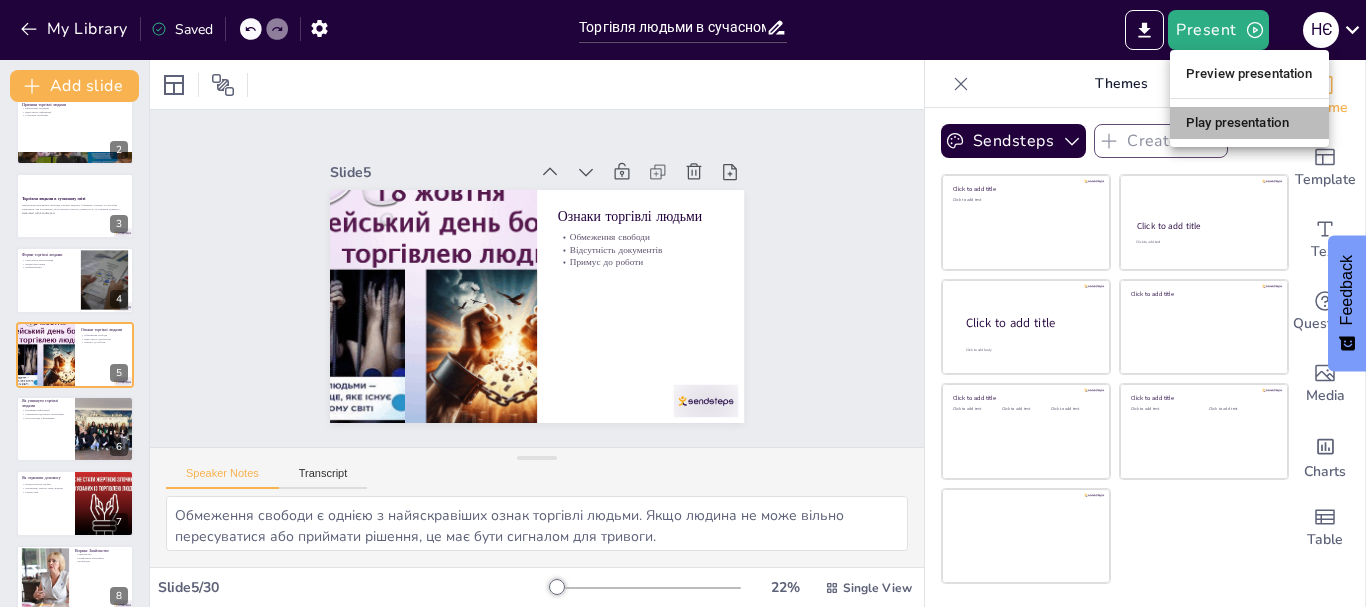 click on "Play presentation" at bounding box center (1249, 123) 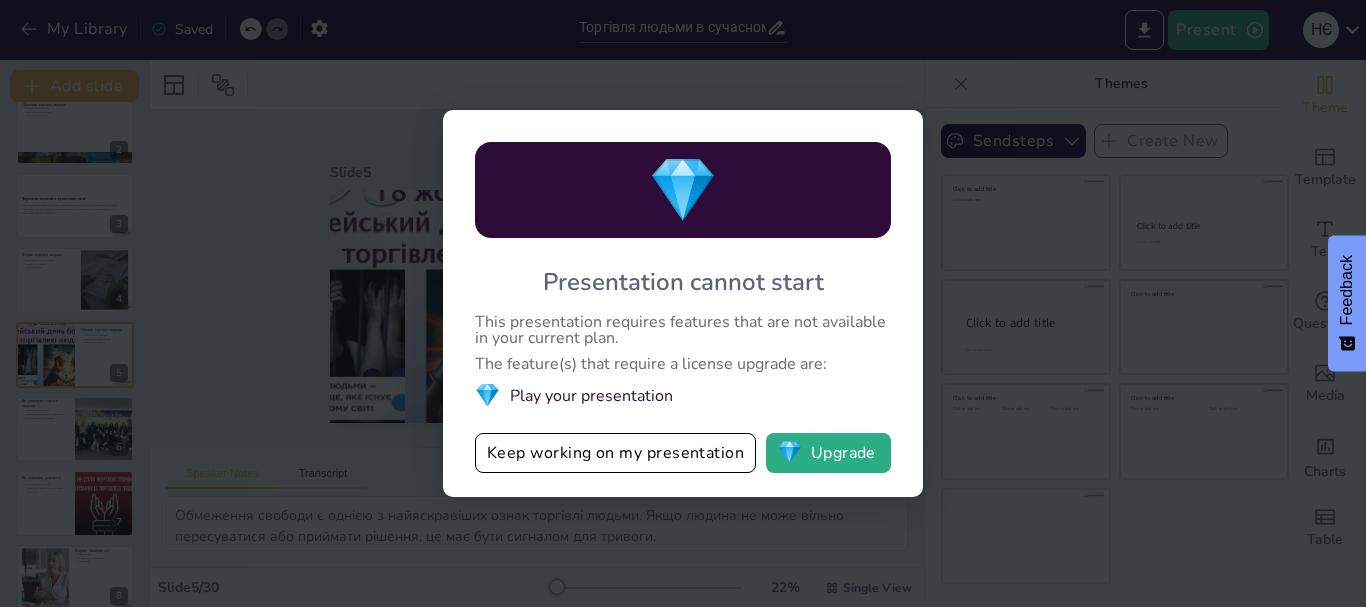 click on "💎 Presentation cannot start This presentation requires features that are not available in your current plan. The feature(s) that require a license upgrade are: 💎 Play your presentation Keep working on my presentation 💎 Upgrade" at bounding box center [683, 303] 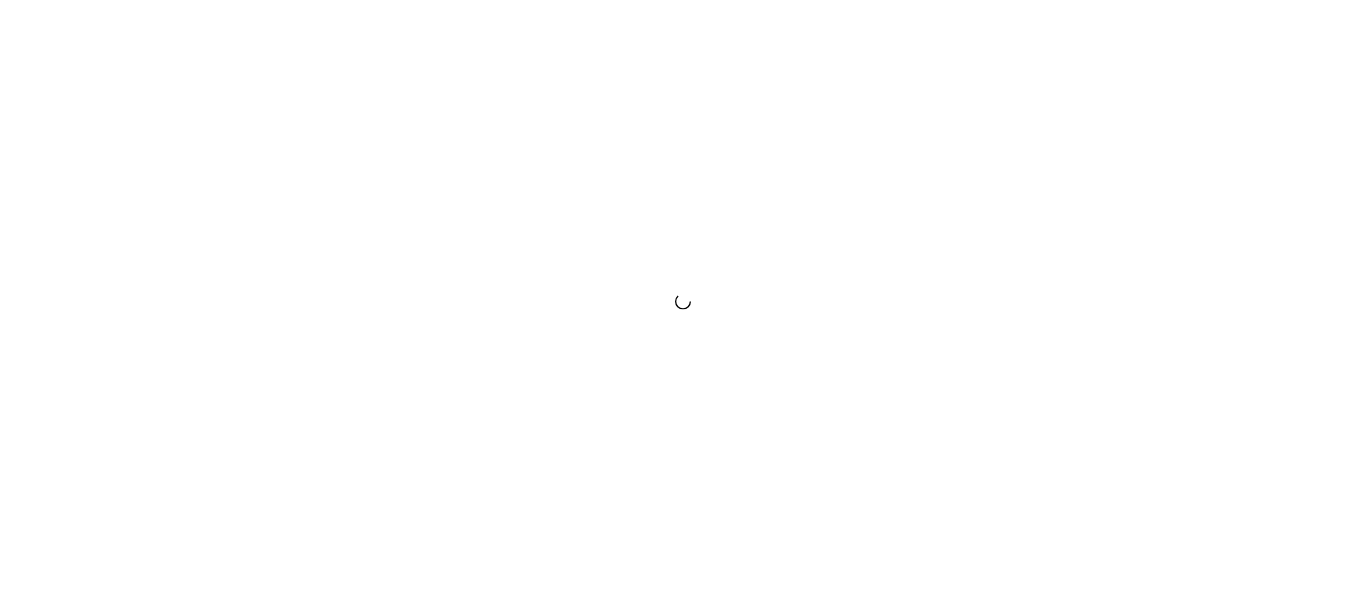 scroll, scrollTop: 0, scrollLeft: 0, axis: both 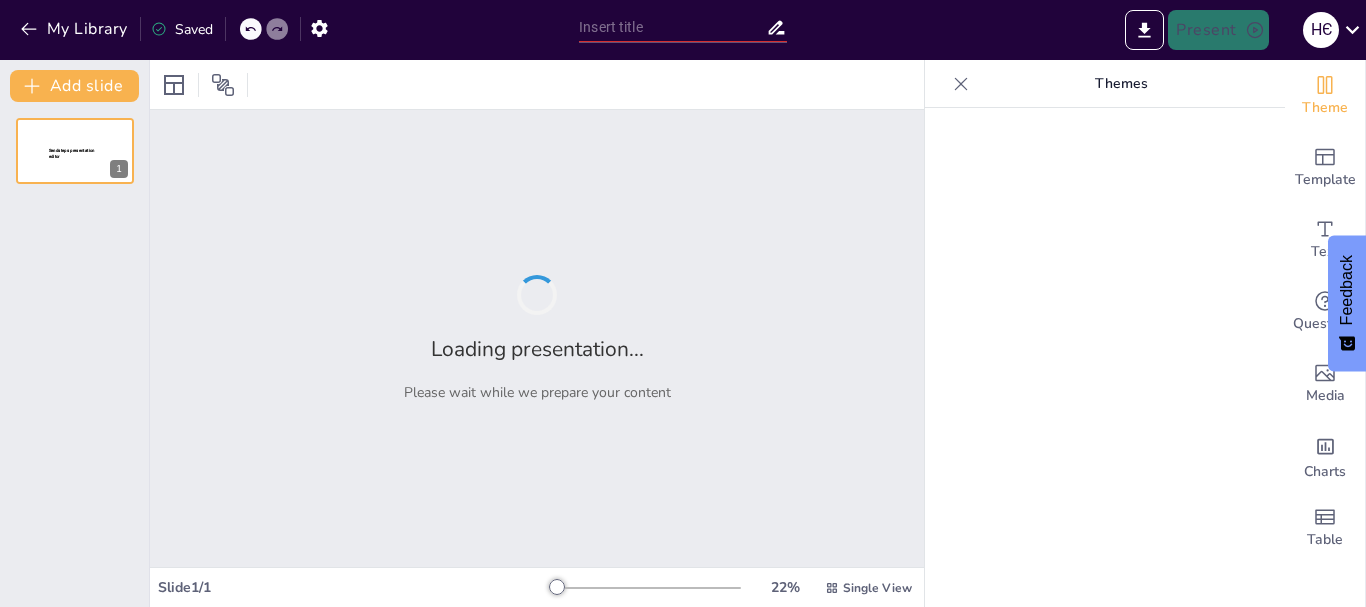 type on "Торгівля людьми в сучасному світі: як розпізнати, уникнути, отримати допомогу" 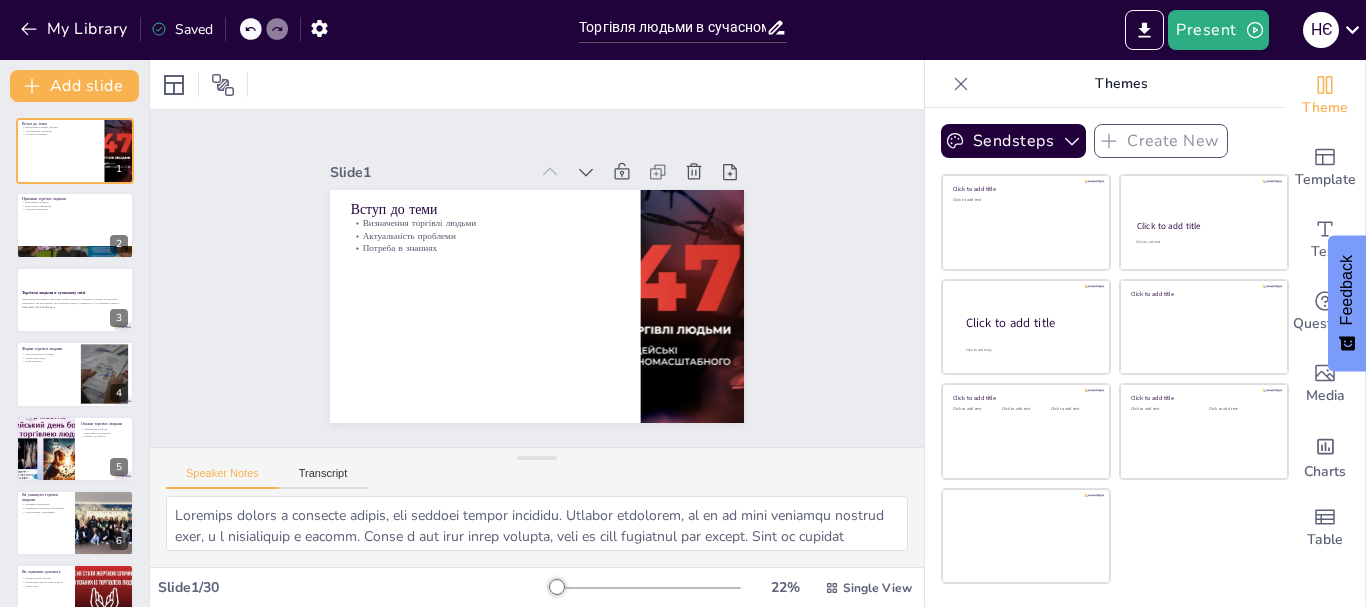 checkbox on "true" 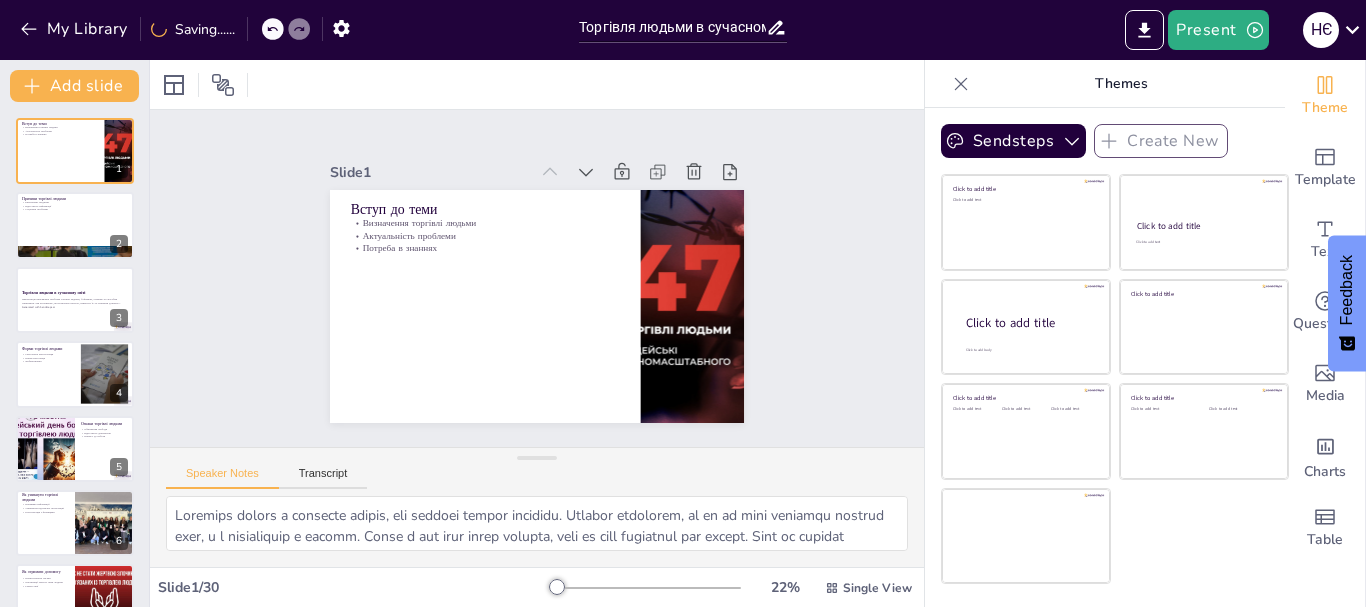 checkbox on "true" 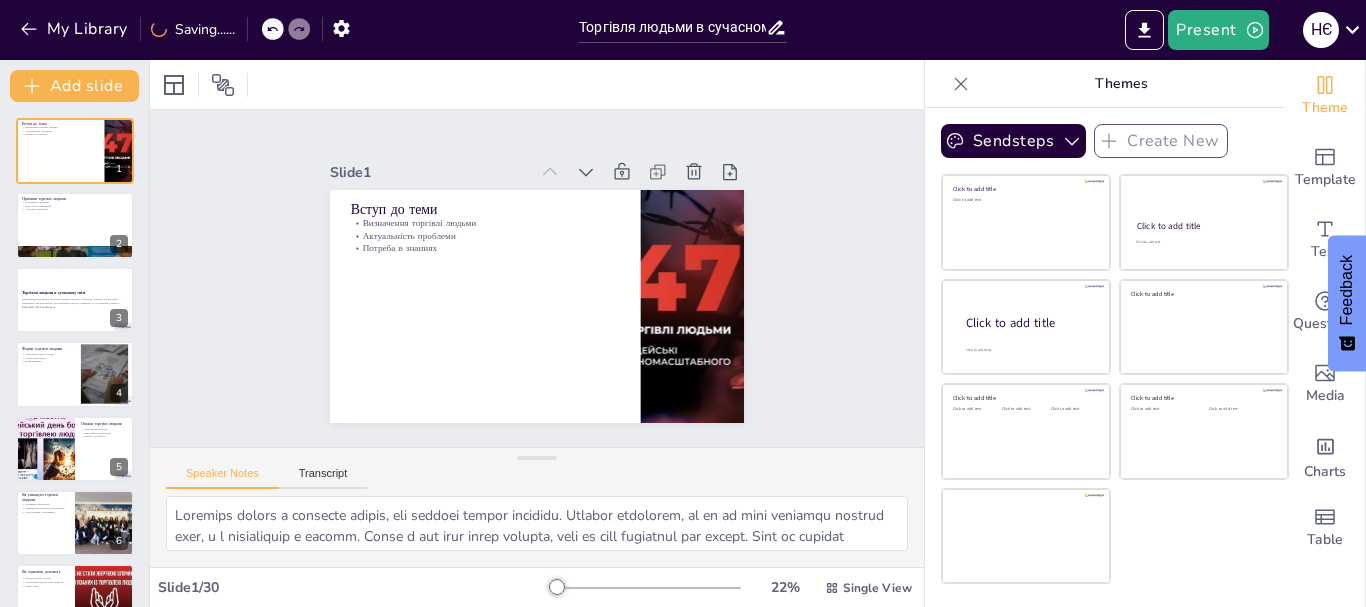checkbox on "true" 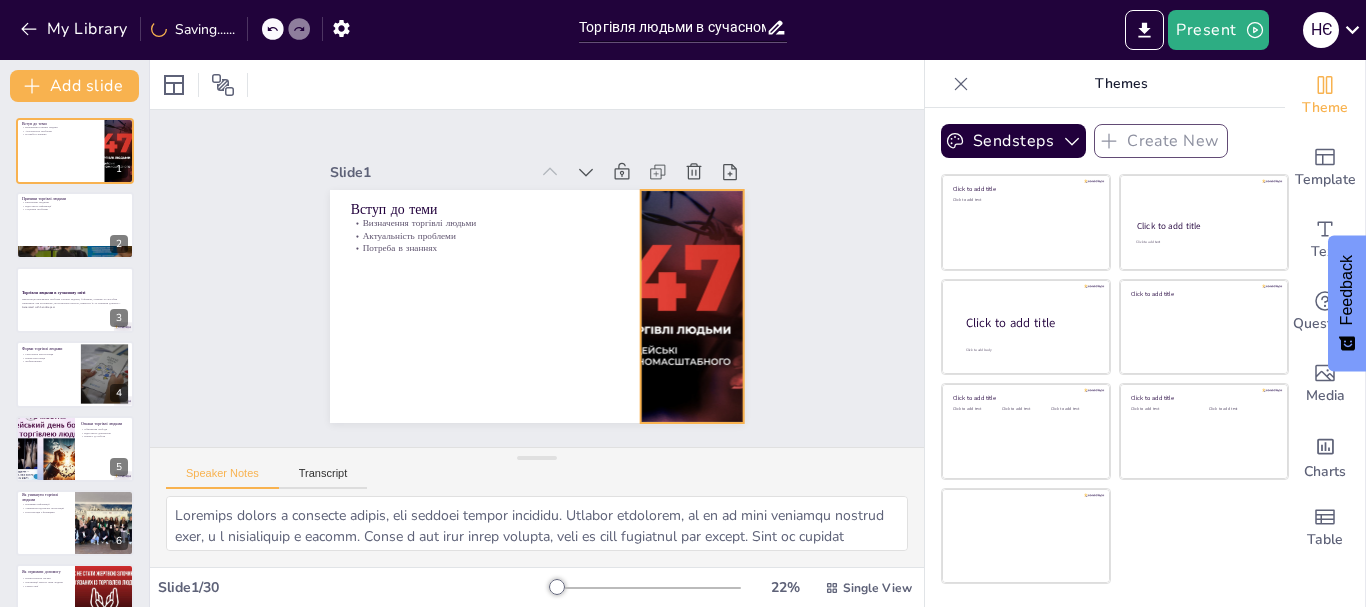 checkbox on "true" 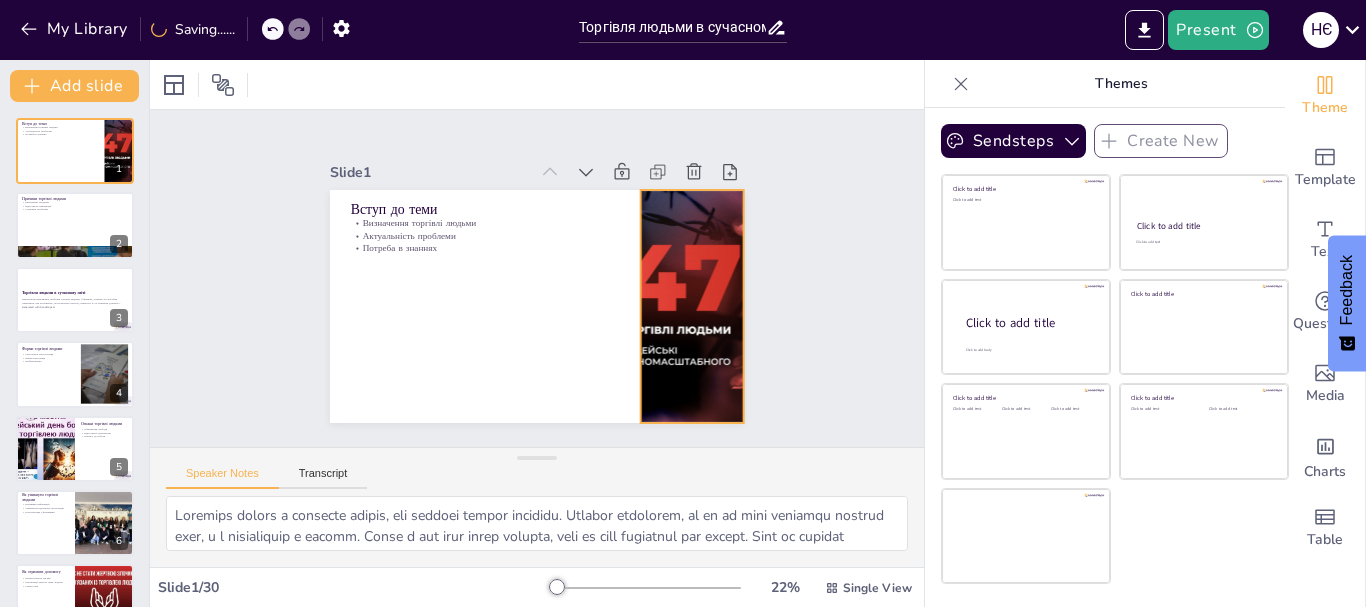 checkbox on "true" 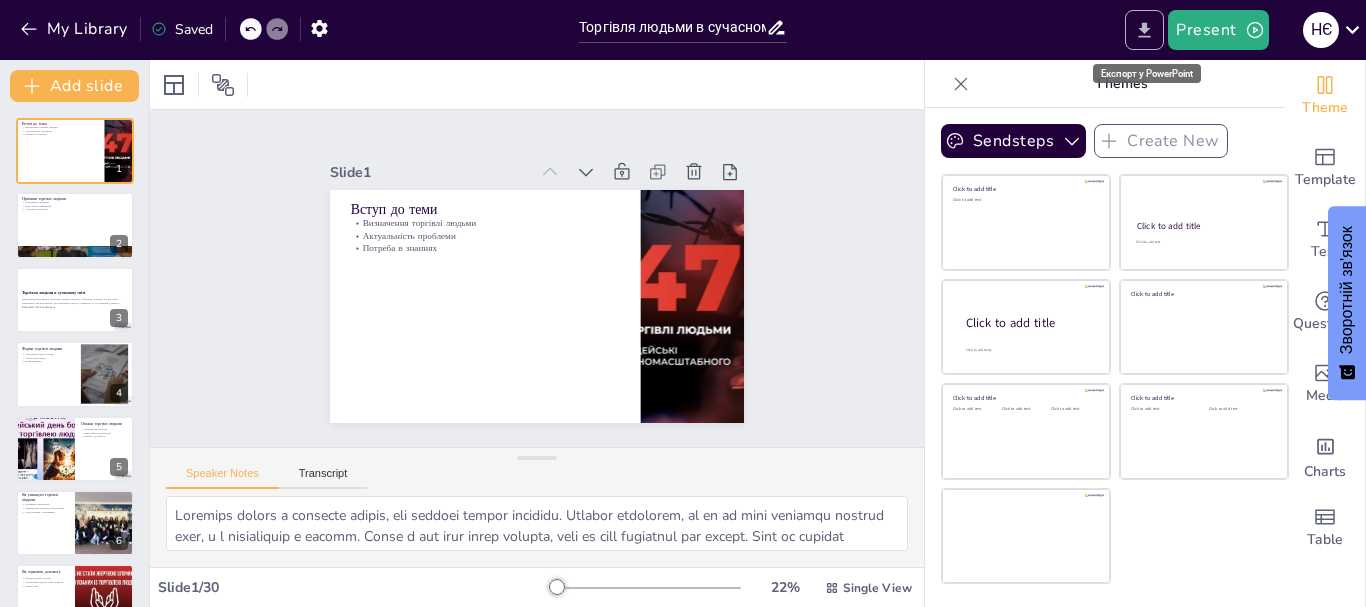click 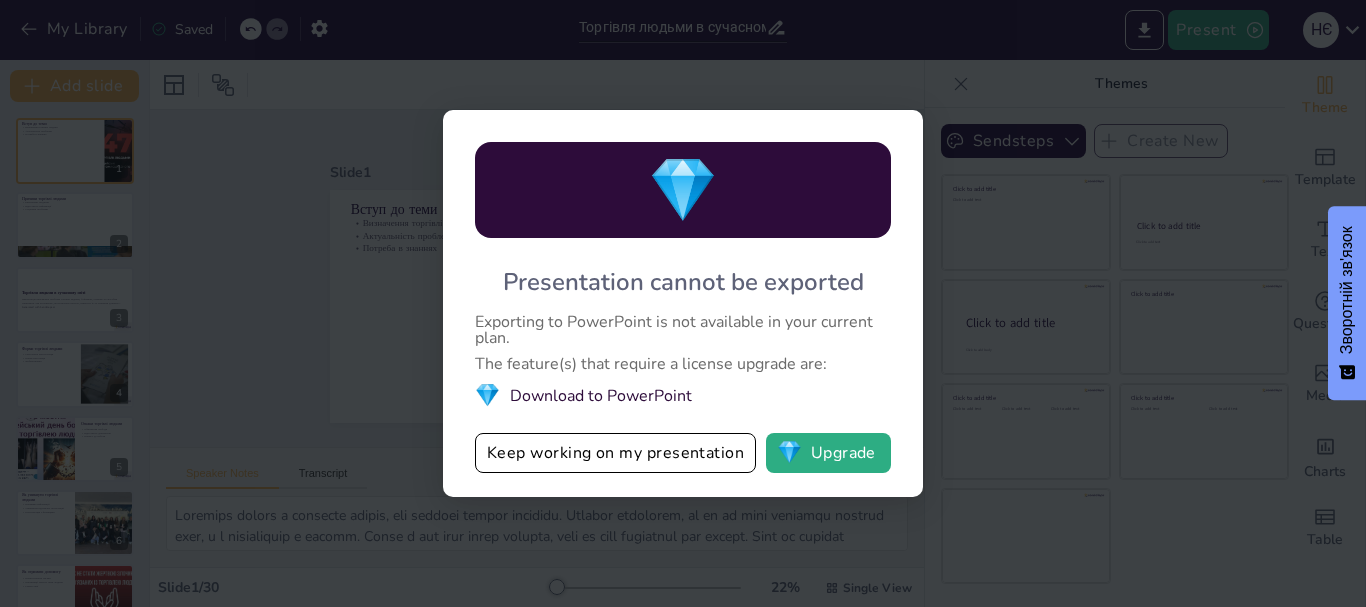 click on "💎 Download to PowerPoint" at bounding box center [683, 395] 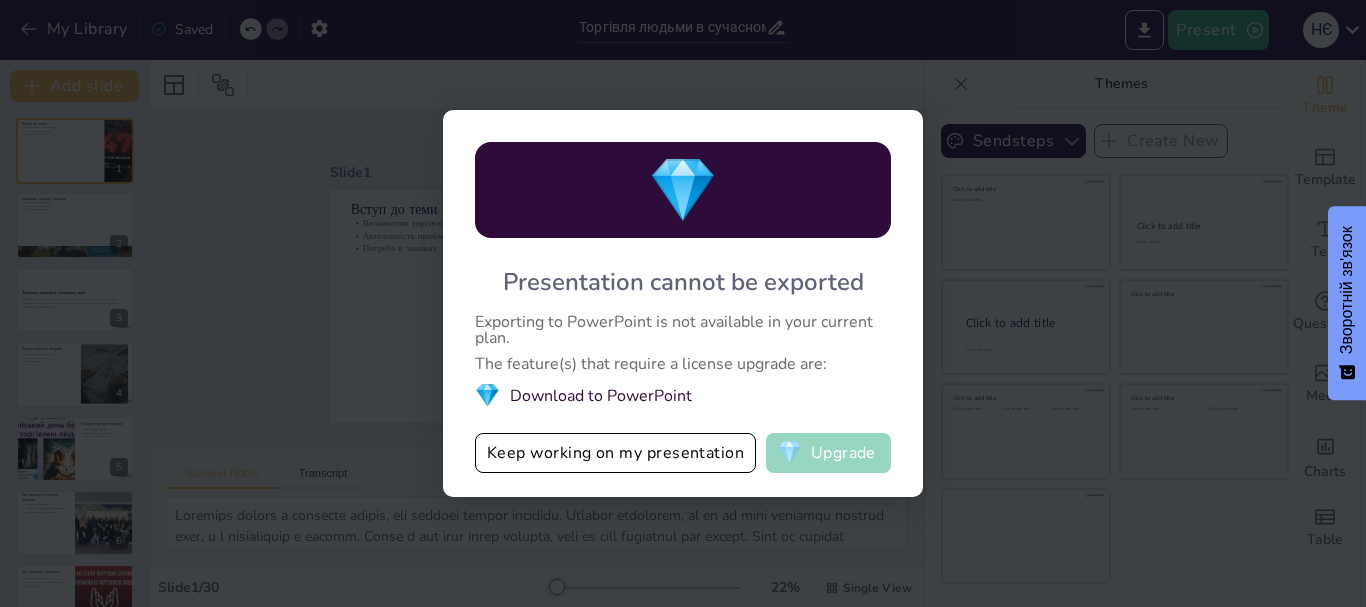 click on "💎 Upgrade" at bounding box center (828, 453) 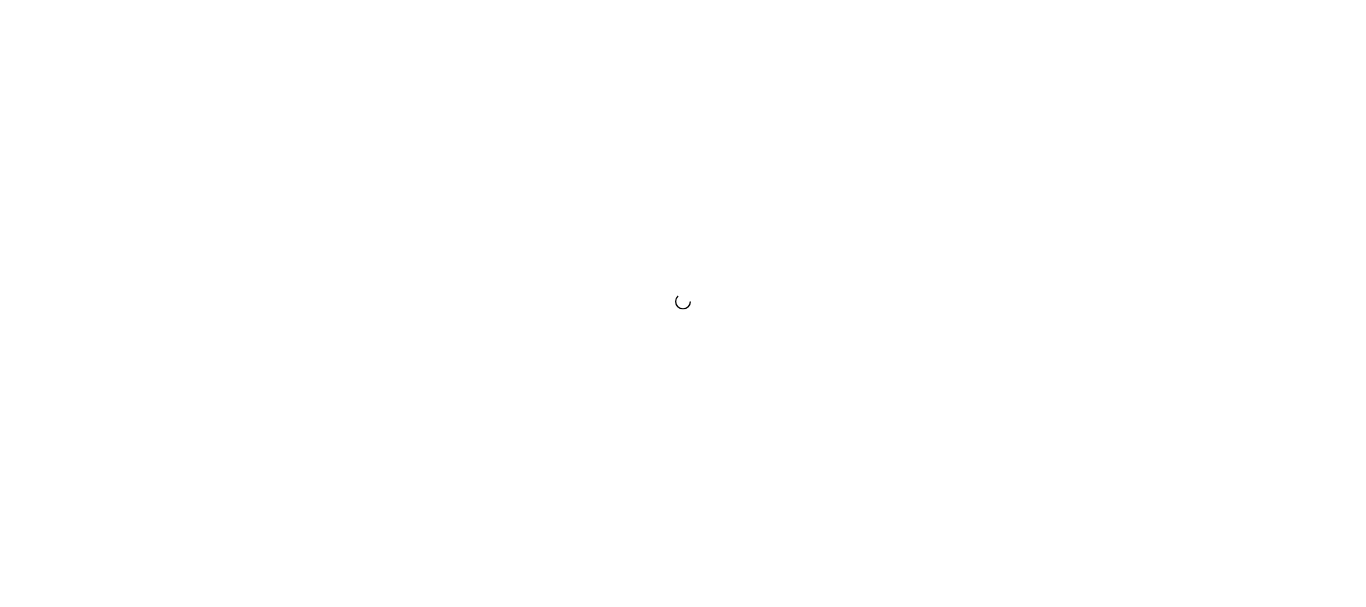 scroll, scrollTop: 0, scrollLeft: 0, axis: both 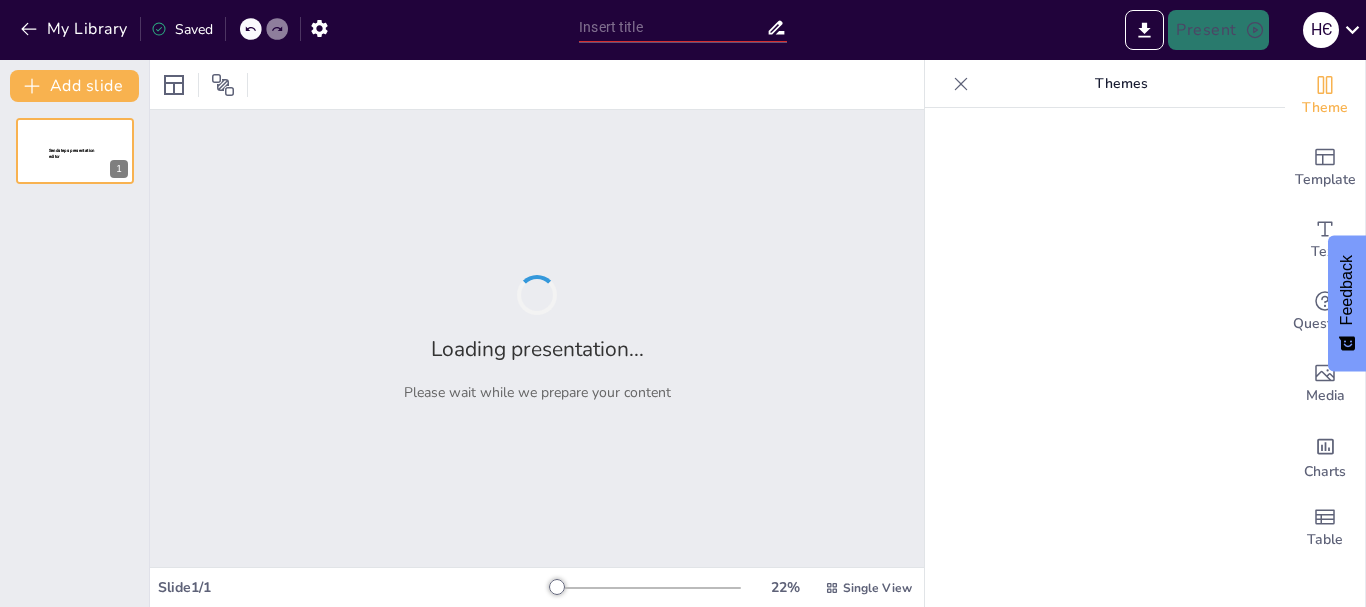type on "Торгівля людьми в сучасному світі: як розпізнати, уникнути, отримати допомогу" 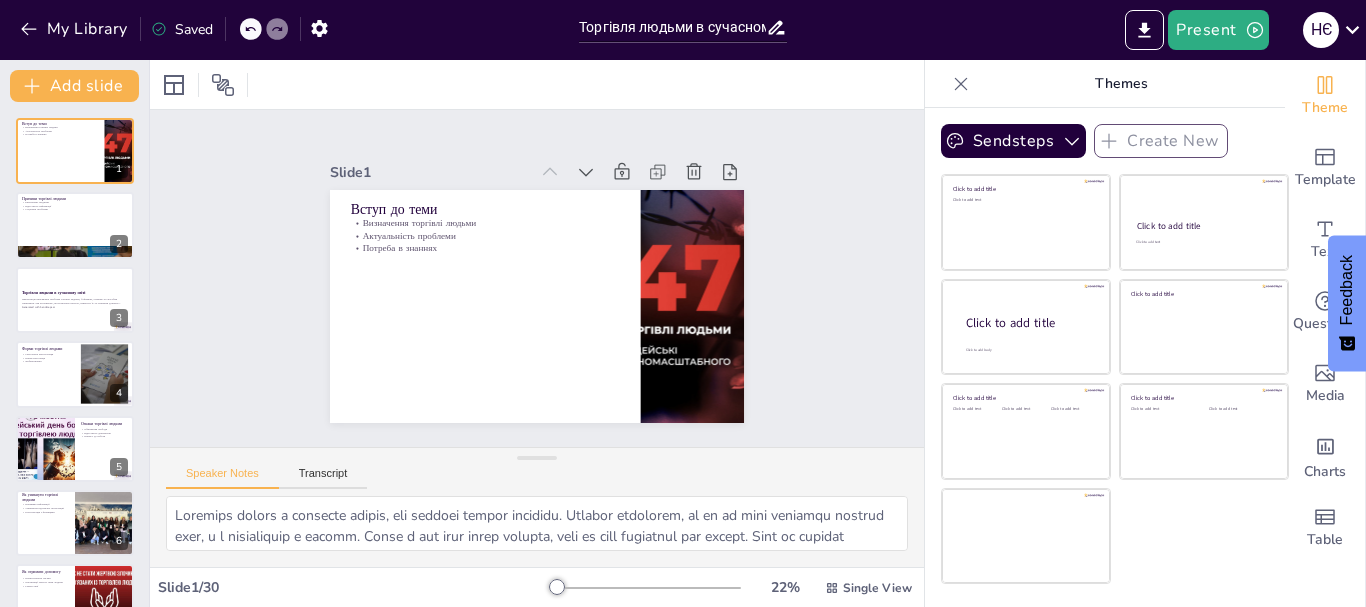 checkbox on "true" 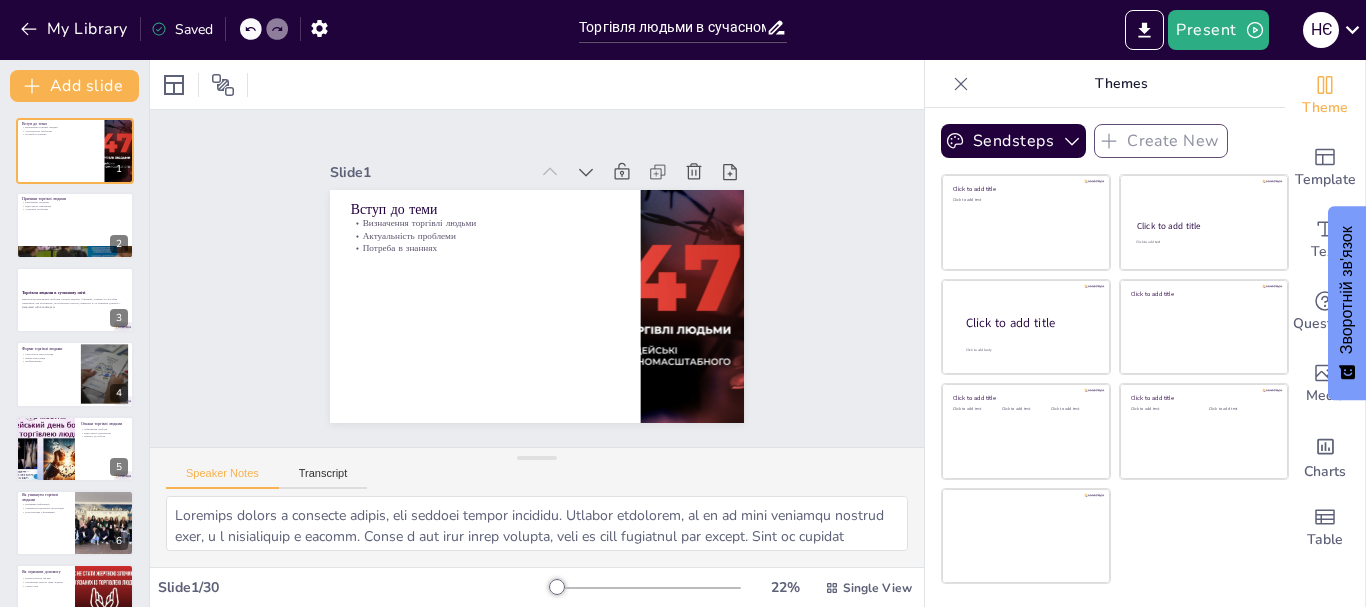checkbox on "true" 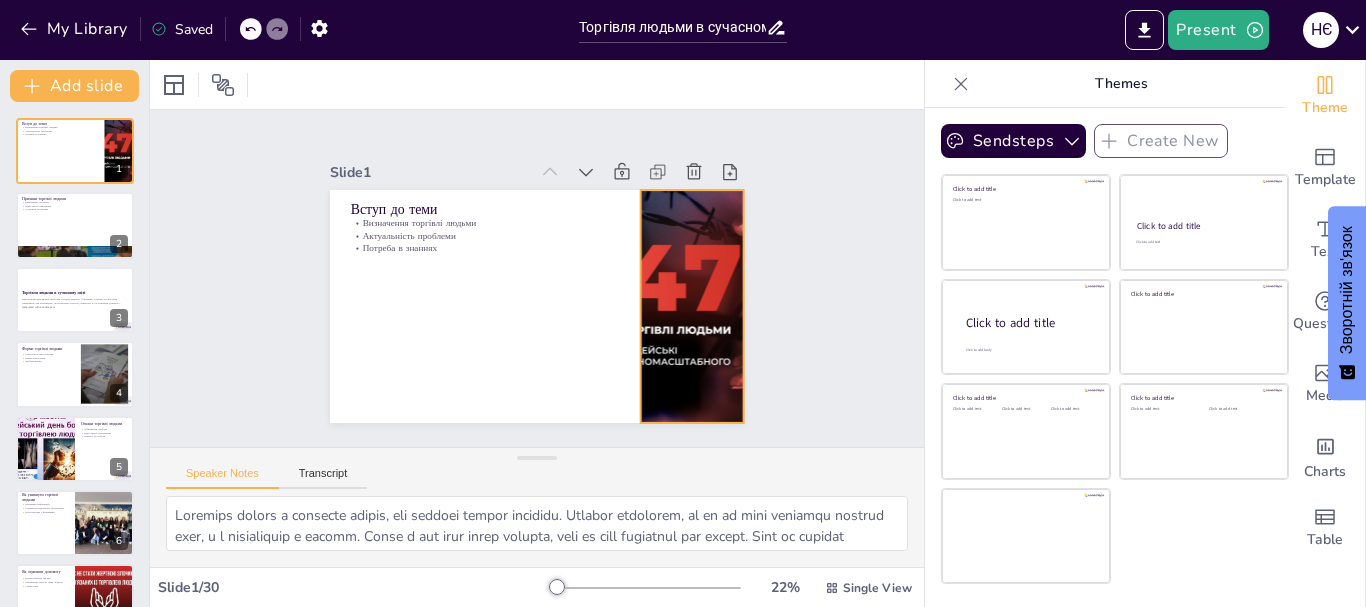 checkbox on "true" 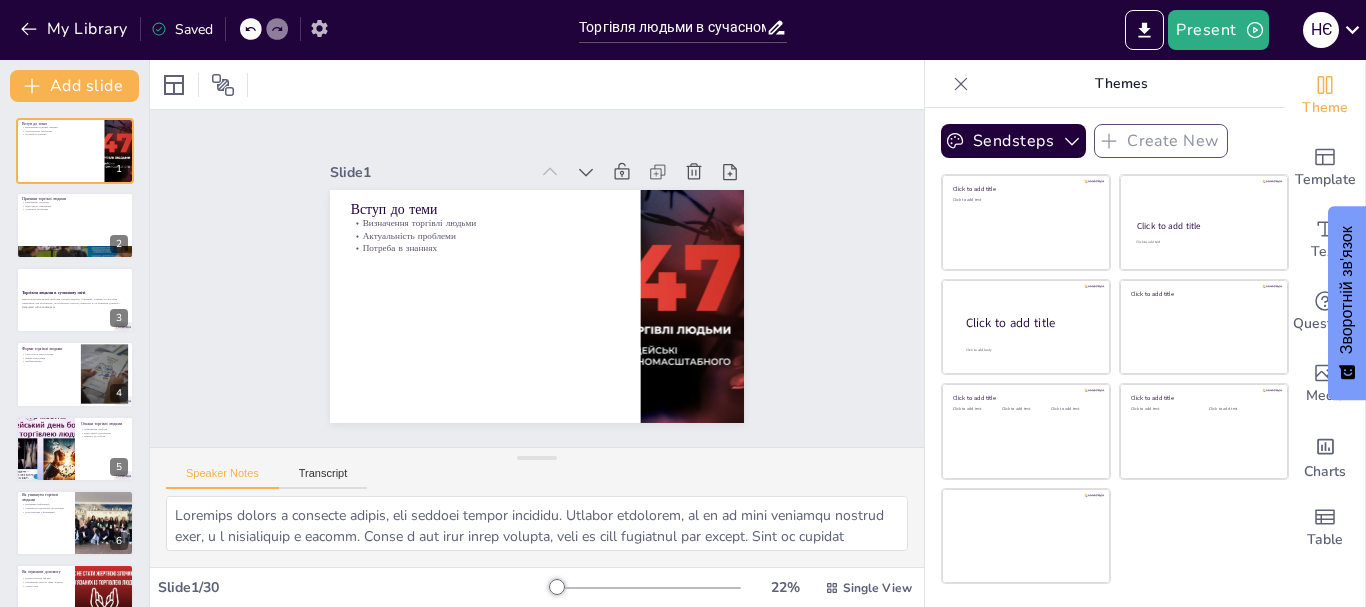 click 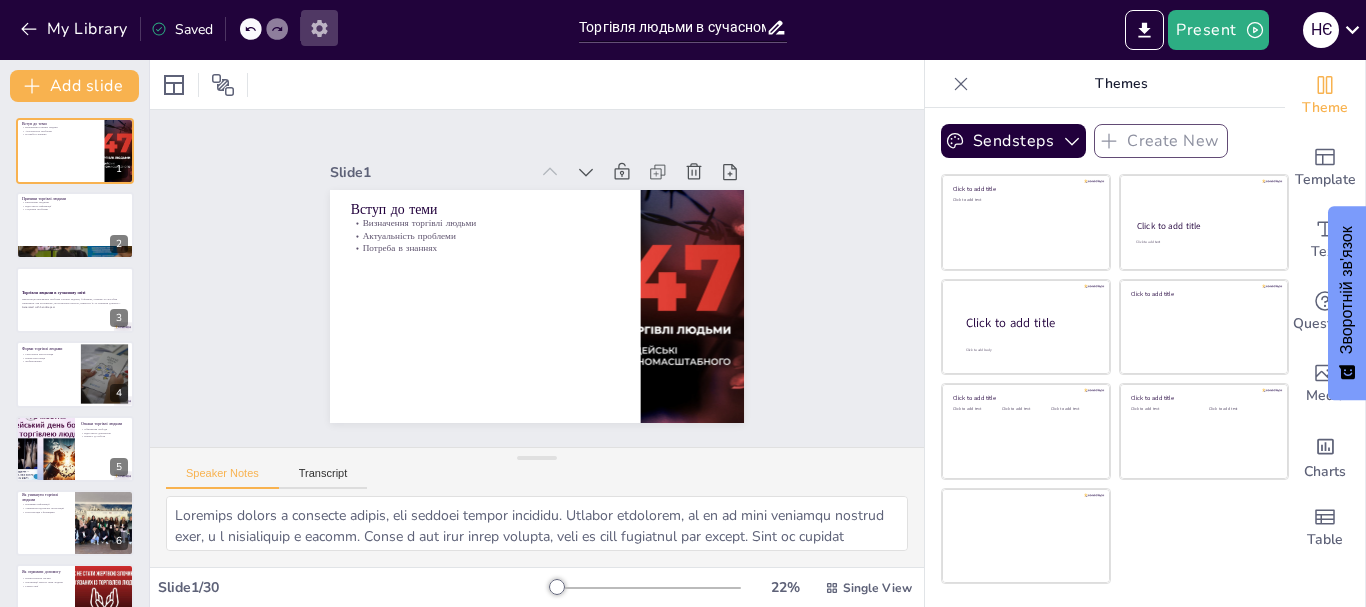 click 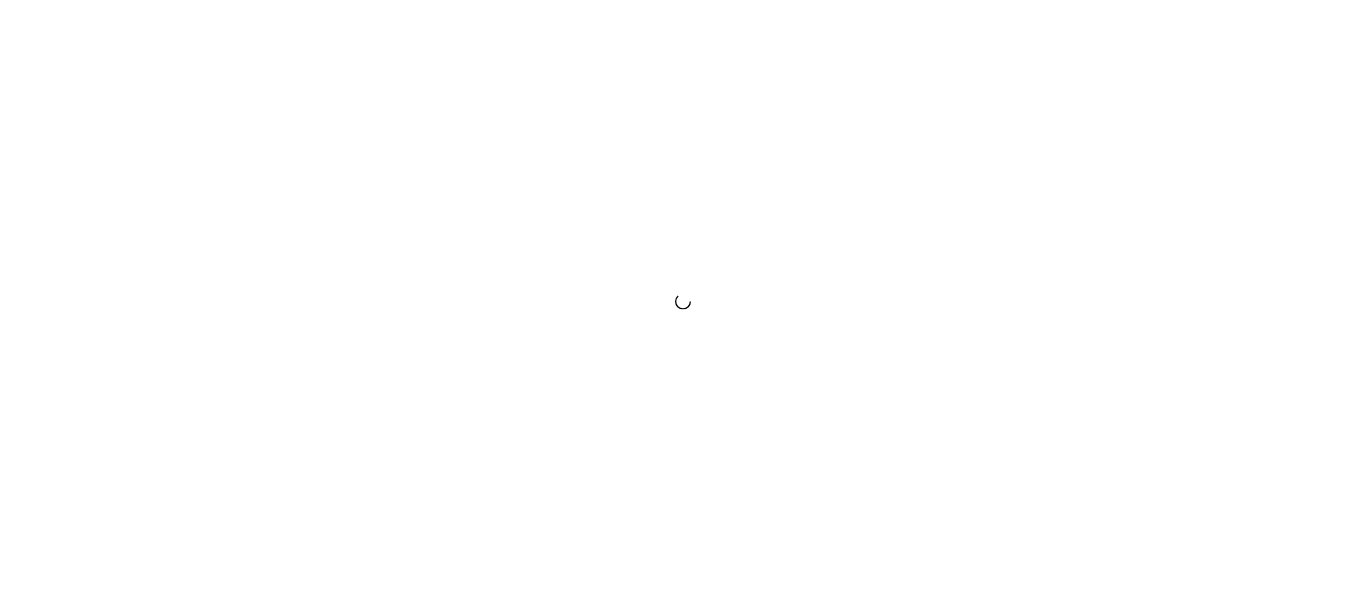 scroll, scrollTop: 0, scrollLeft: 0, axis: both 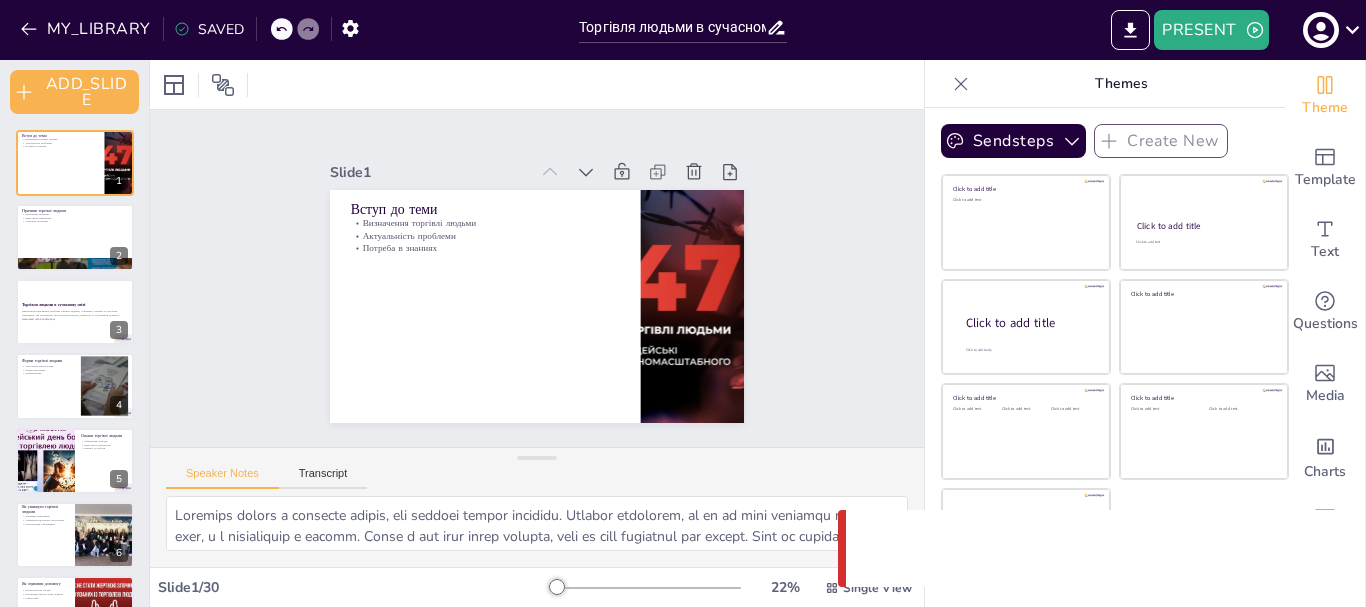 checkbox on "true" 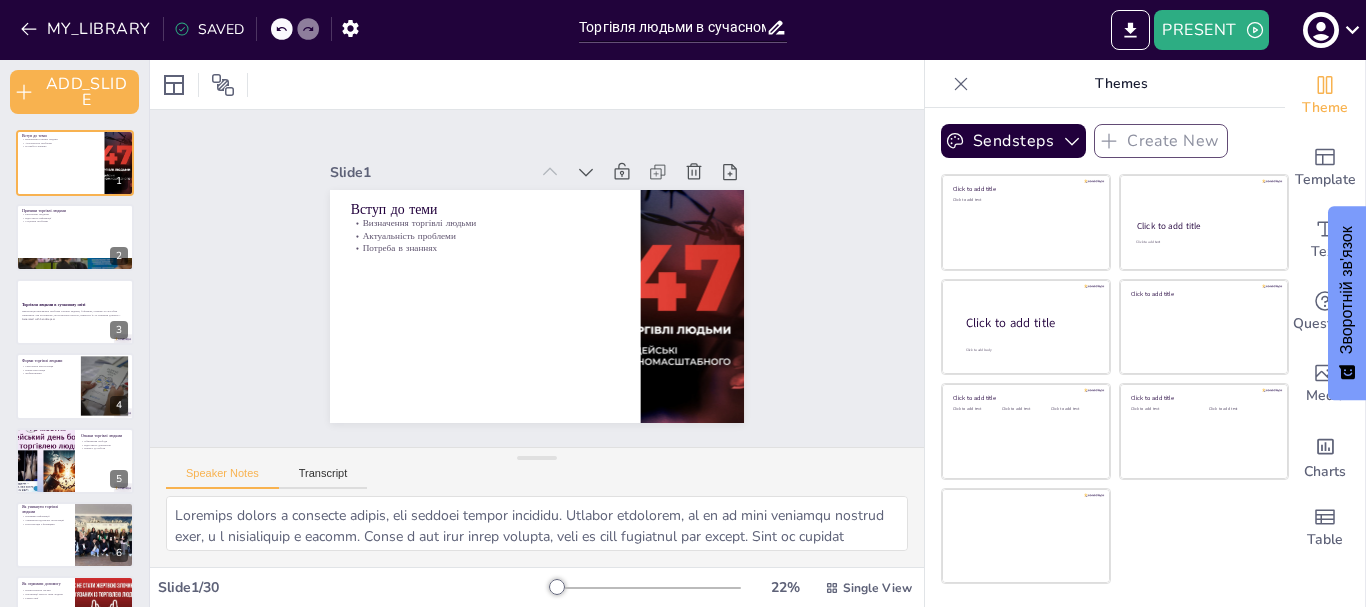 checkbox on "true" 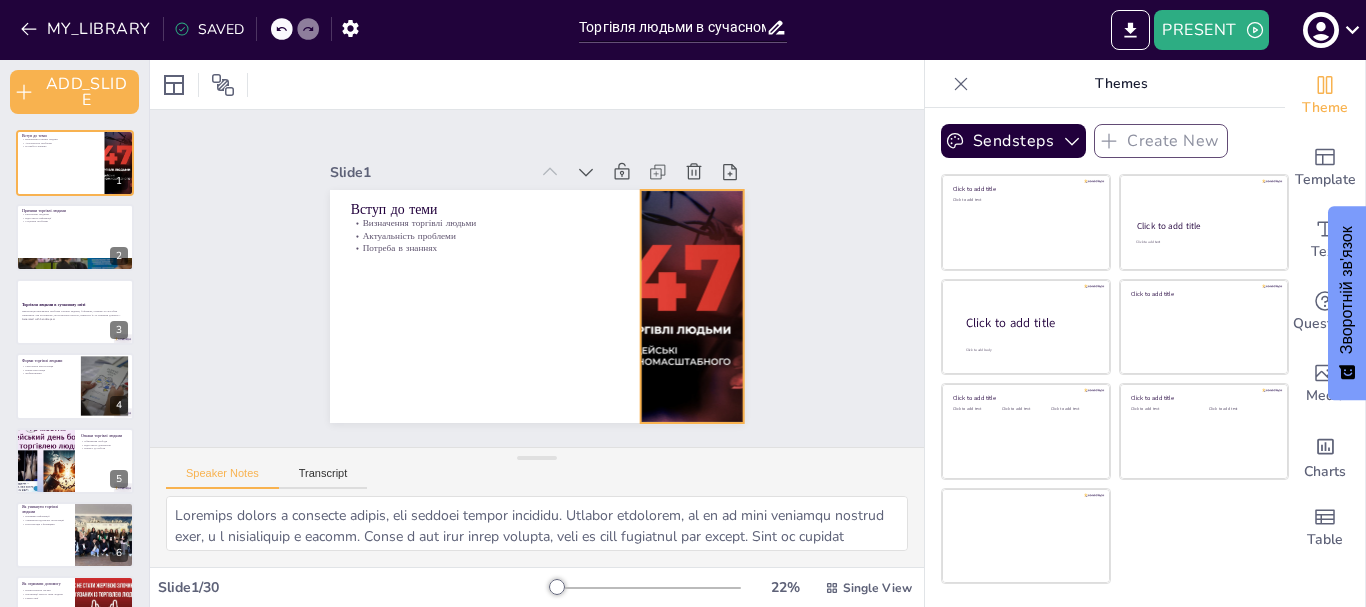 checkbox on "true" 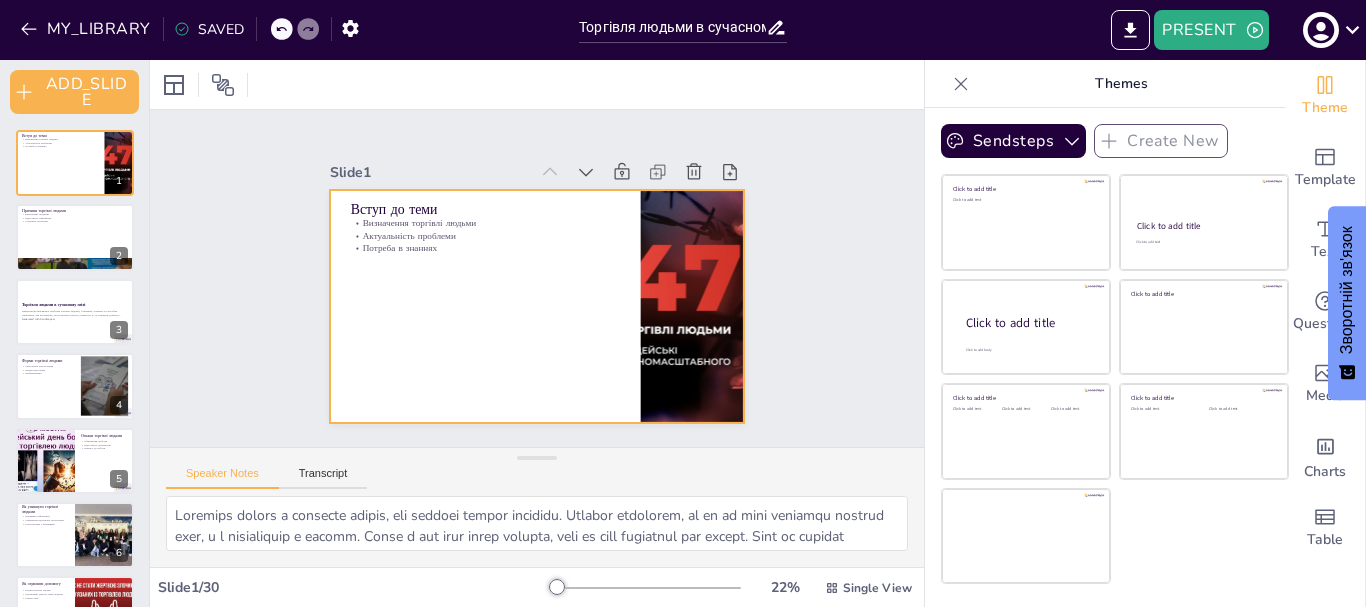 checkbox on "true" 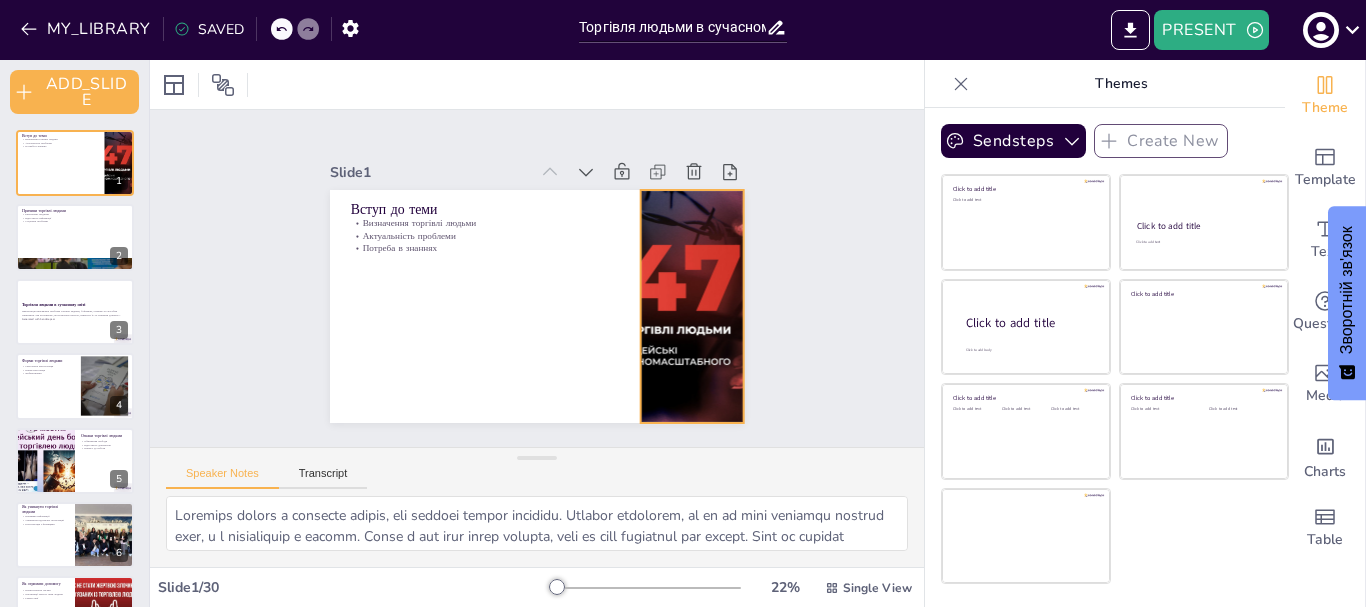checkbox on "true" 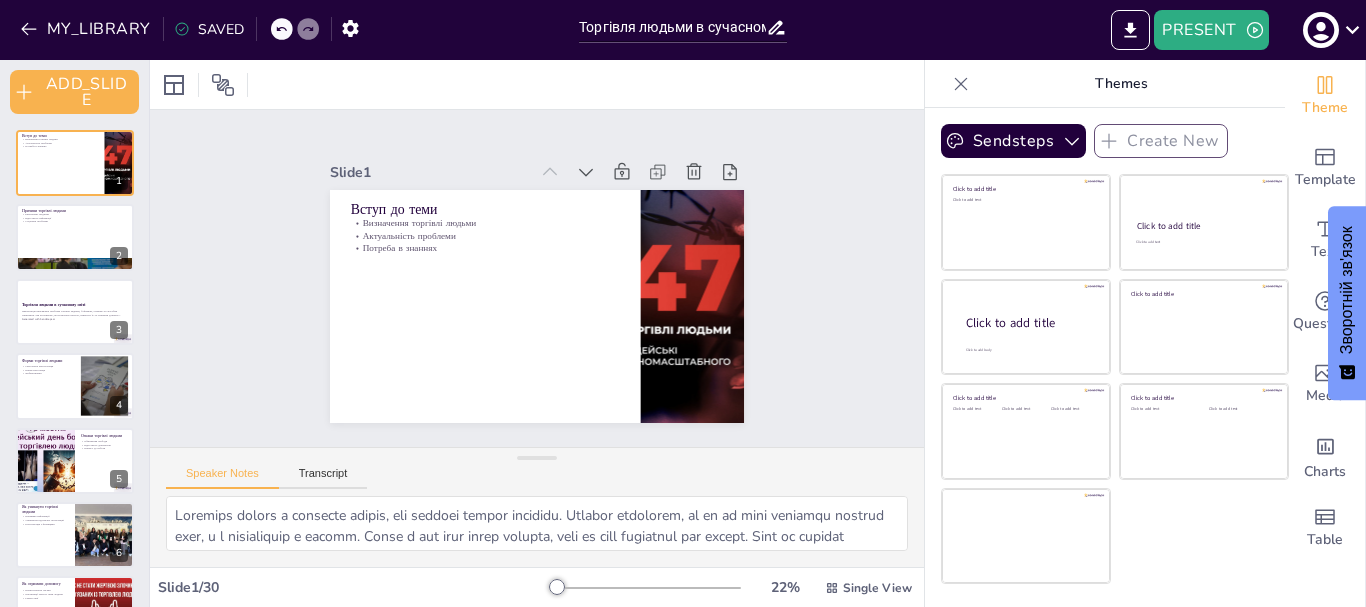 click on "Slide  1  /  30 22 % Single View" at bounding box center (537, 588) 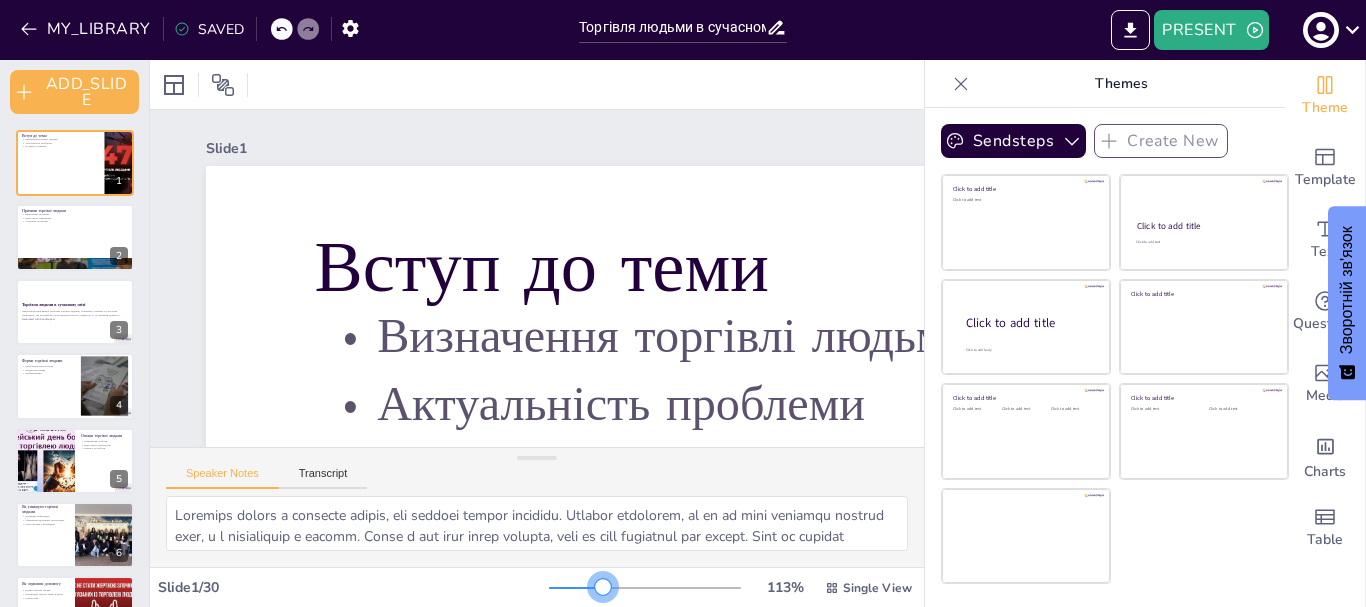 checkbox on "true" 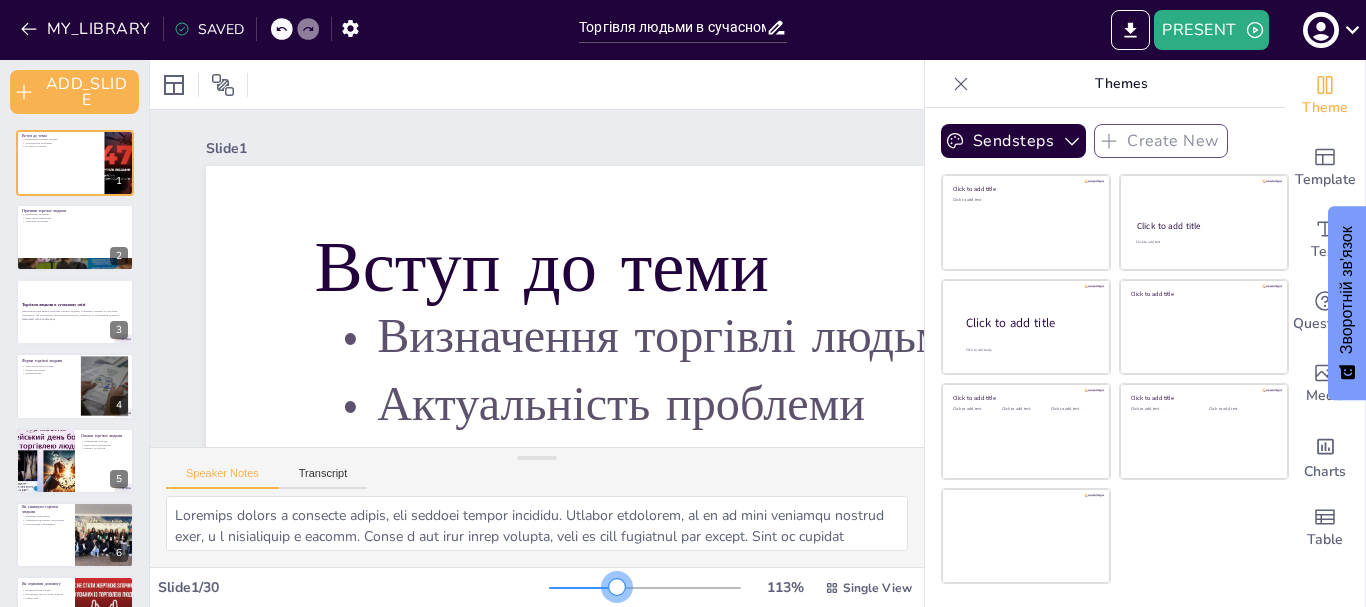 checkbox on "true" 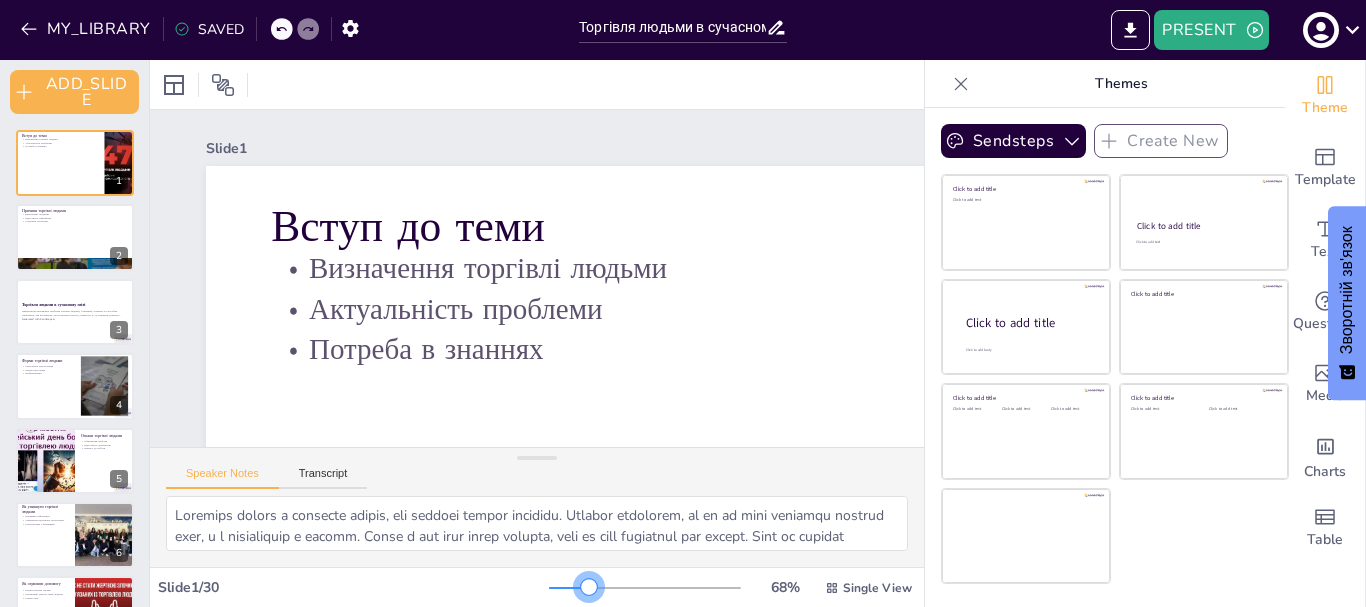 checkbox on "true" 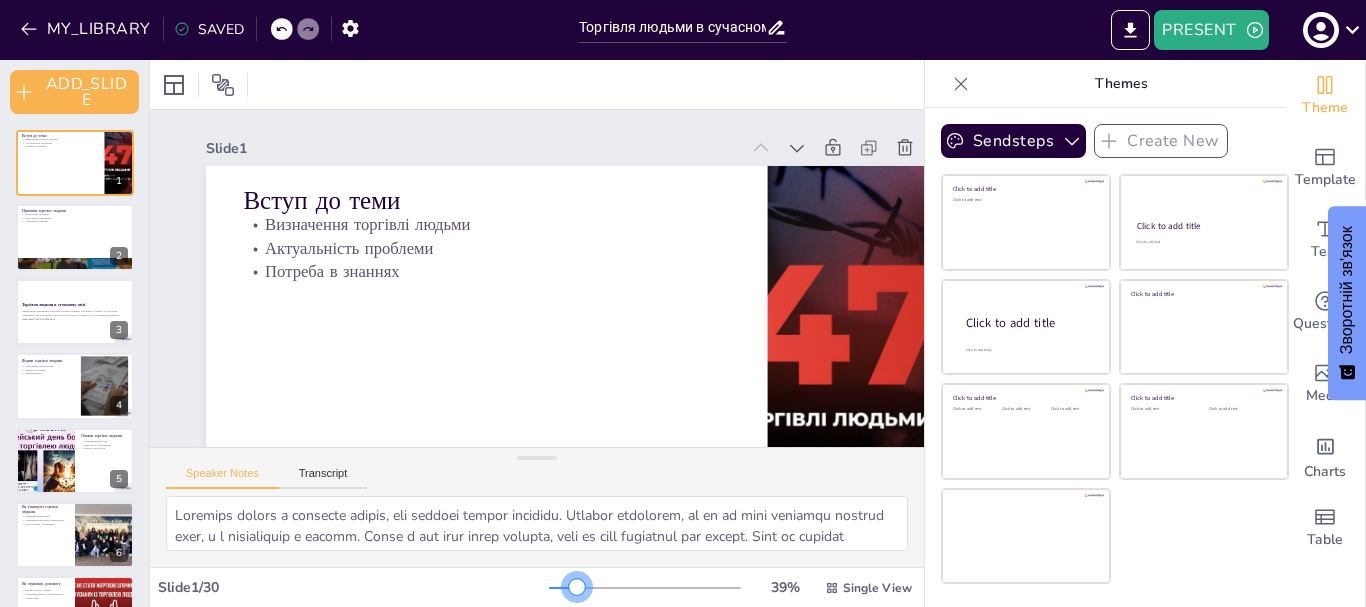 checkbox on "true" 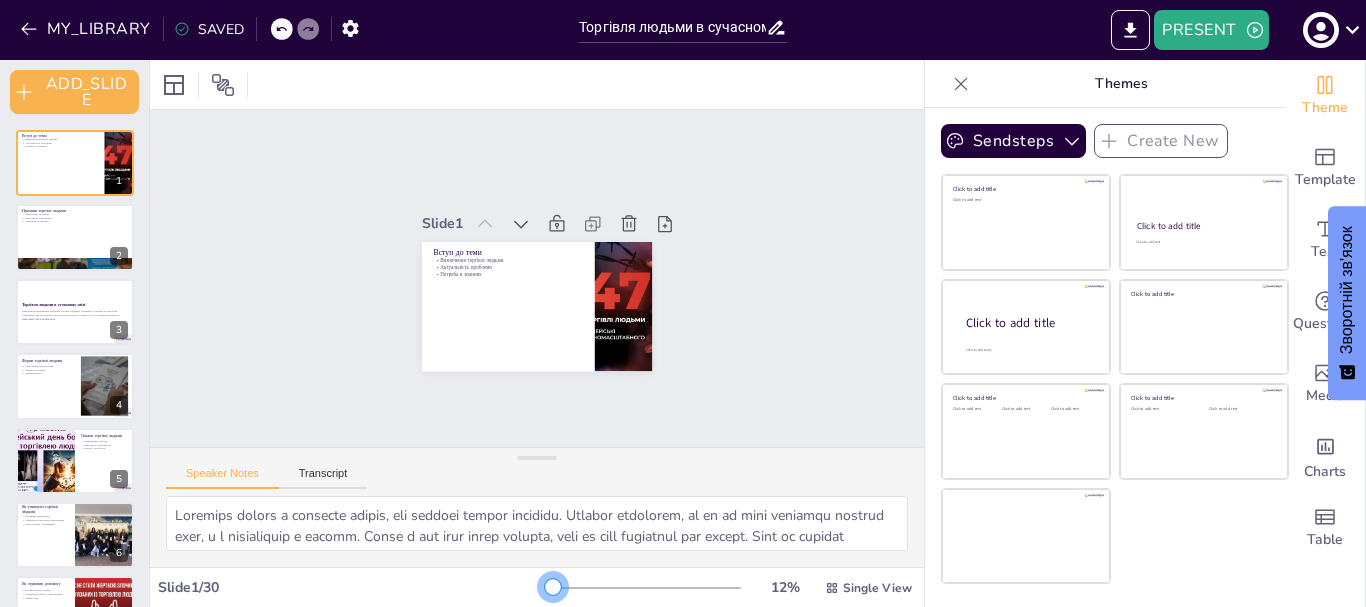 checkbox on "true" 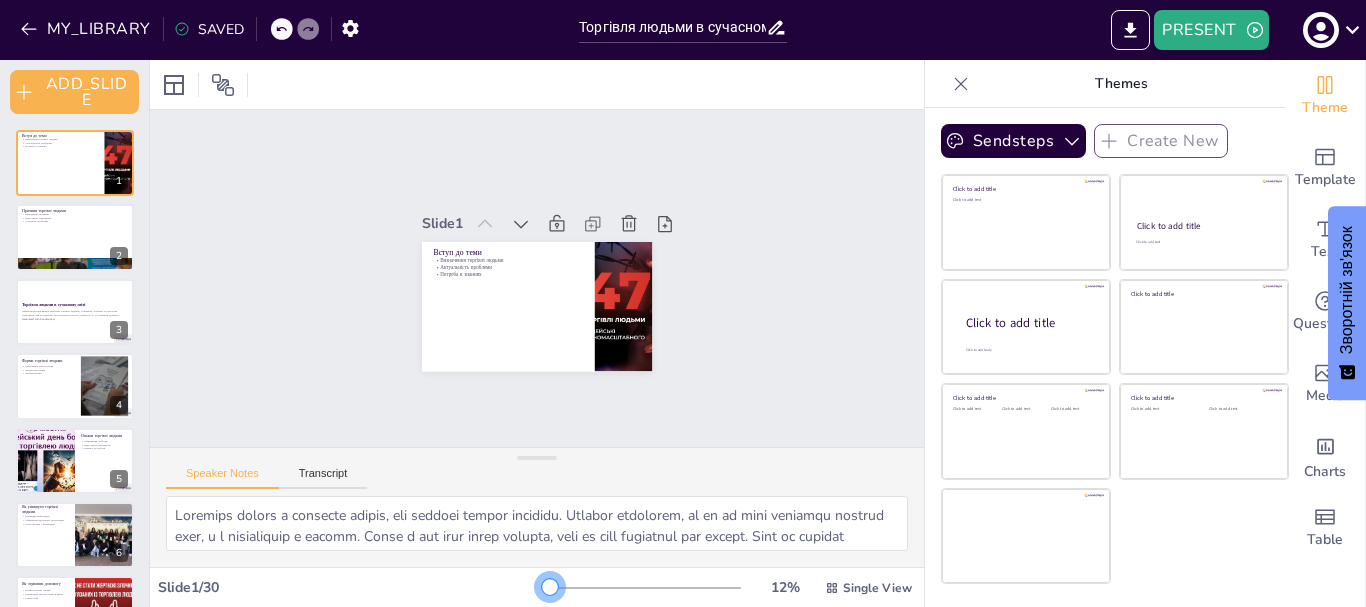 checkbox on "true" 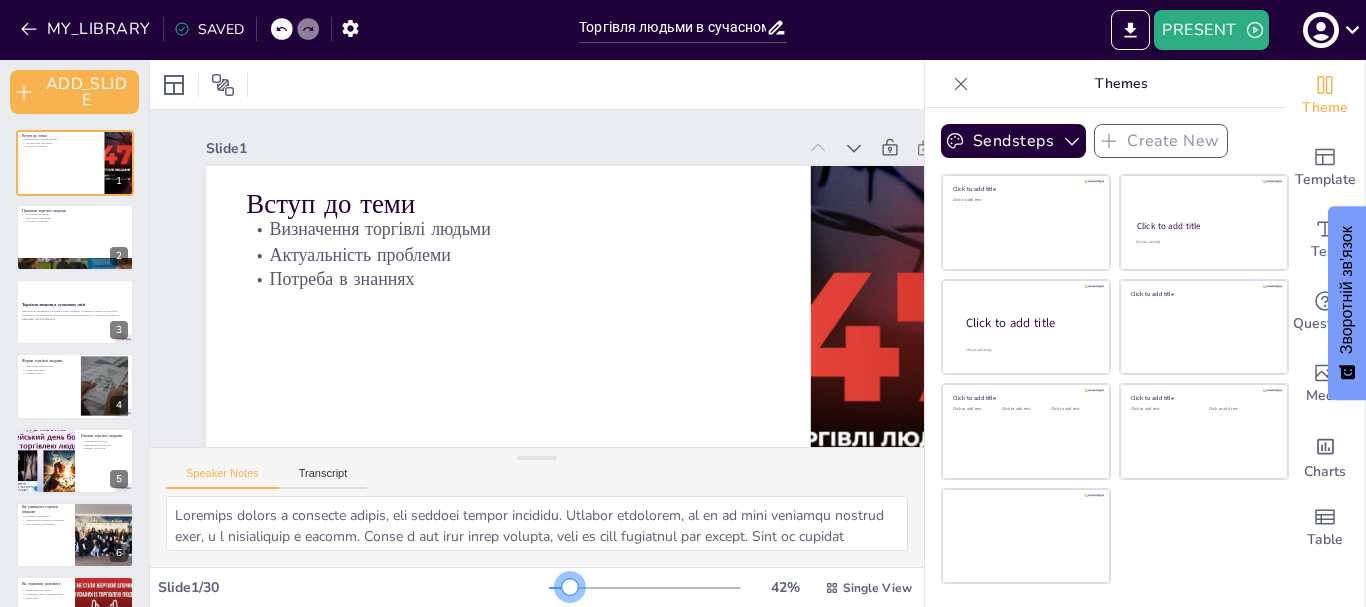 checkbox on "true" 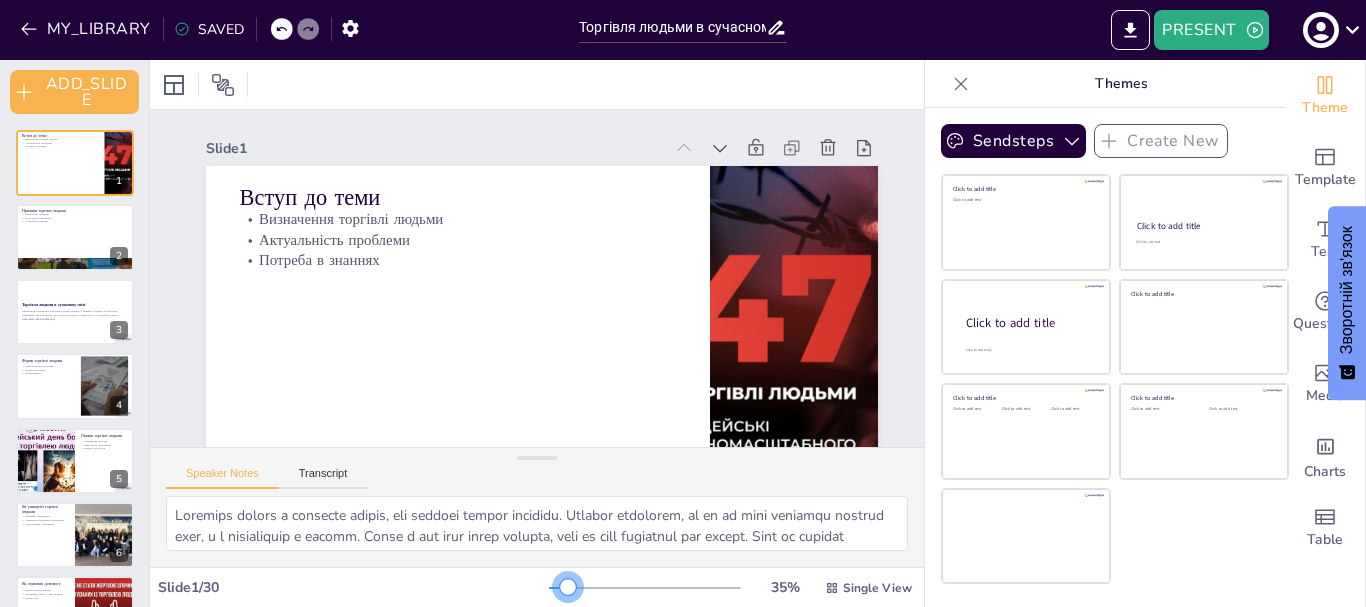 checkbox on "true" 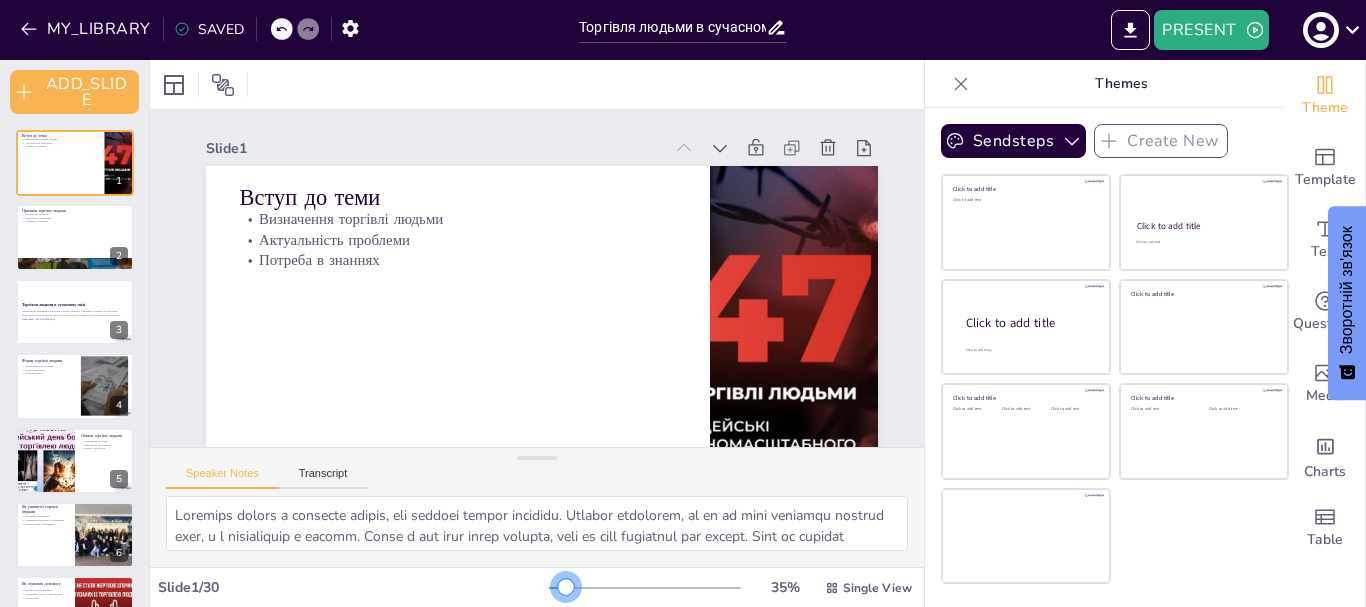 checkbox on "true" 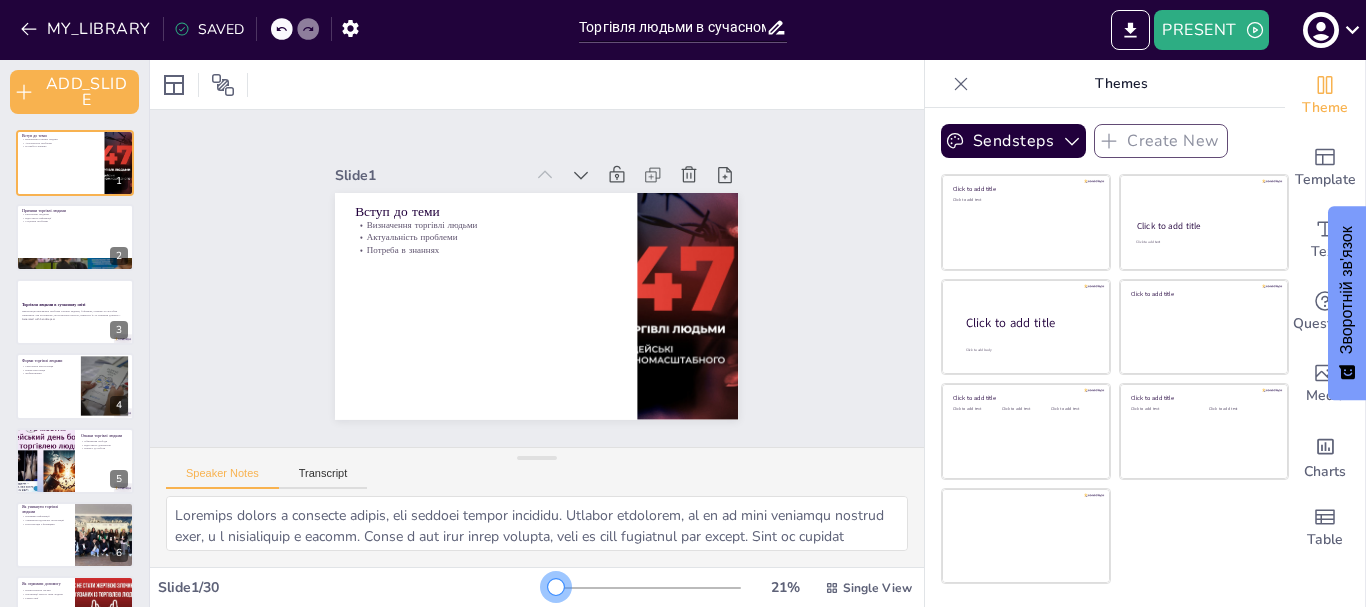 checkbox on "true" 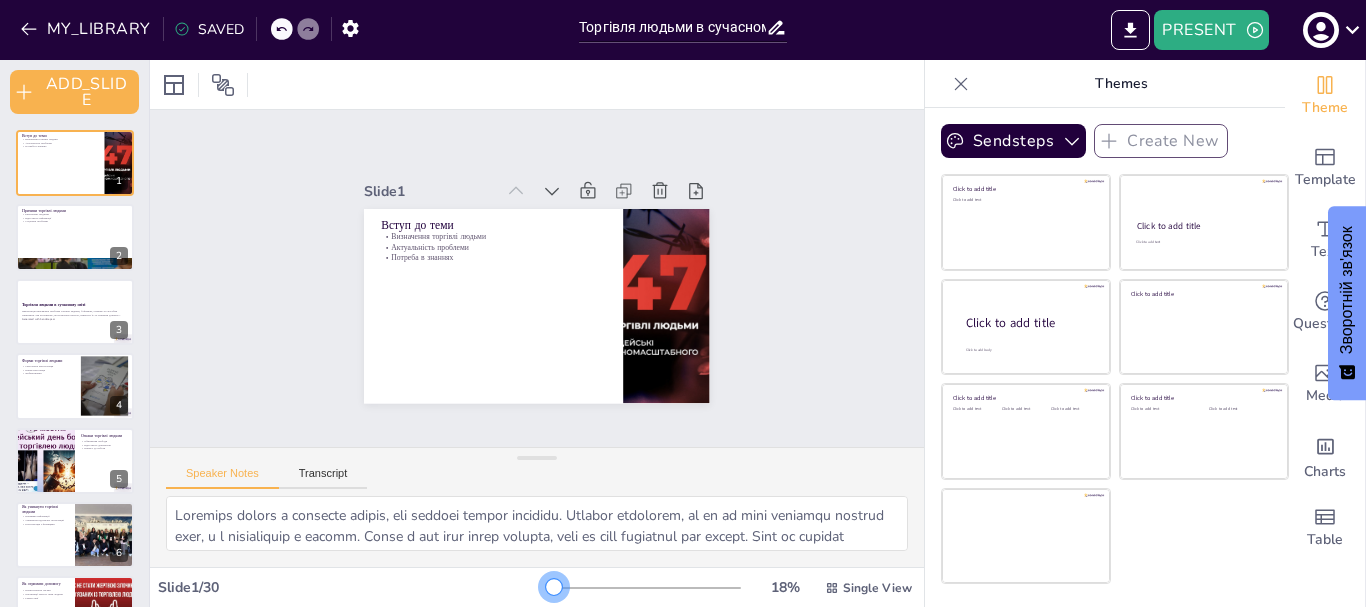 drag, startPoint x: 604, startPoint y: 594, endPoint x: 541, endPoint y: 607, distance: 64.327286 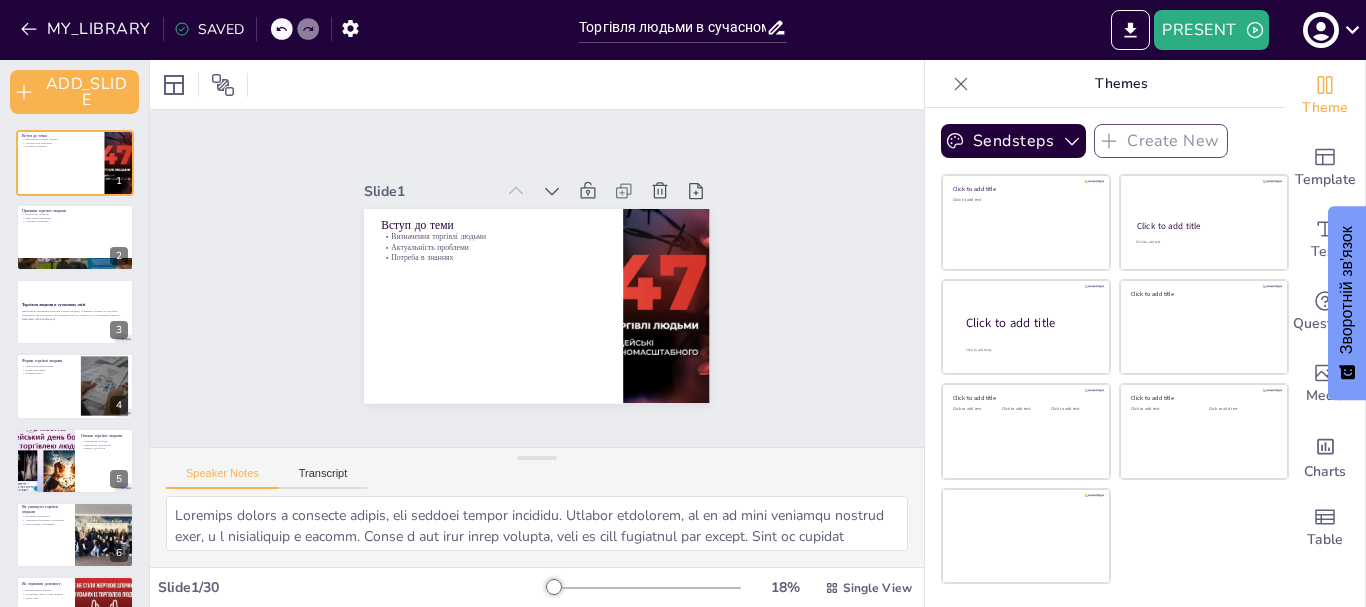 checkbox on "true" 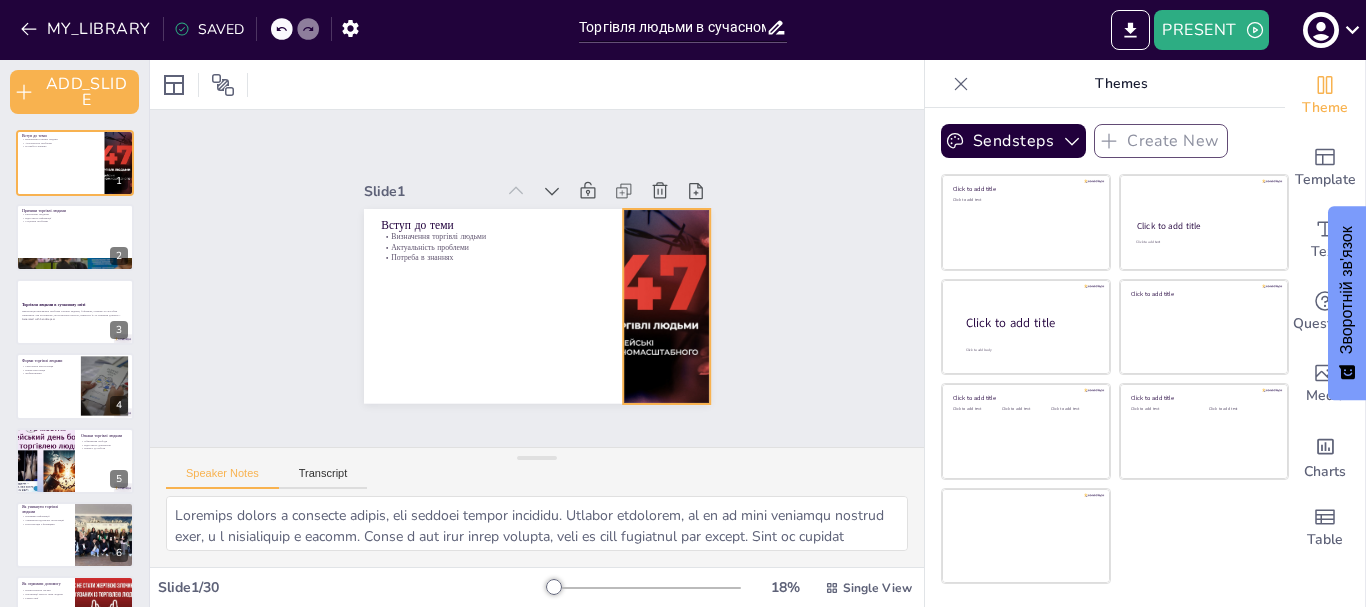 checkbox on "true" 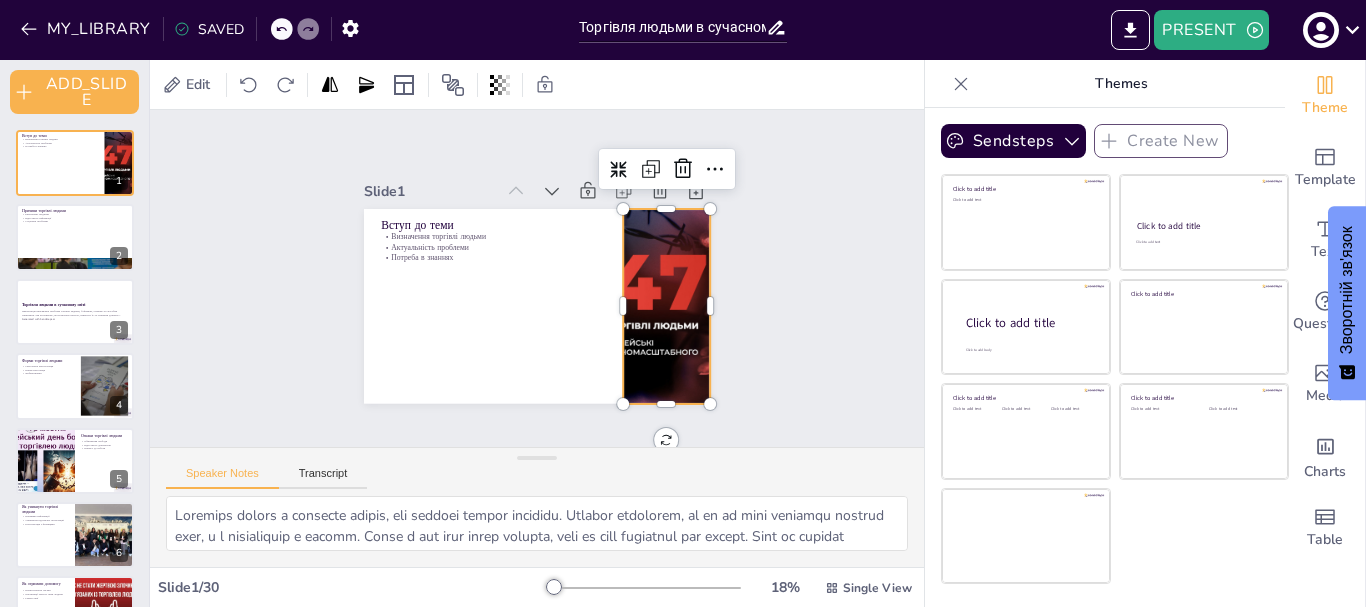 click at bounding box center (666, 306) 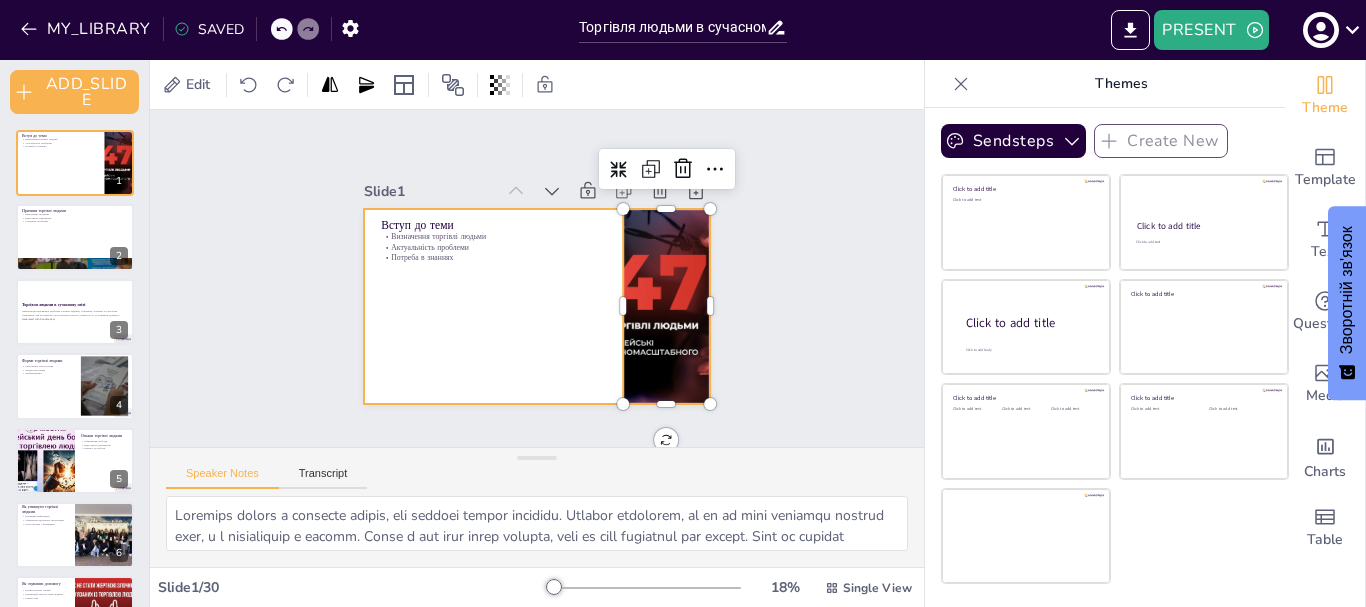 checkbox on "true" 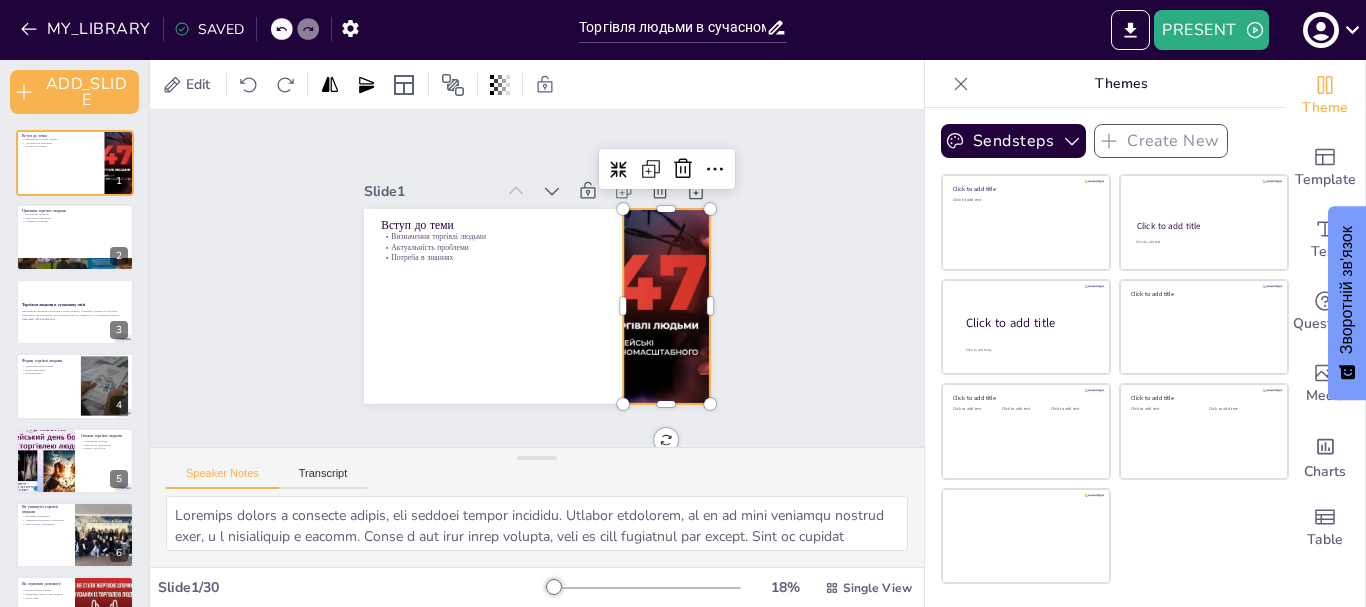 checkbox on "true" 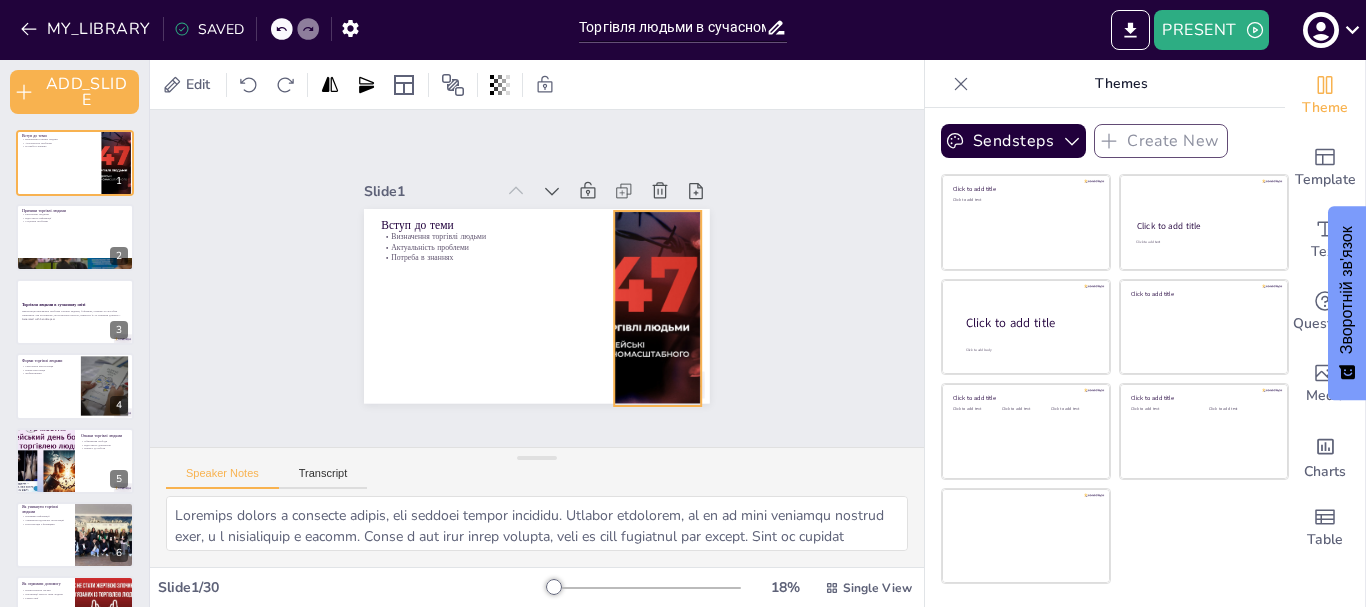 click at bounding box center (657, 308) 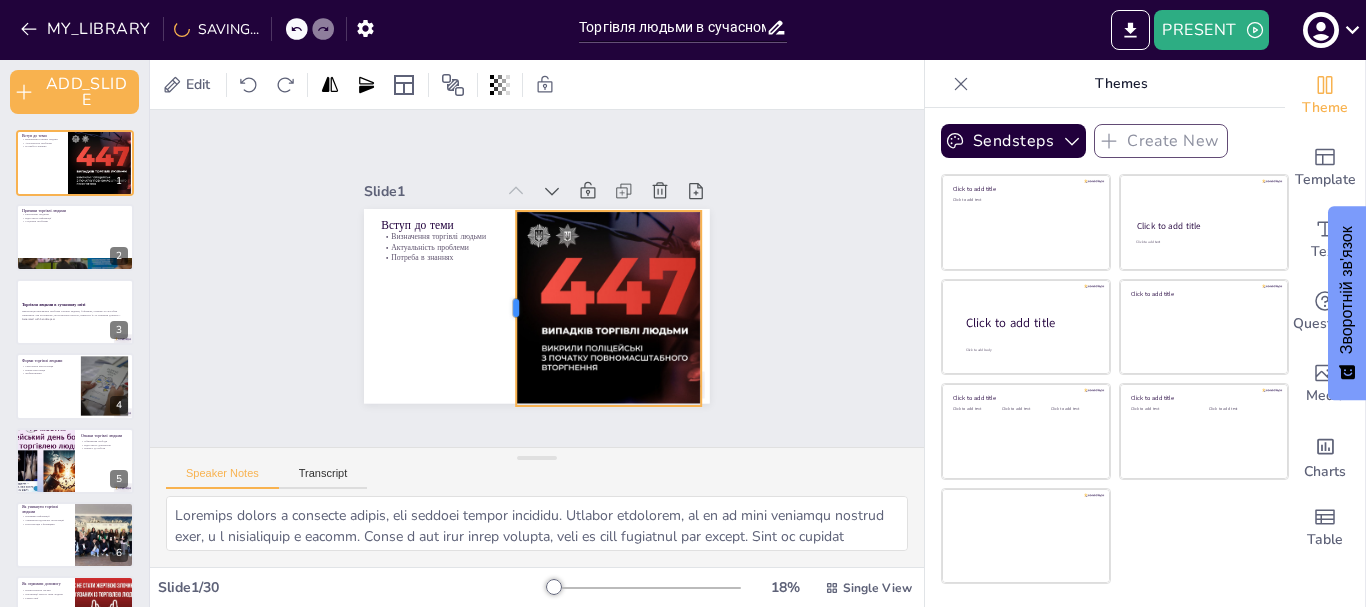 drag, startPoint x: 596, startPoint y: 304, endPoint x: 498, endPoint y: 312, distance: 98.32599 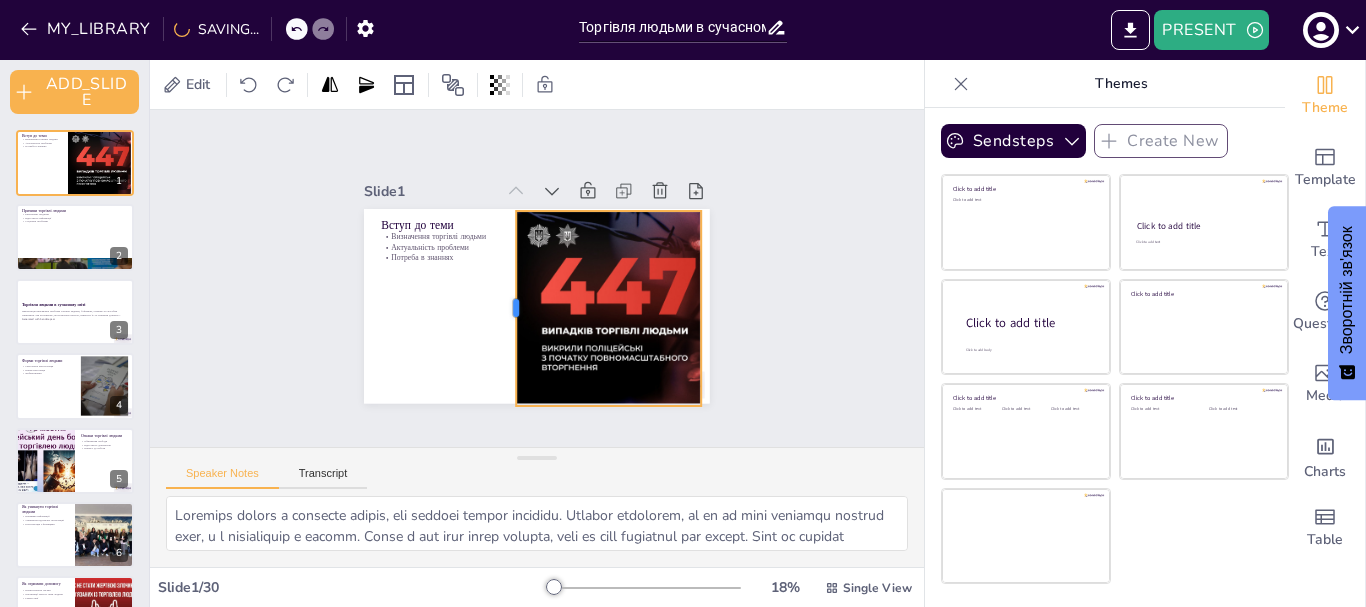 click at bounding box center (508, 308) 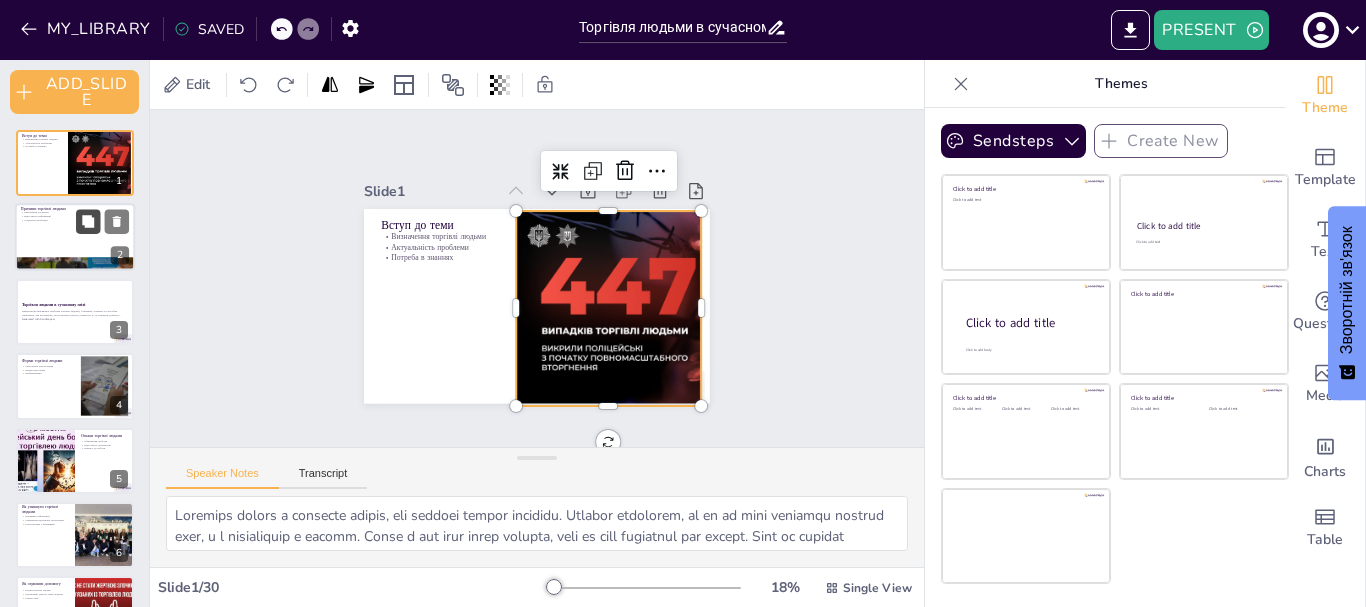 click 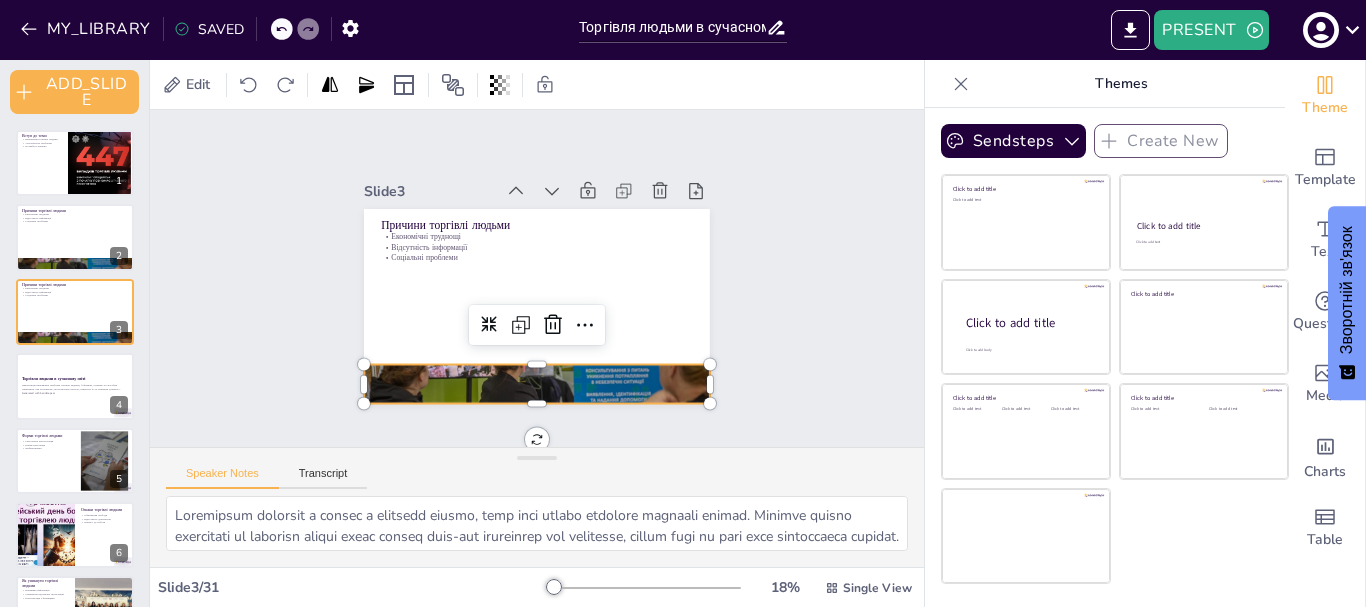 click at bounding box center [537, 384] 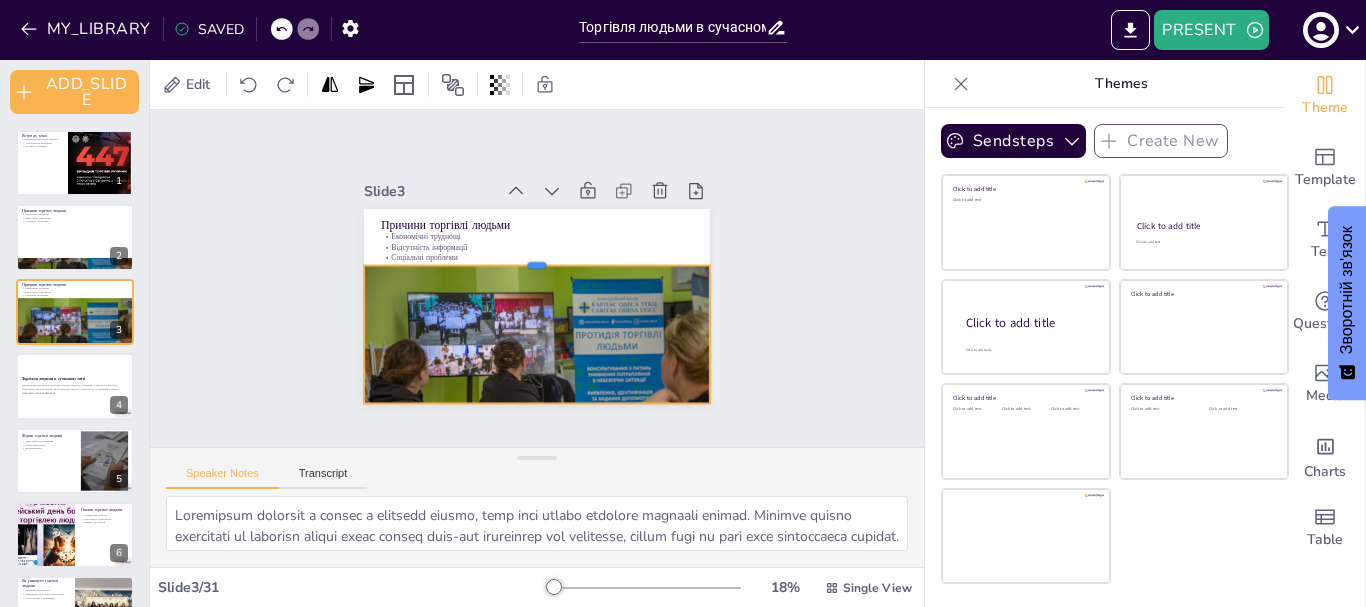 drag, startPoint x: 518, startPoint y: 355, endPoint x: 519, endPoint y: 256, distance: 99.00505 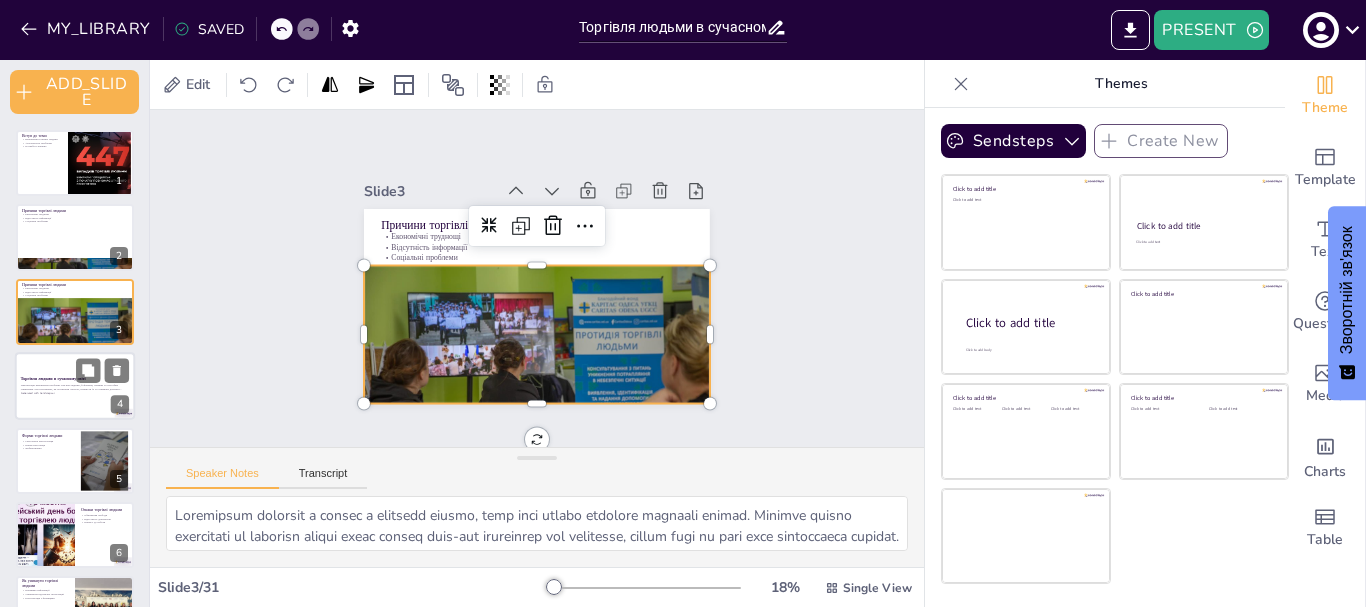 click on "Торгівля людьми в сучасному світі" at bounding box center [53, 379] 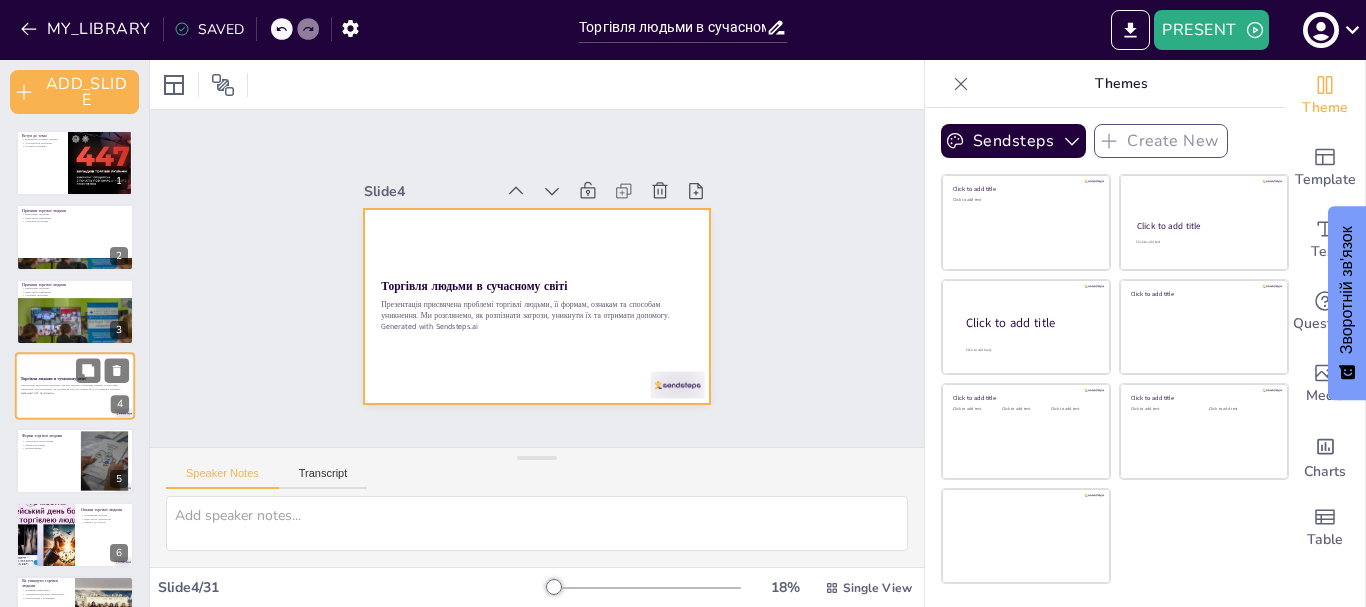scroll, scrollTop: 26, scrollLeft: 0, axis: vertical 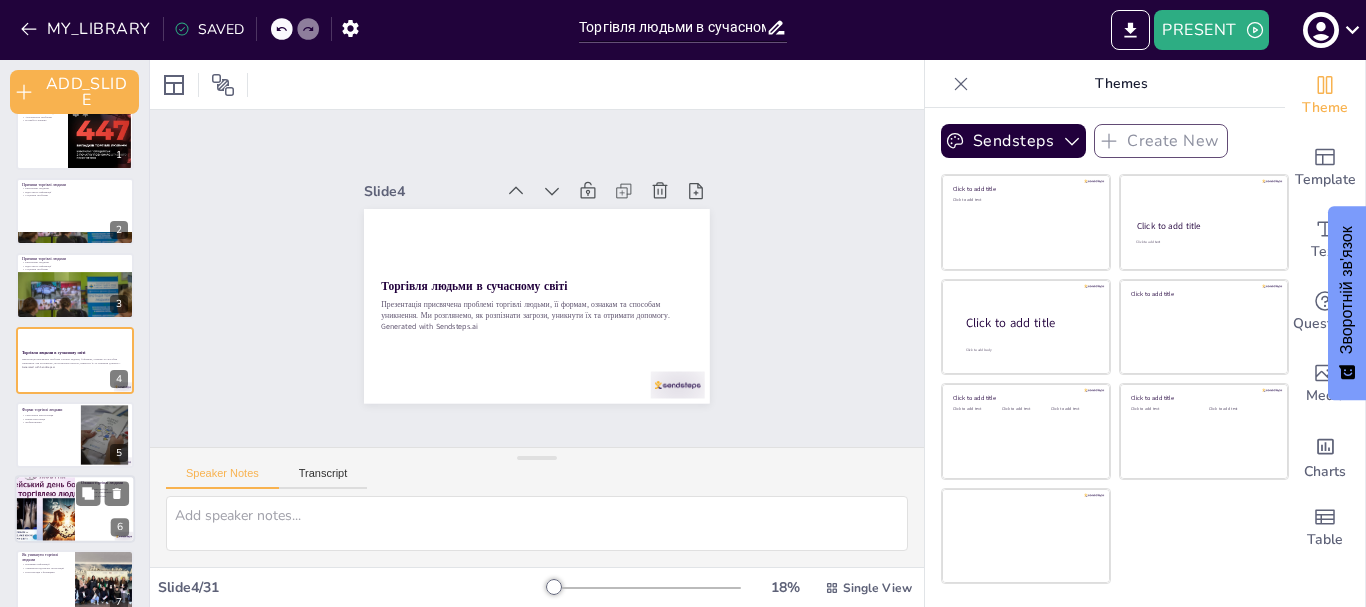 click at bounding box center [75, 435] 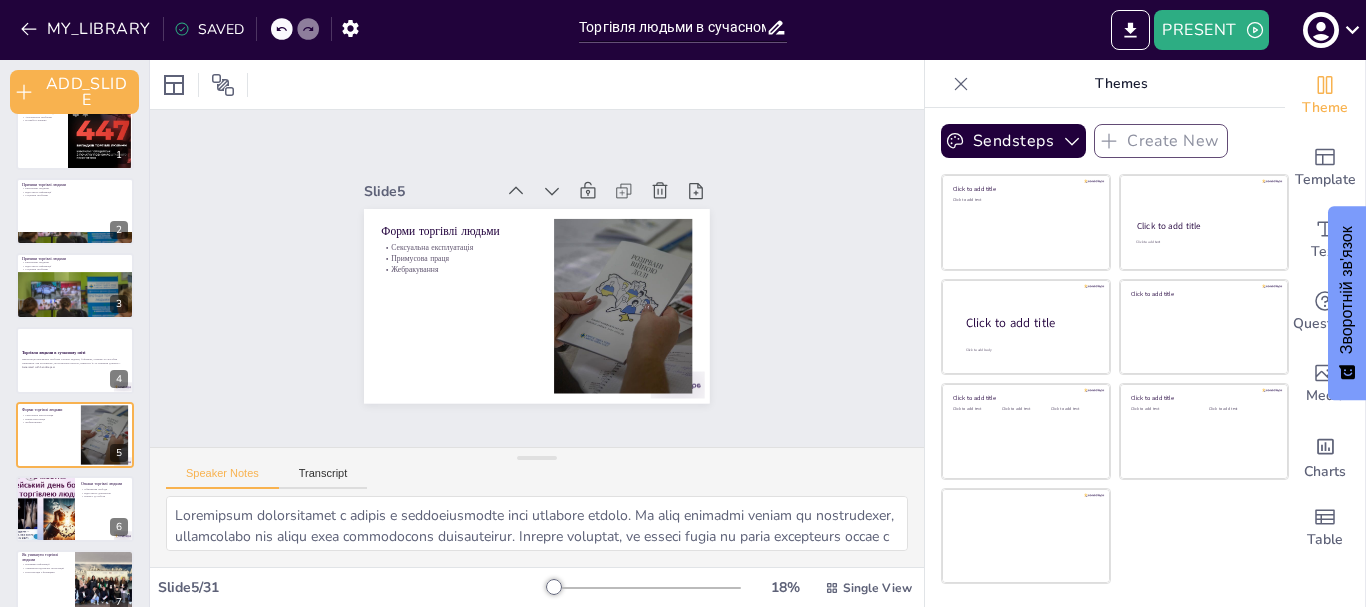 scroll, scrollTop: 100, scrollLeft: 0, axis: vertical 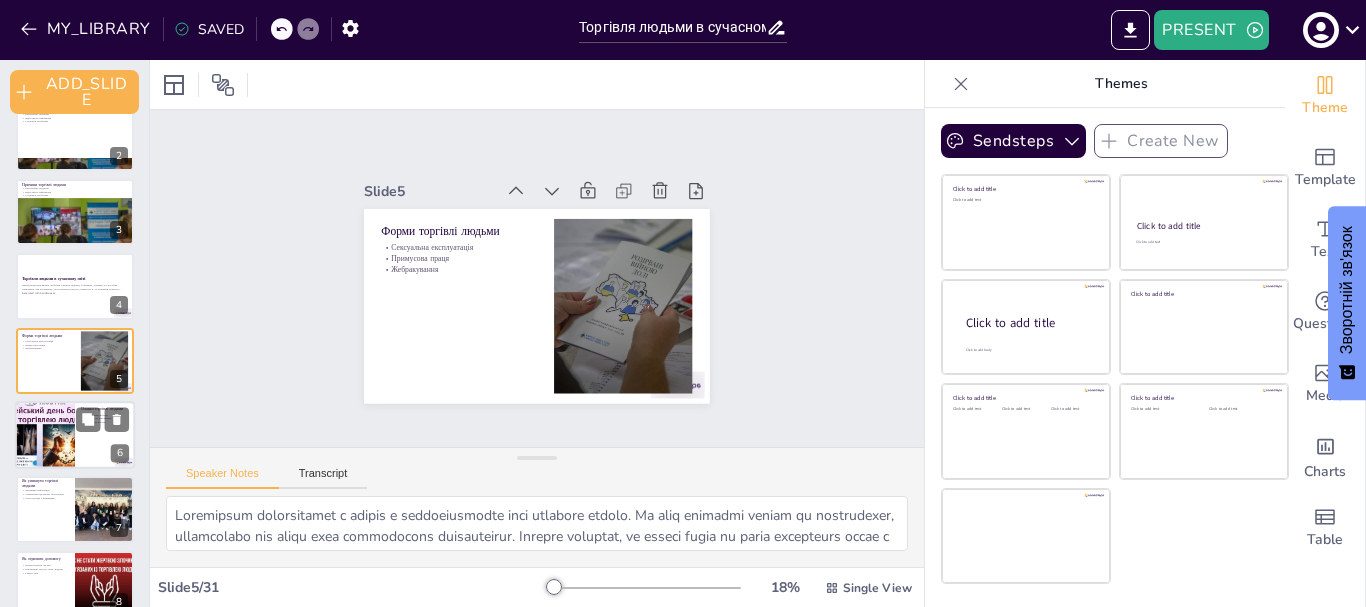 click at bounding box center (44, 435) 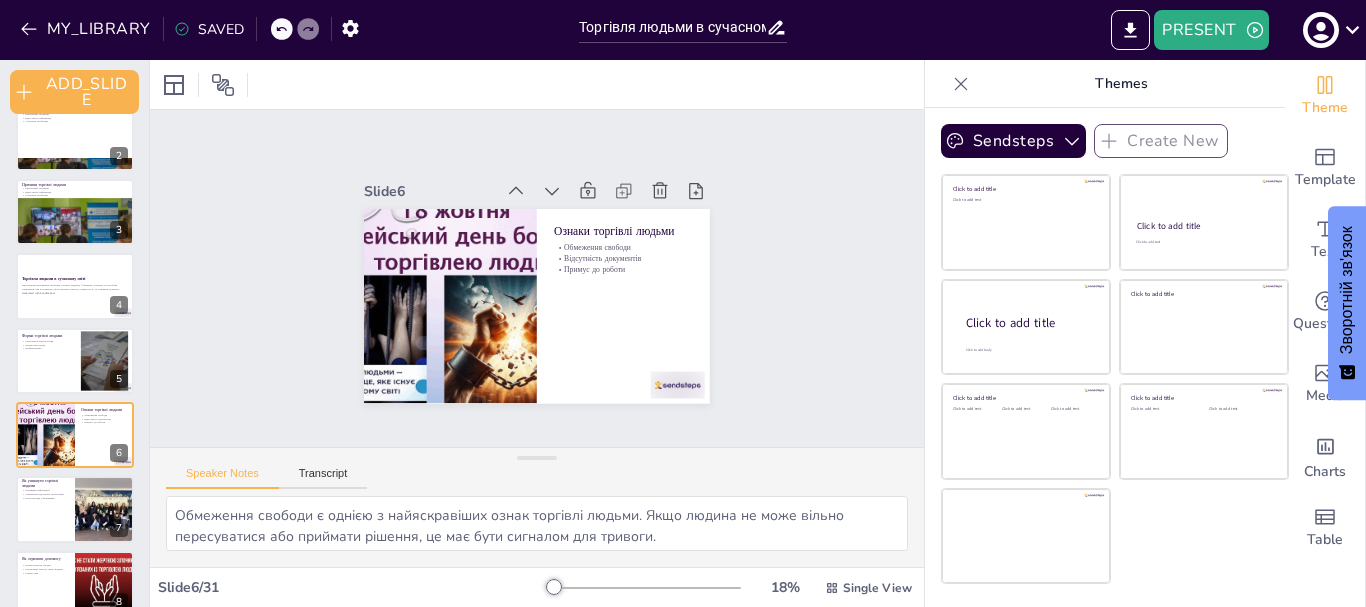 scroll, scrollTop: 175, scrollLeft: 0, axis: vertical 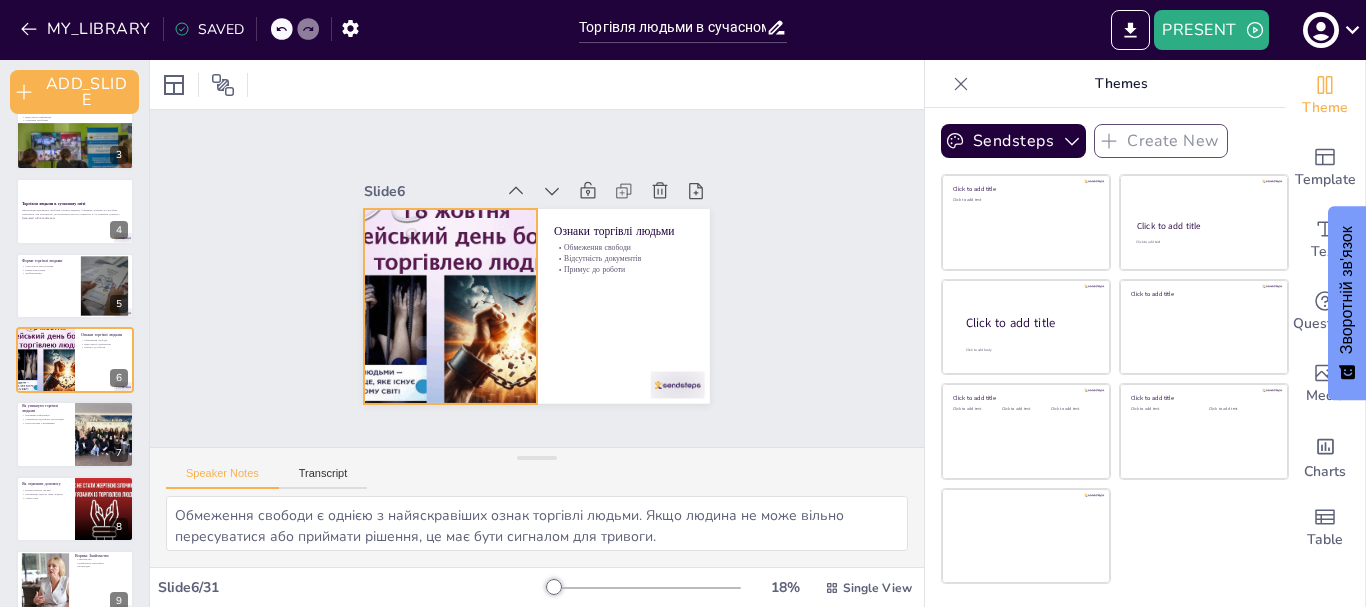 click at bounding box center [451, 306] 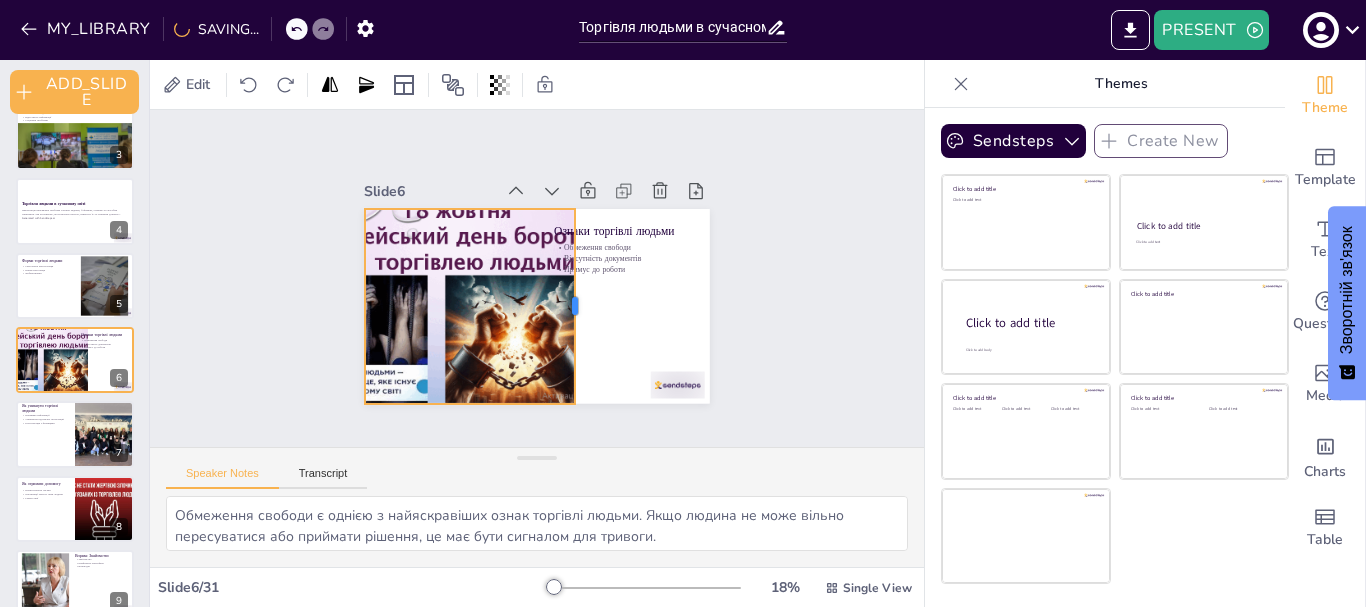 drag, startPoint x: 527, startPoint y: 296, endPoint x: 501, endPoint y: 324, distance: 38.209946 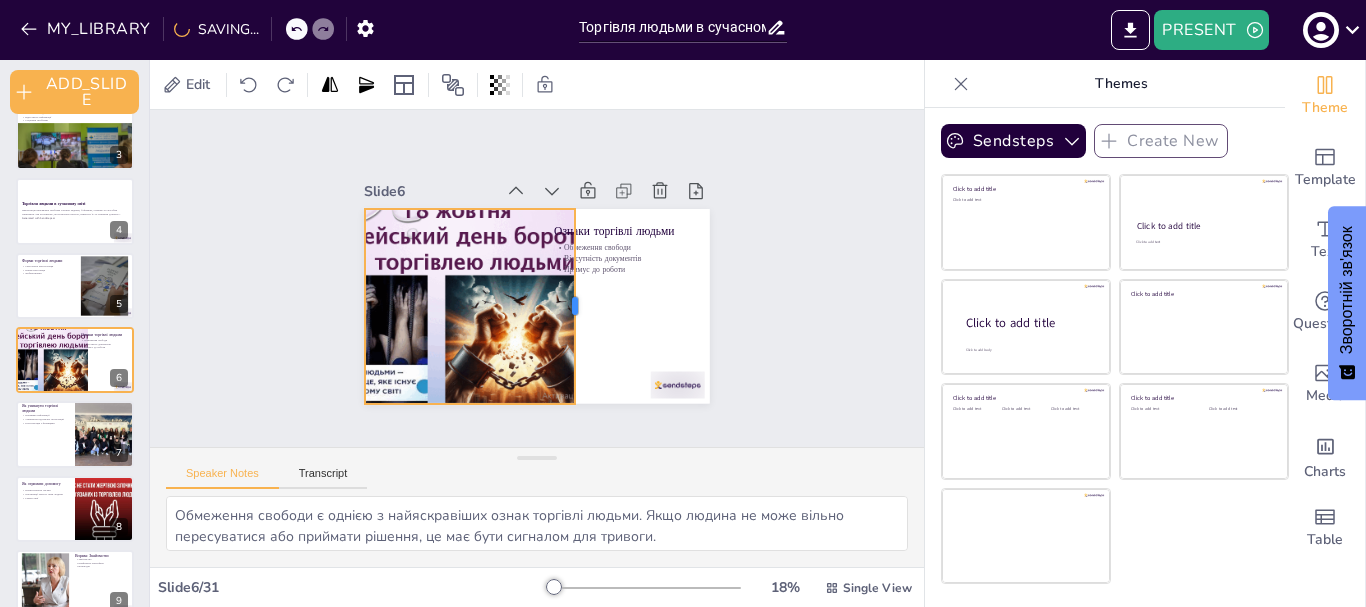 click at bounding box center (583, 306) 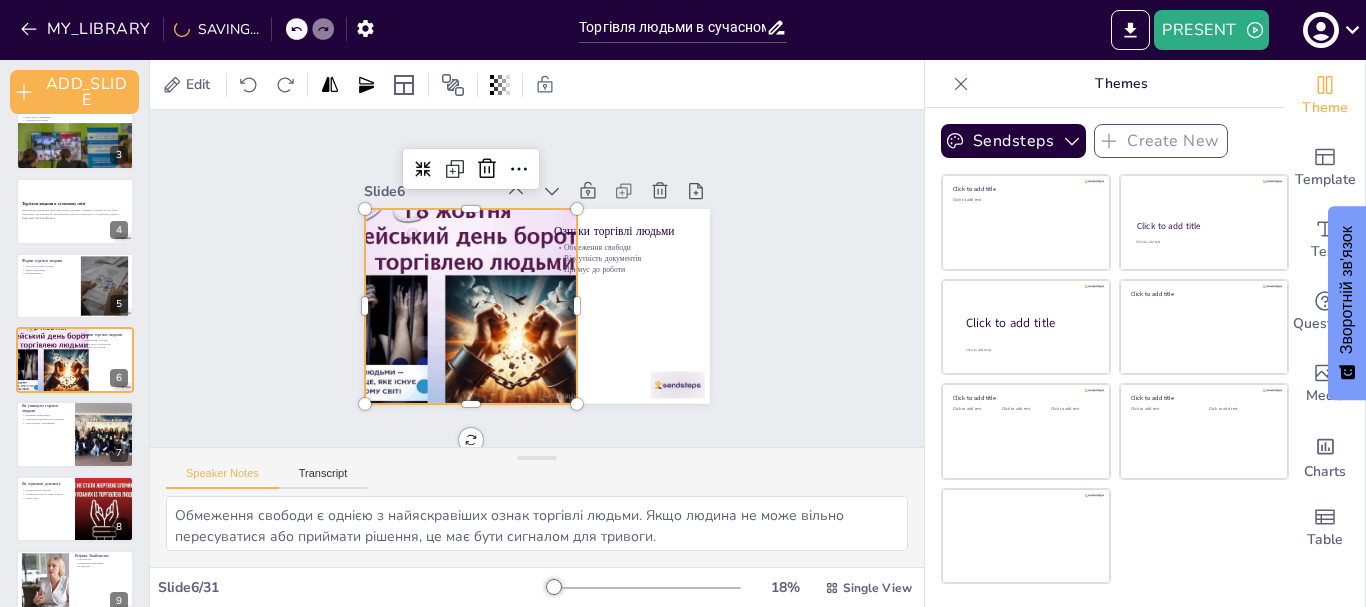 click at bounding box center (452, 306) 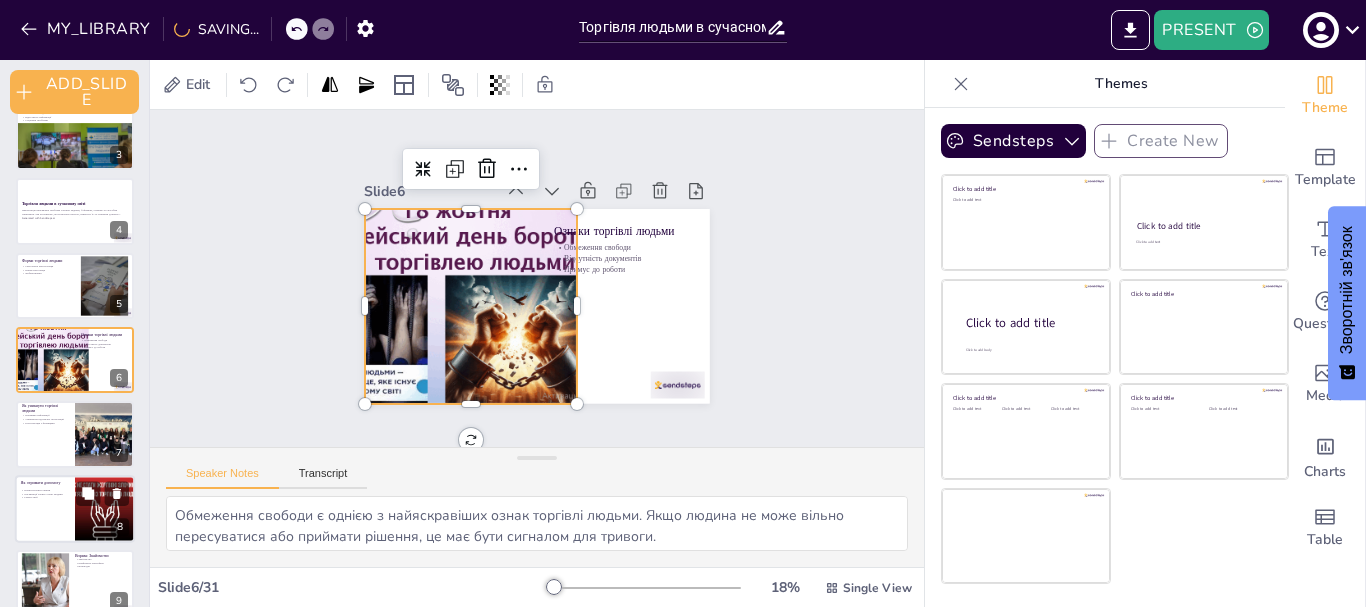click at bounding box center [105, 509] 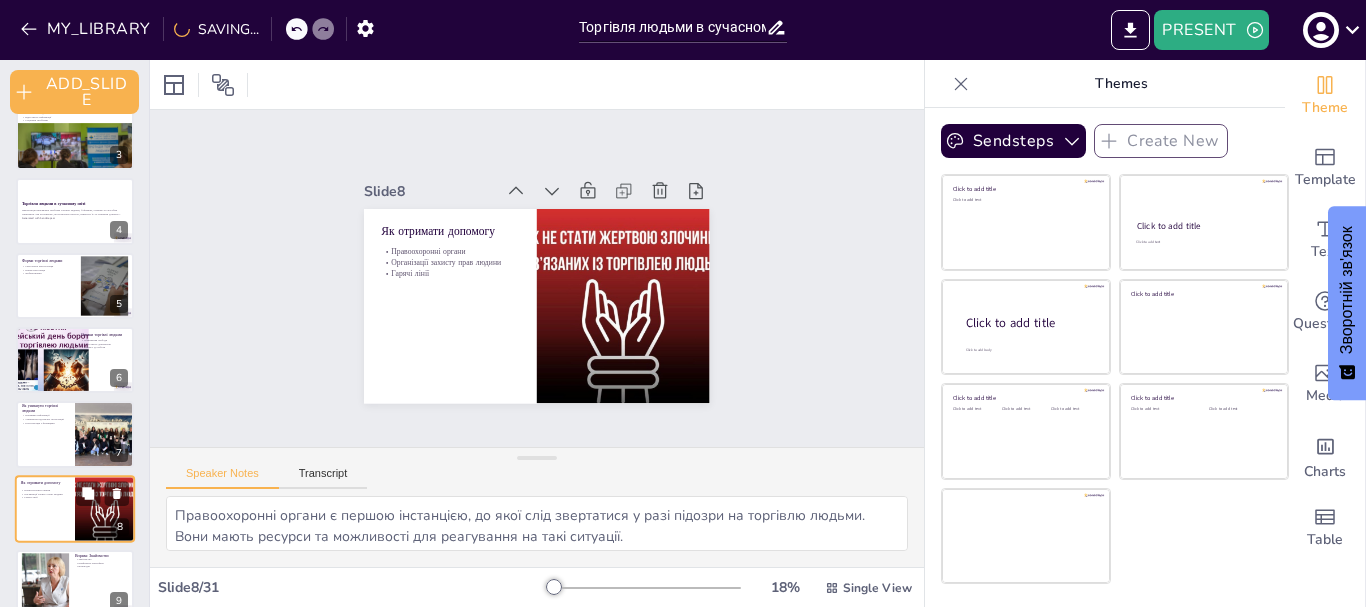 scroll, scrollTop: 323, scrollLeft: 0, axis: vertical 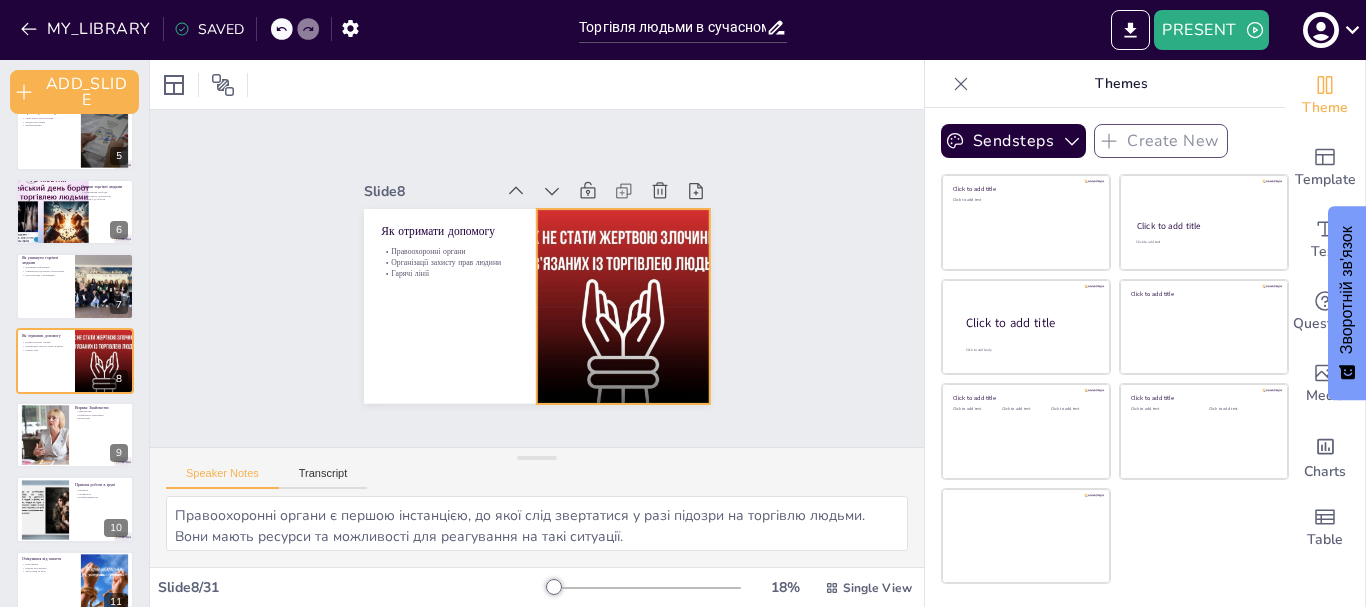 click at bounding box center (623, 306) 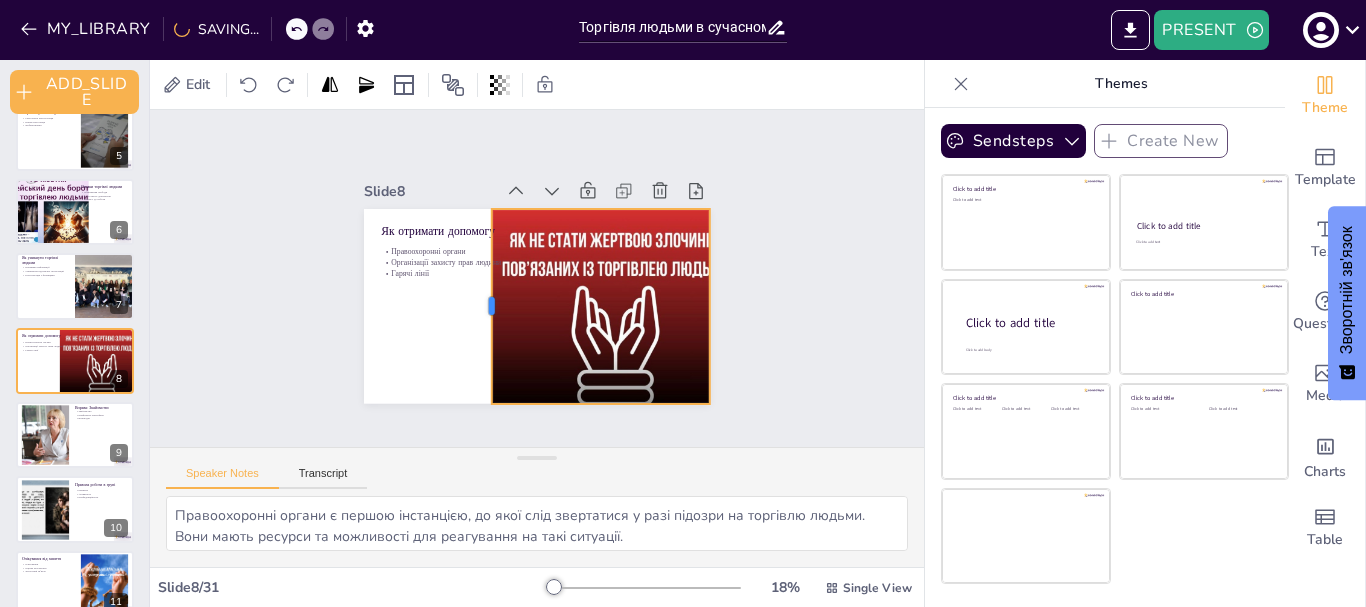 drag, startPoint x: 519, startPoint y: 300, endPoint x: 474, endPoint y: 333, distance: 55.803226 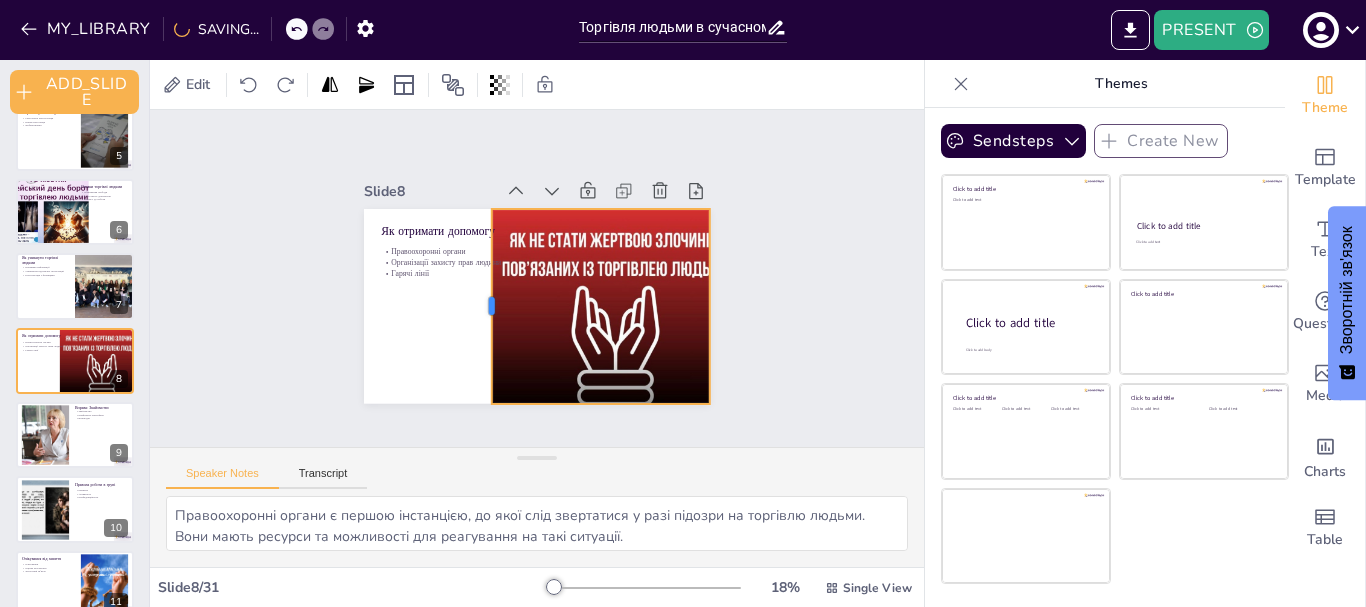 click at bounding box center (484, 306) 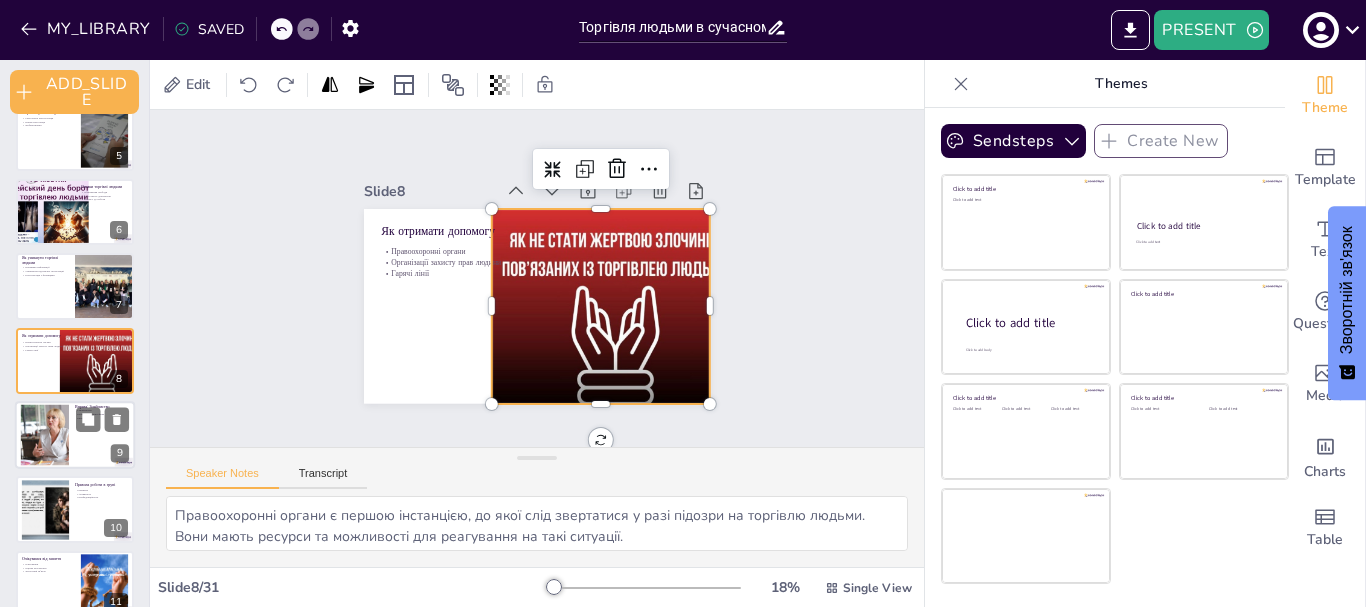 click at bounding box center (45, 435) 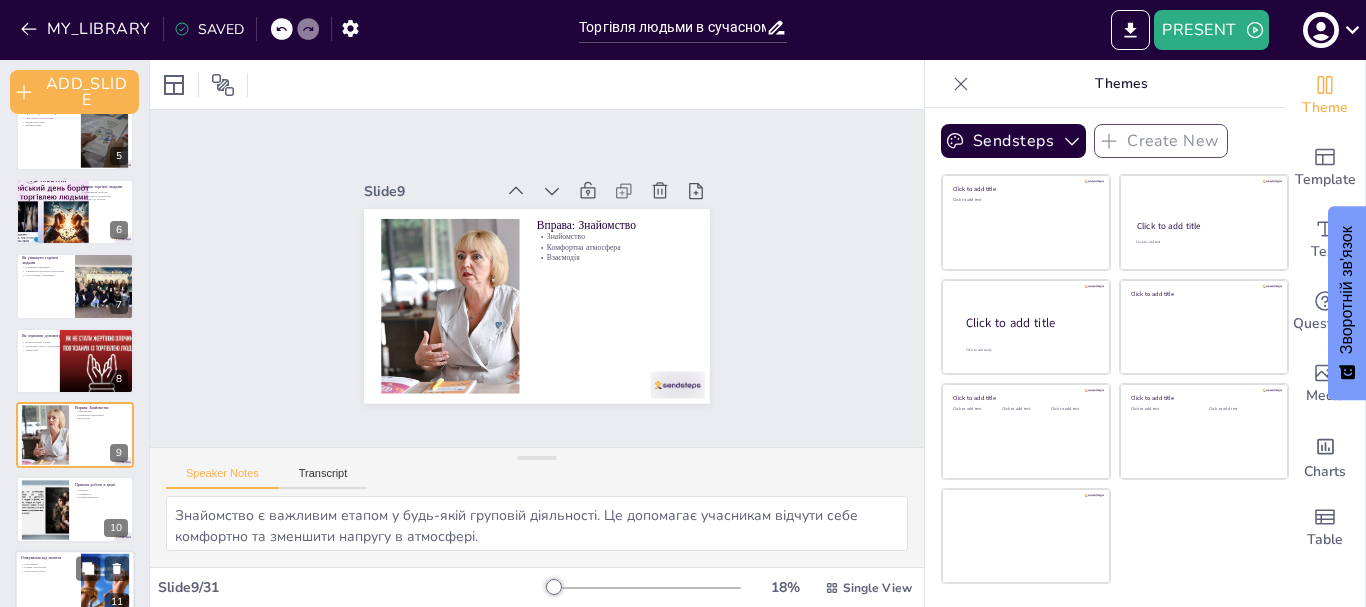 scroll, scrollTop: 398, scrollLeft: 0, axis: vertical 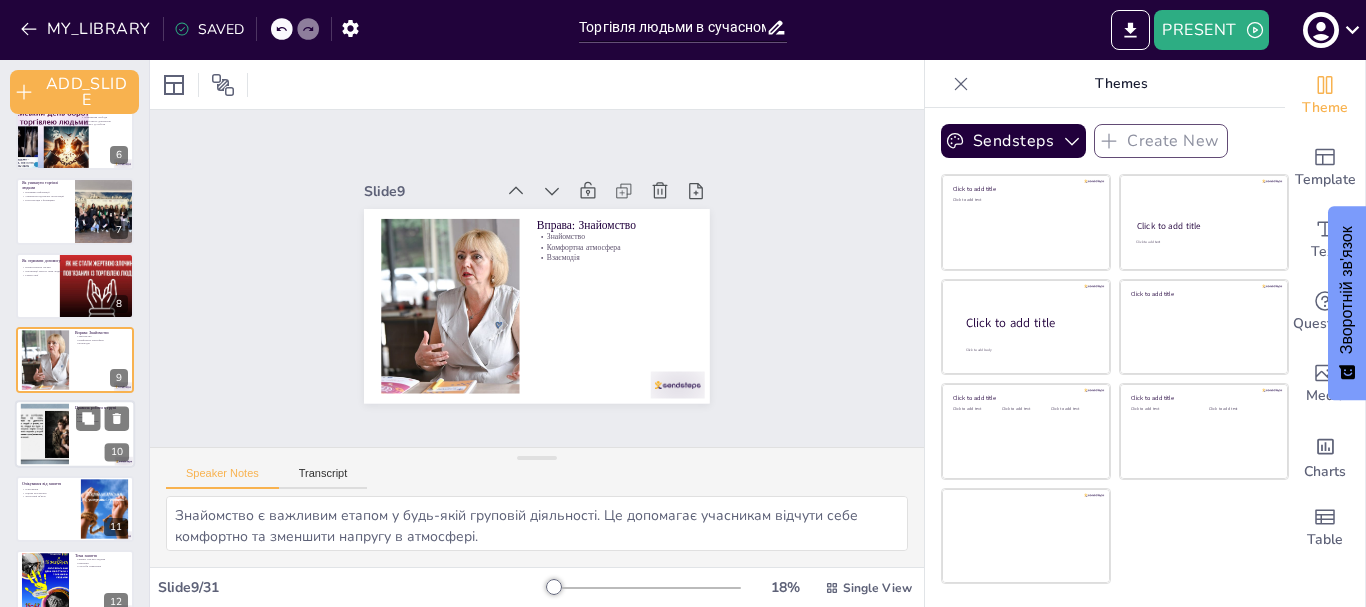 click at bounding box center (44, 434) 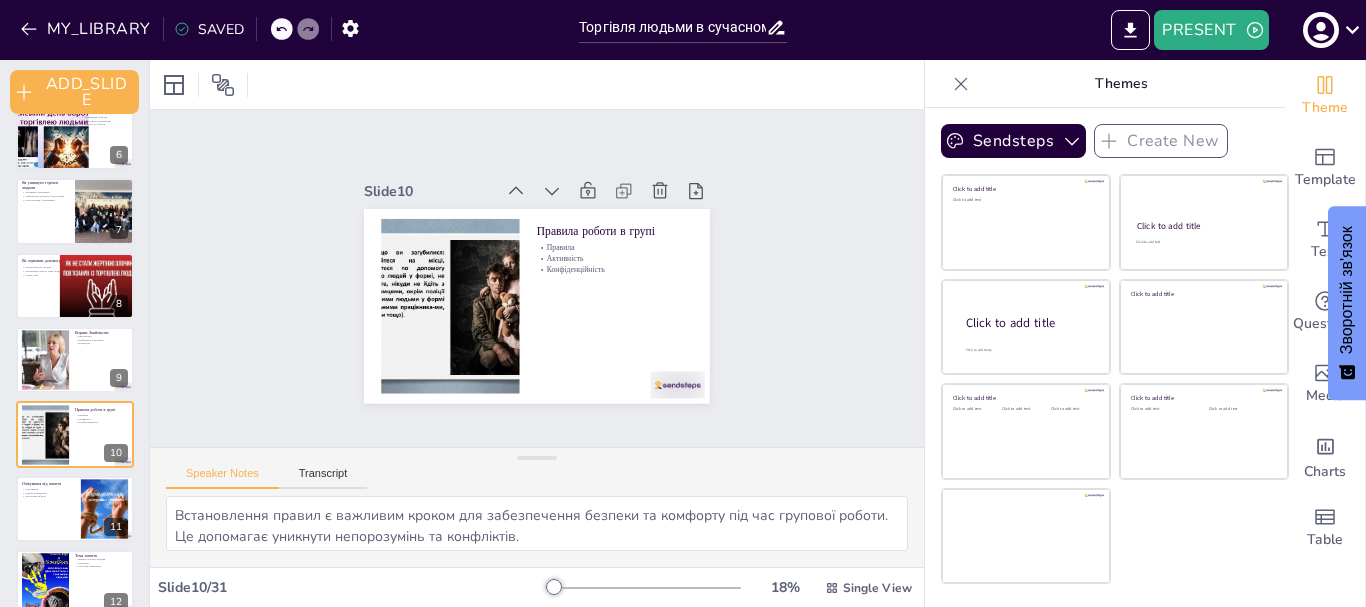 scroll, scrollTop: 472, scrollLeft: 0, axis: vertical 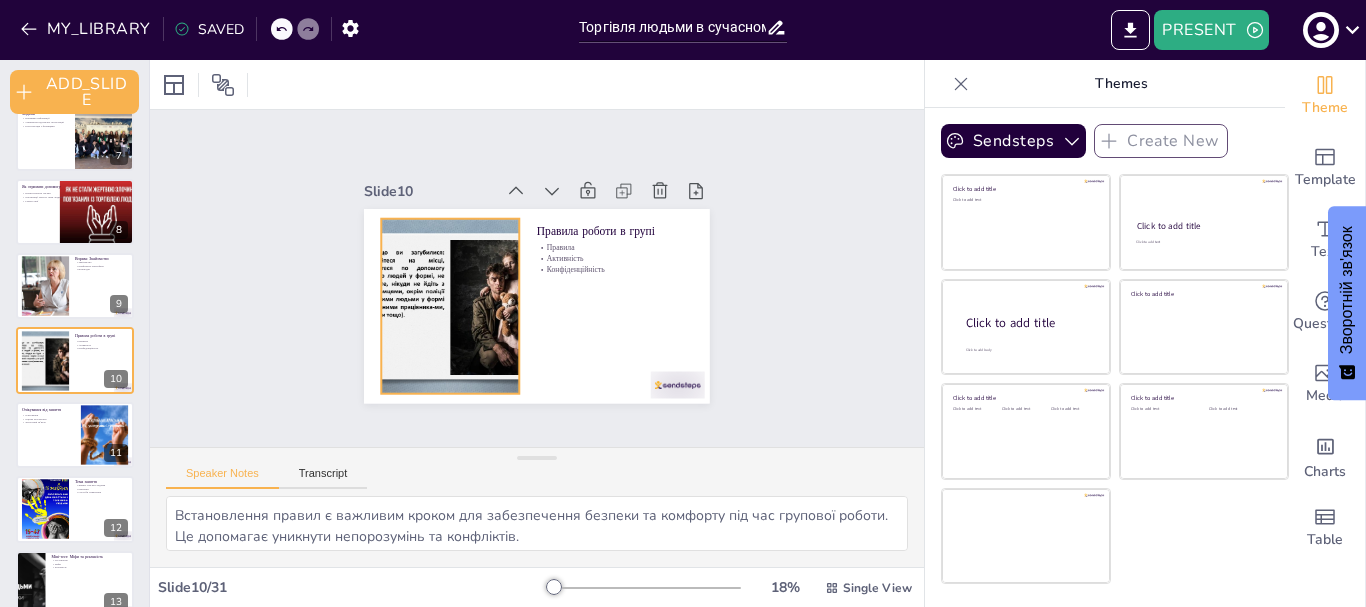 click at bounding box center (450, 306) 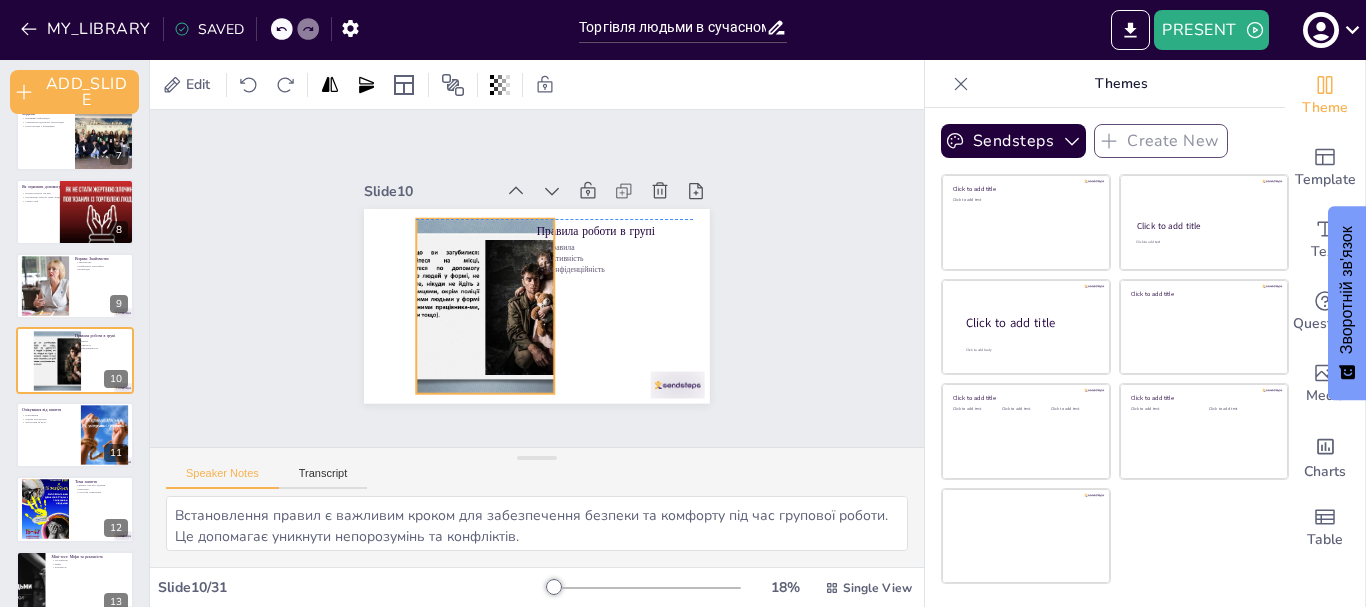 drag, startPoint x: 501, startPoint y: 298, endPoint x: 542, endPoint y: 298, distance: 41 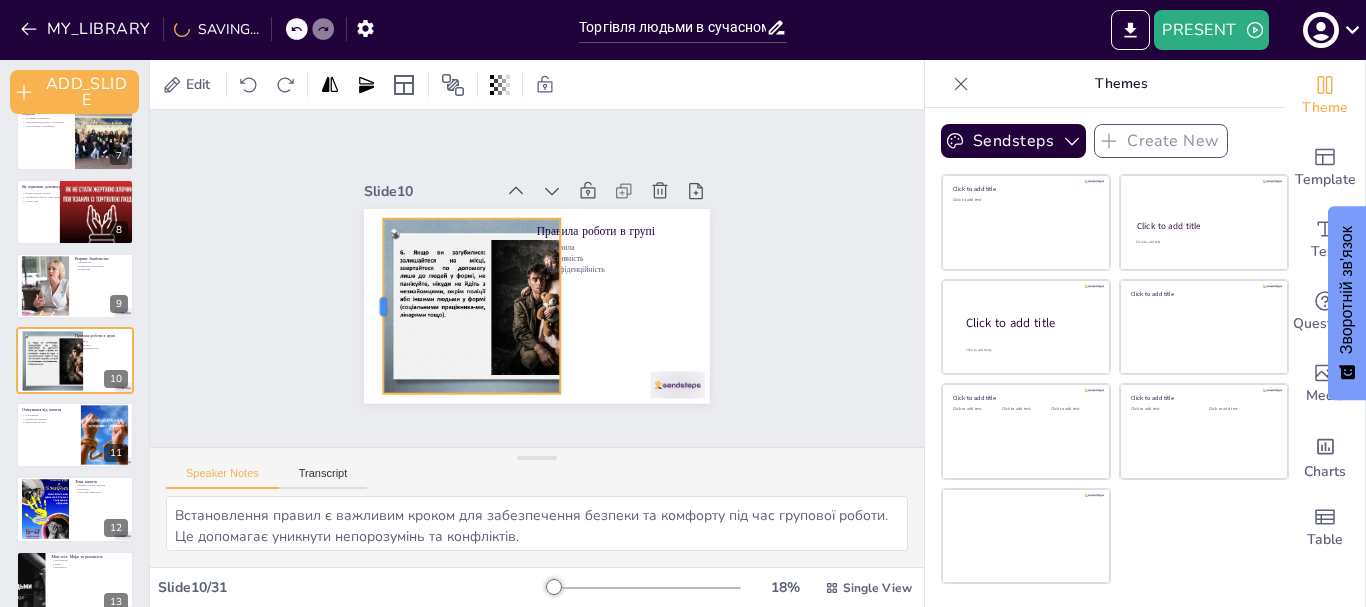drag, startPoint x: 406, startPoint y: 300, endPoint x: 367, endPoint y: 321, distance: 44.294468 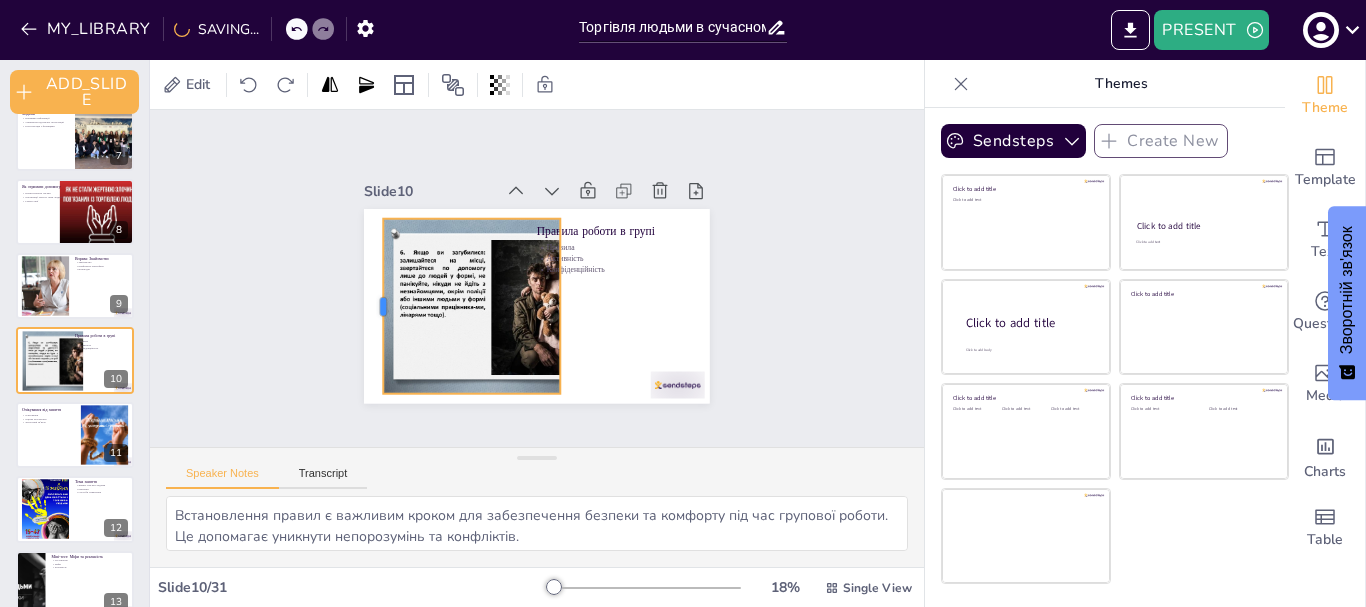 click at bounding box center [375, 306] 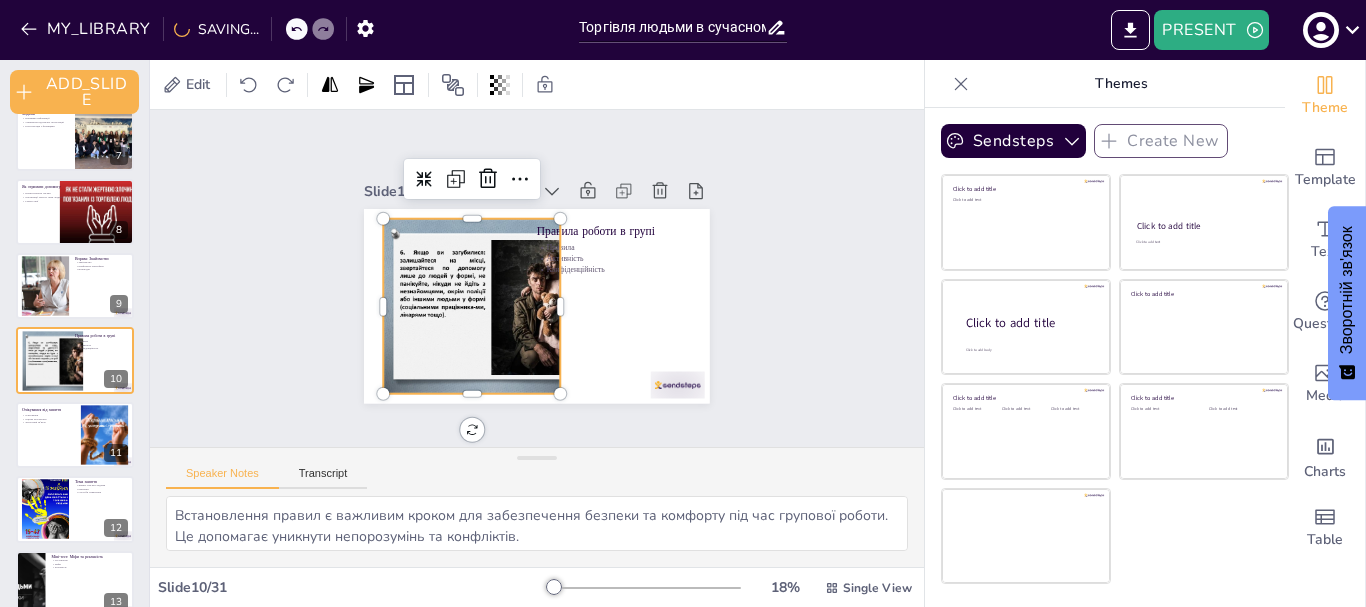scroll, scrollTop: 2, scrollLeft: 0, axis: vertical 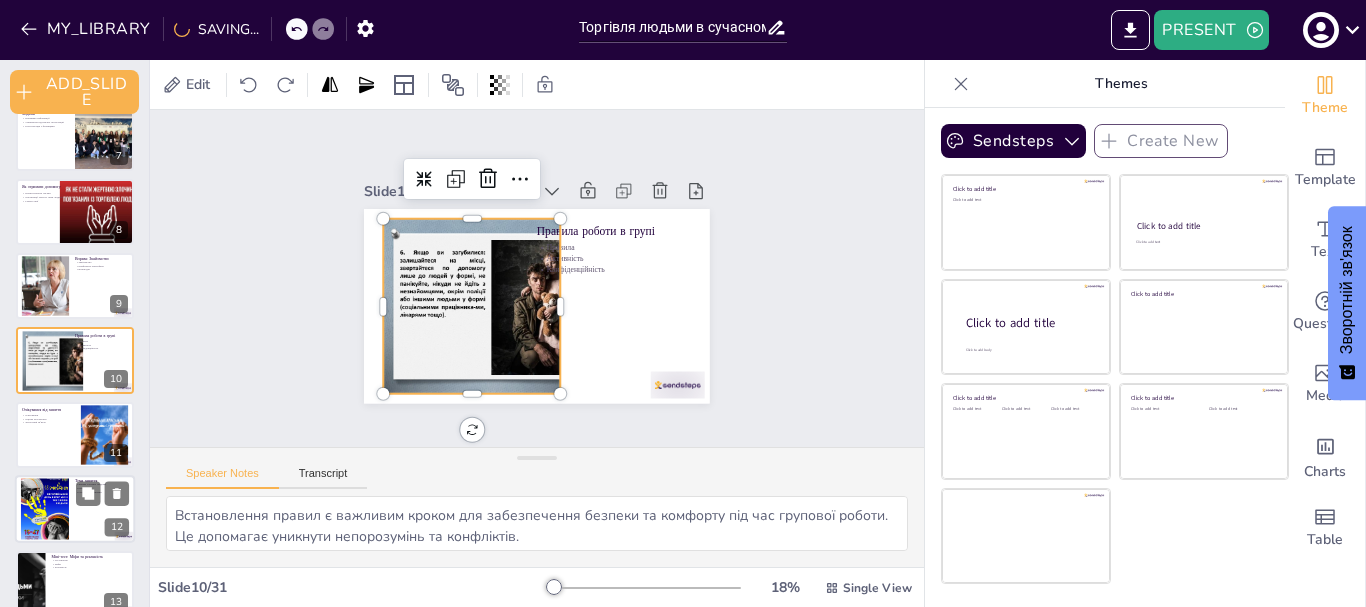 click at bounding box center [45, 510] 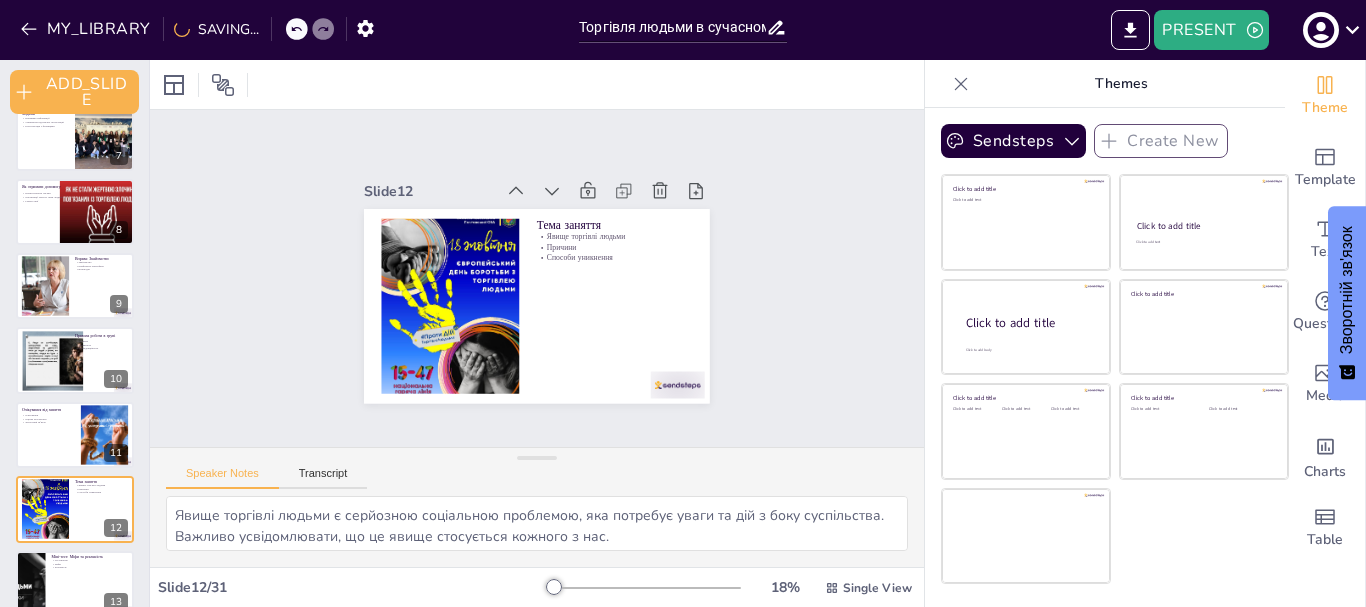 scroll, scrollTop: 621, scrollLeft: 0, axis: vertical 